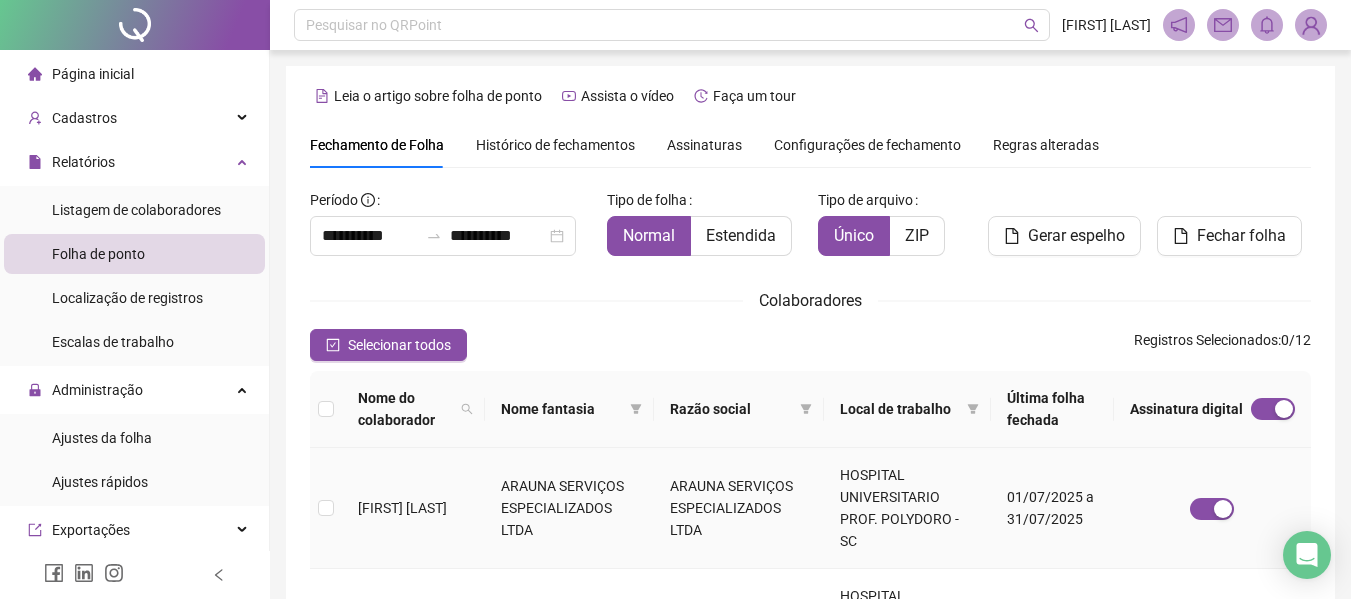 scroll, scrollTop: 110, scrollLeft: 0, axis: vertical 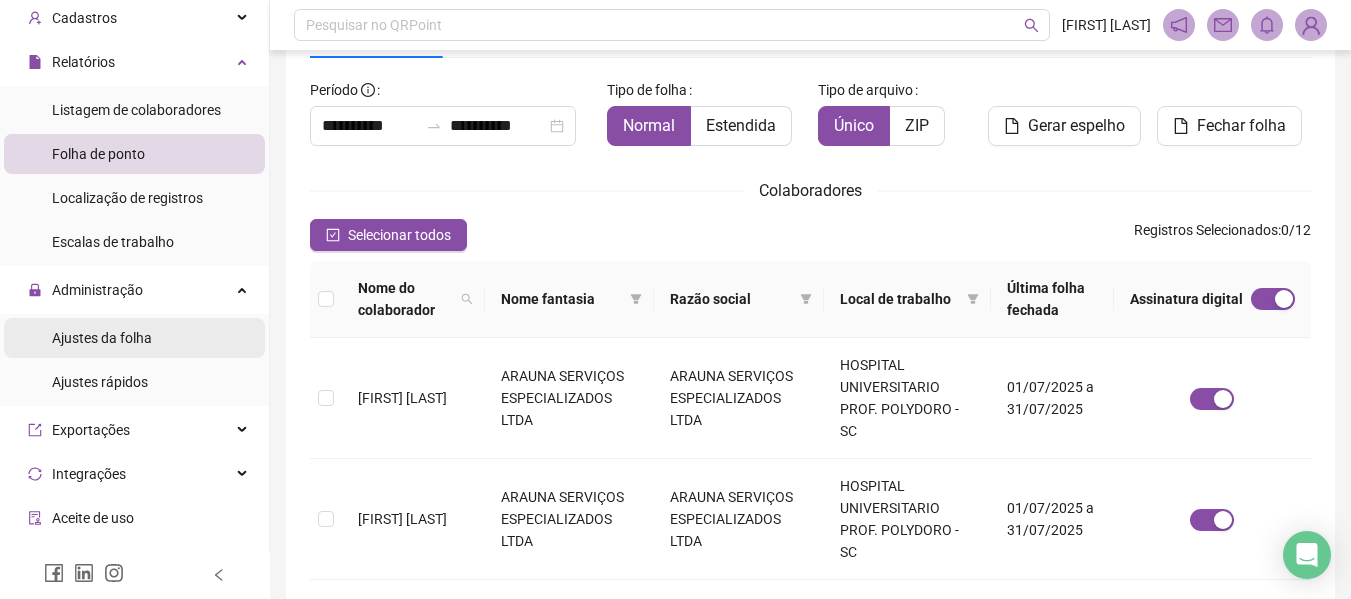 click on "Ajustes da folha" at bounding box center [134, 338] 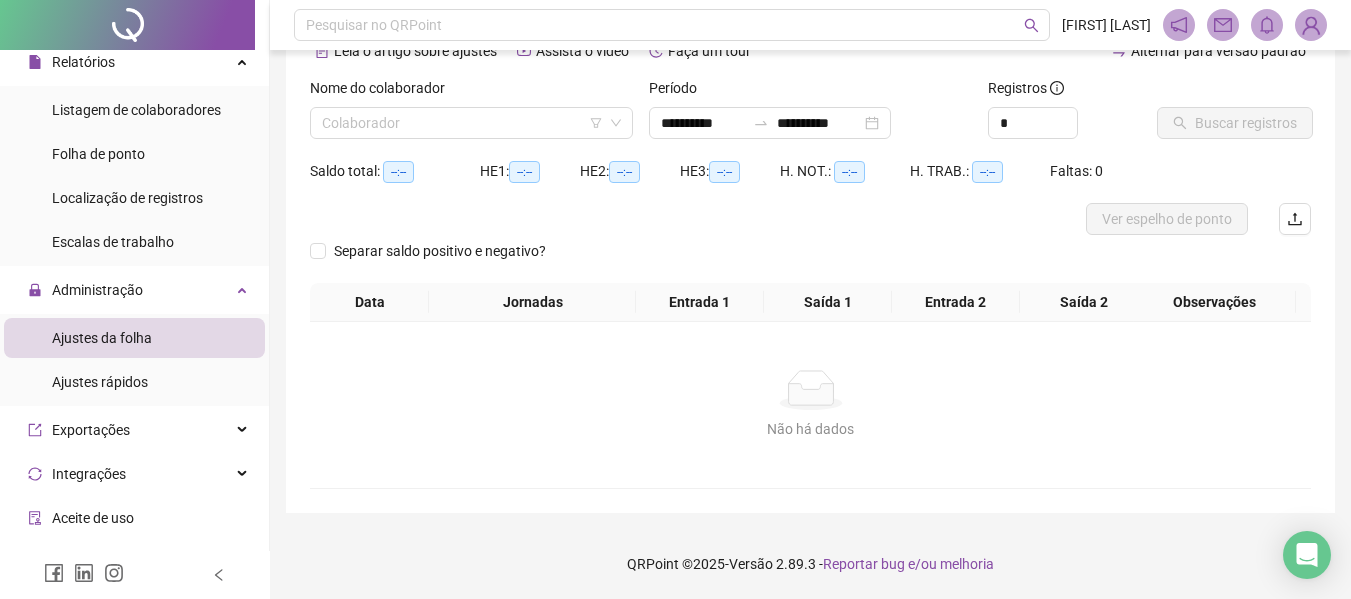 scroll, scrollTop: 107, scrollLeft: 0, axis: vertical 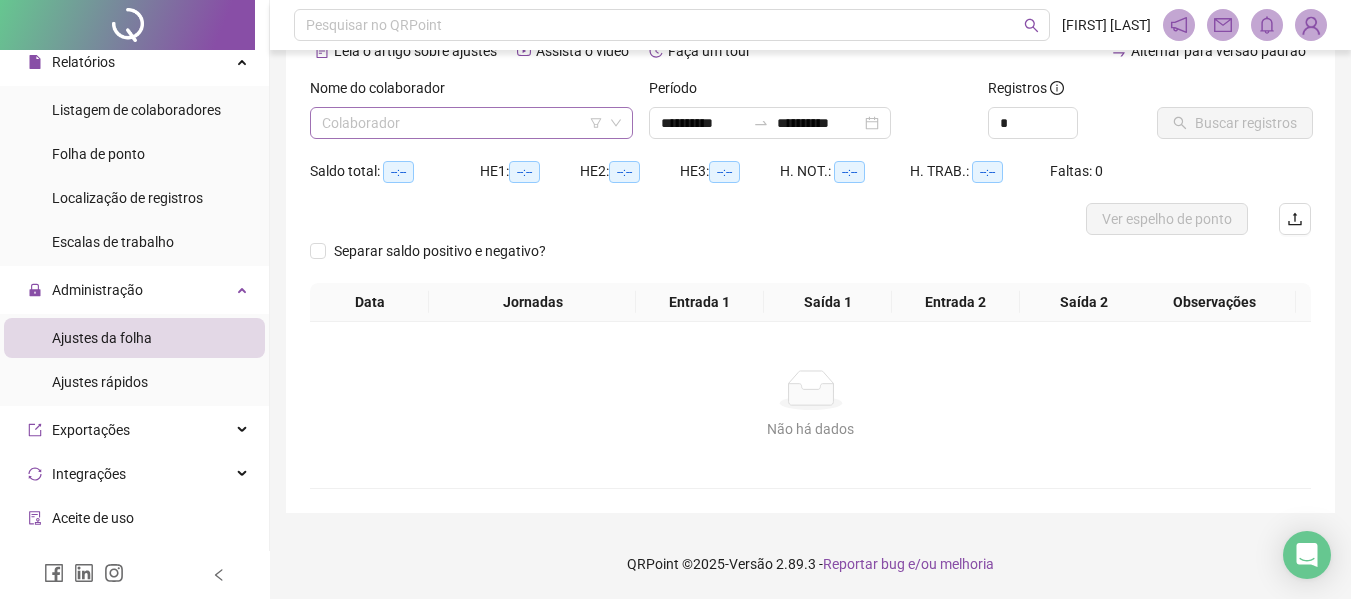 click at bounding box center (462, 123) 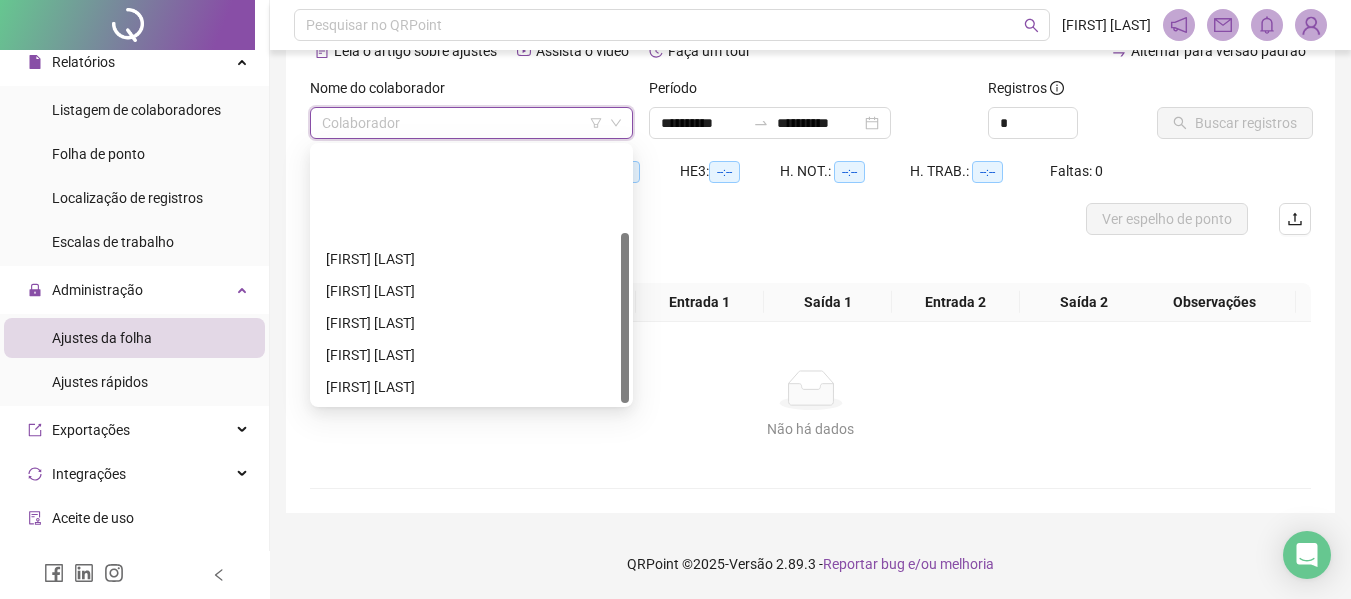 scroll, scrollTop: 128, scrollLeft: 0, axis: vertical 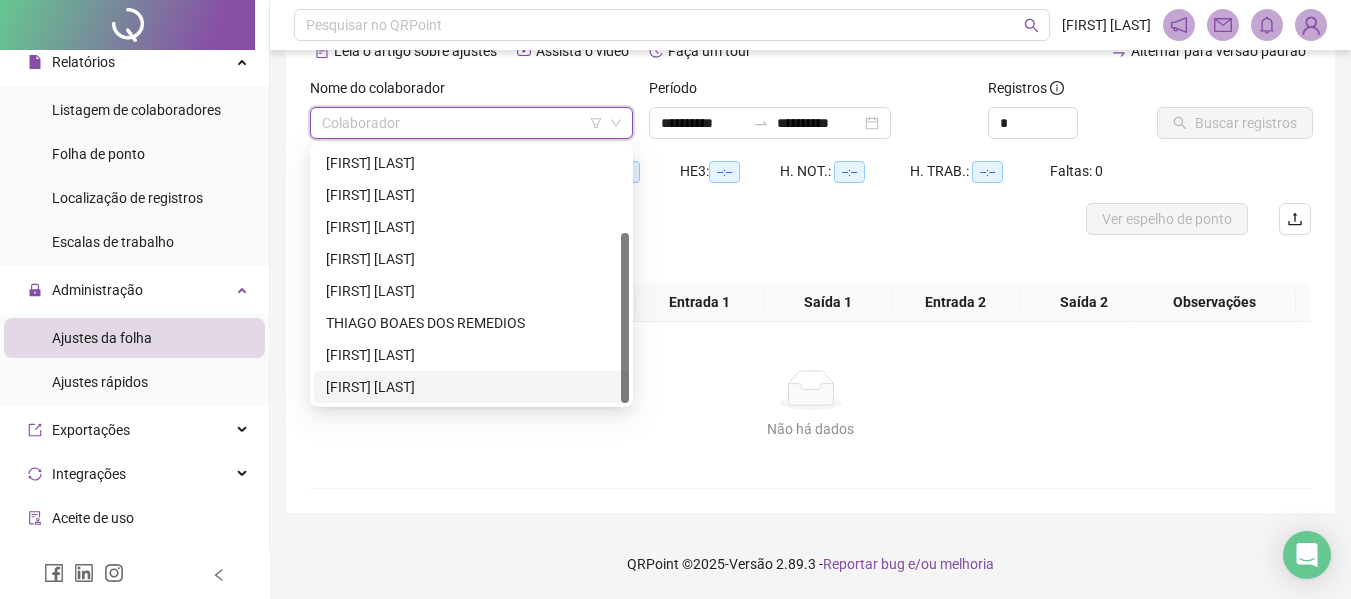 click on "[FIRST] [LAST]" at bounding box center [471, 387] 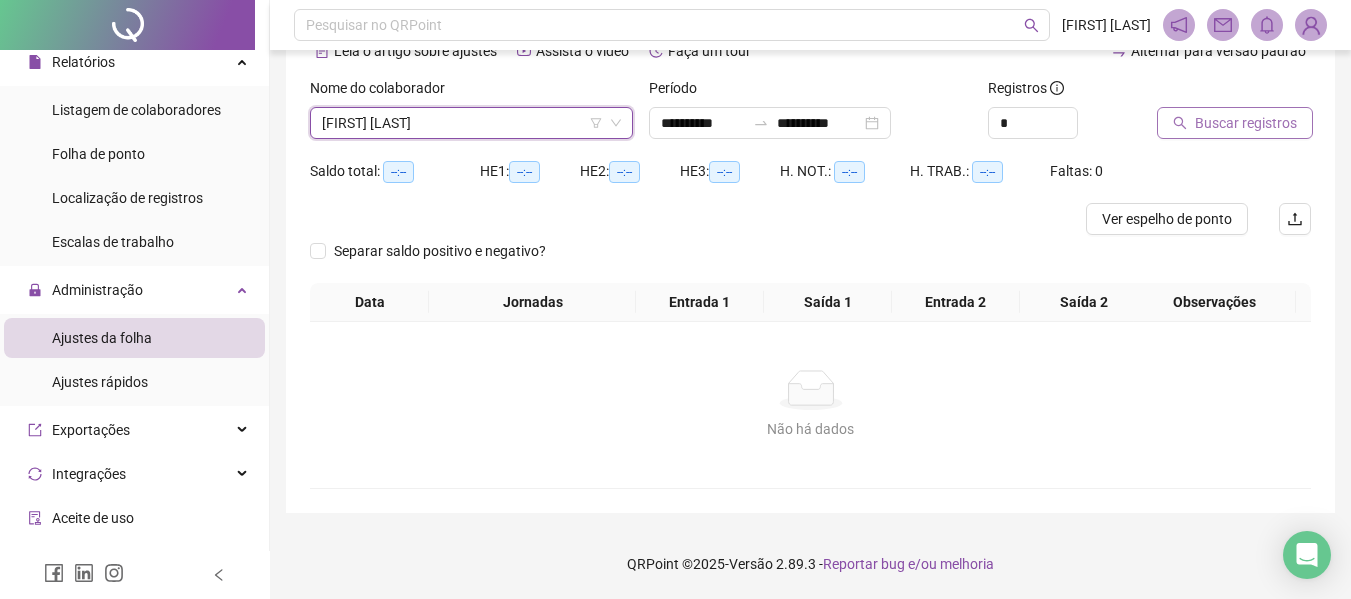 click on "Buscar registros" at bounding box center (1246, 123) 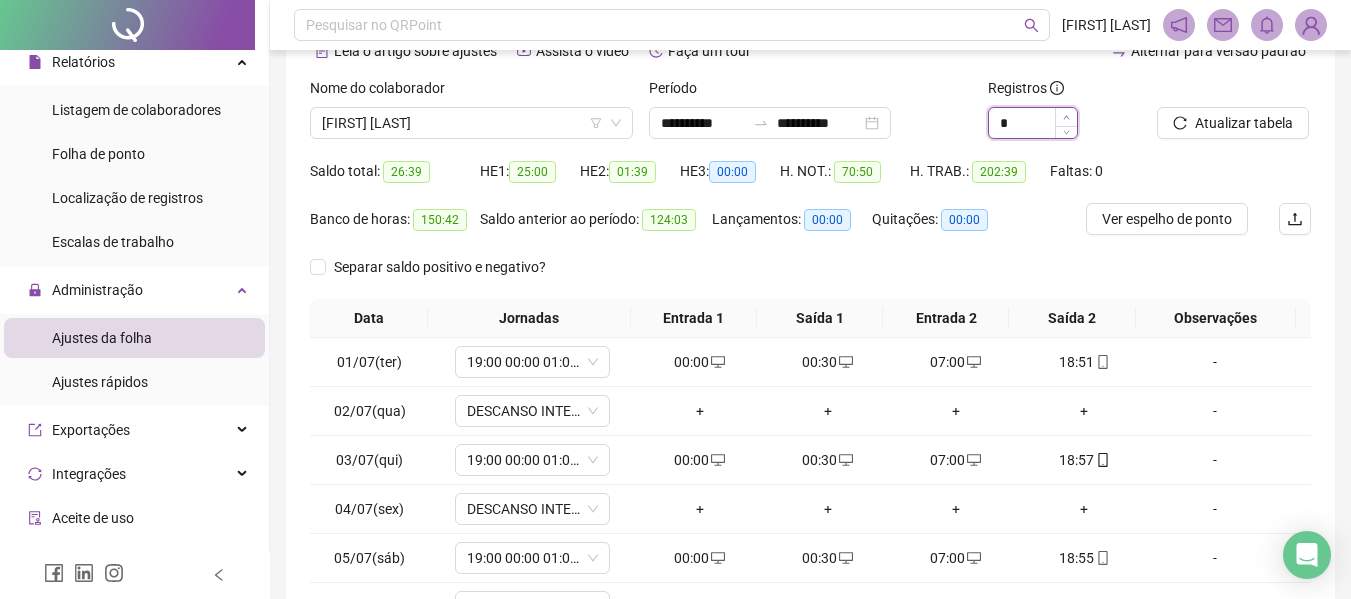 click at bounding box center (1066, 117) 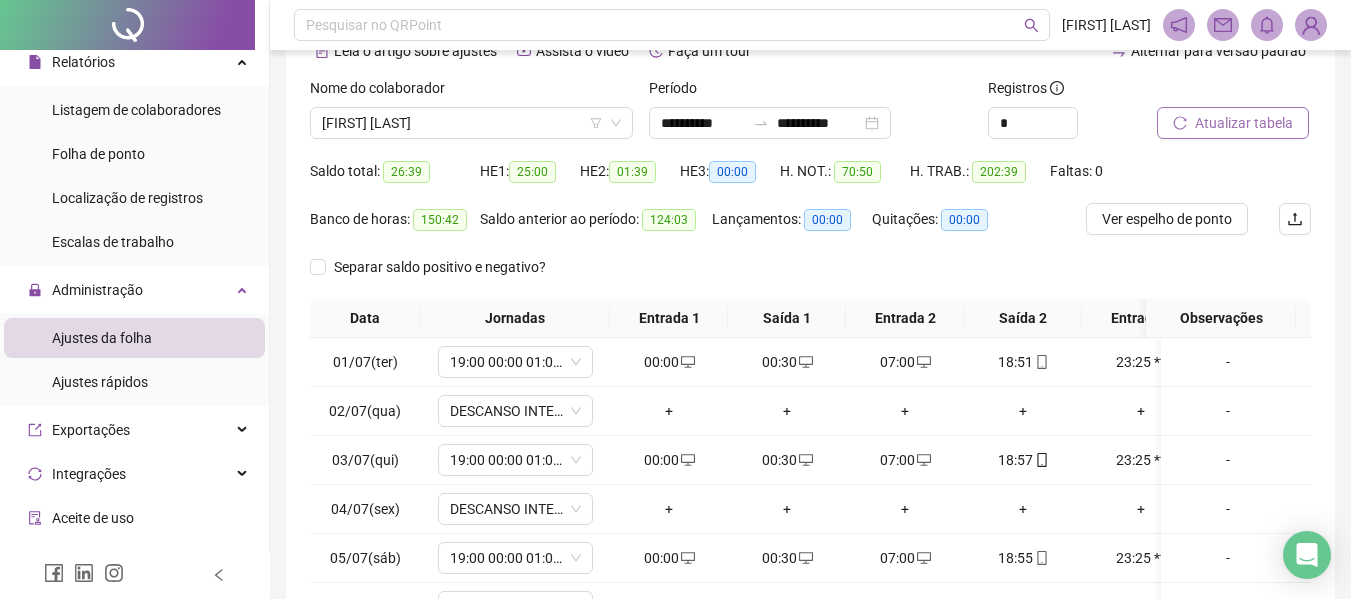 click on "Atualizar tabela" at bounding box center (1244, 123) 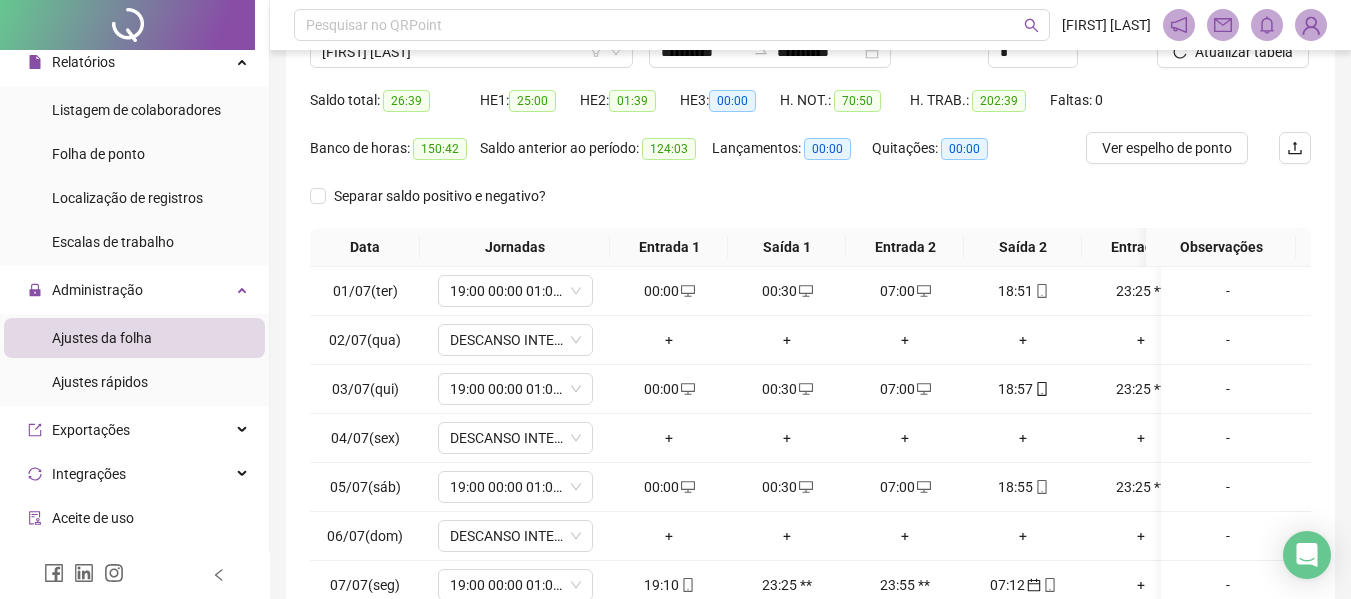 scroll, scrollTop: 207, scrollLeft: 0, axis: vertical 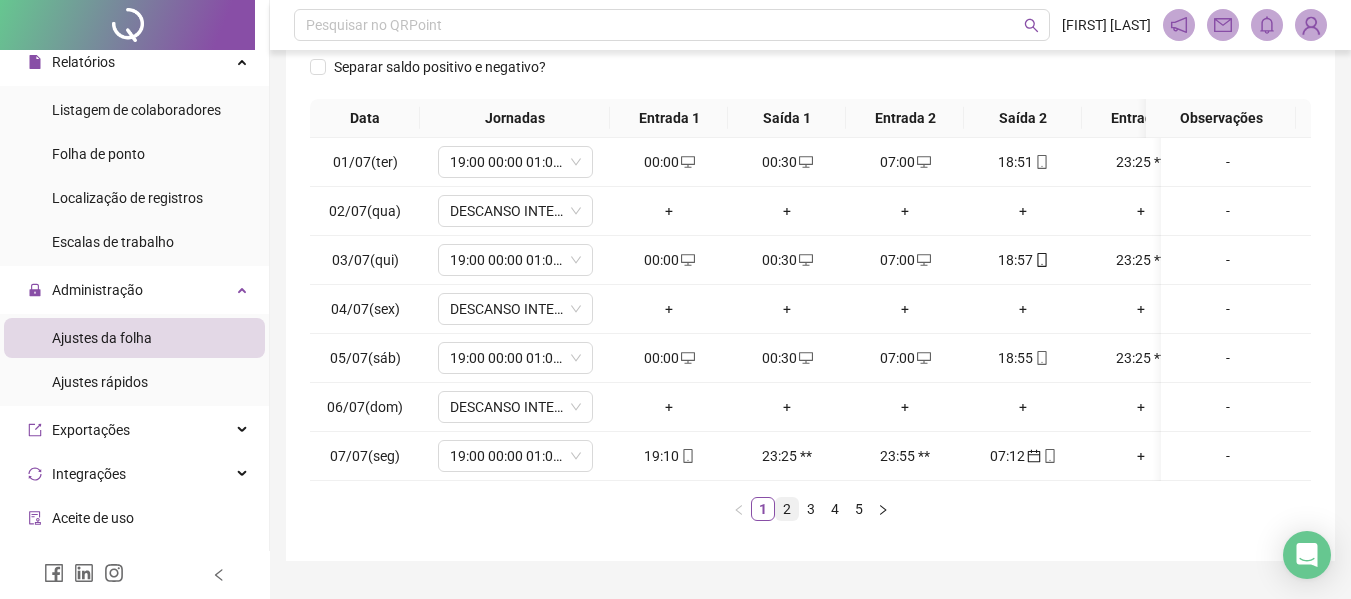 click on "2" at bounding box center (787, 509) 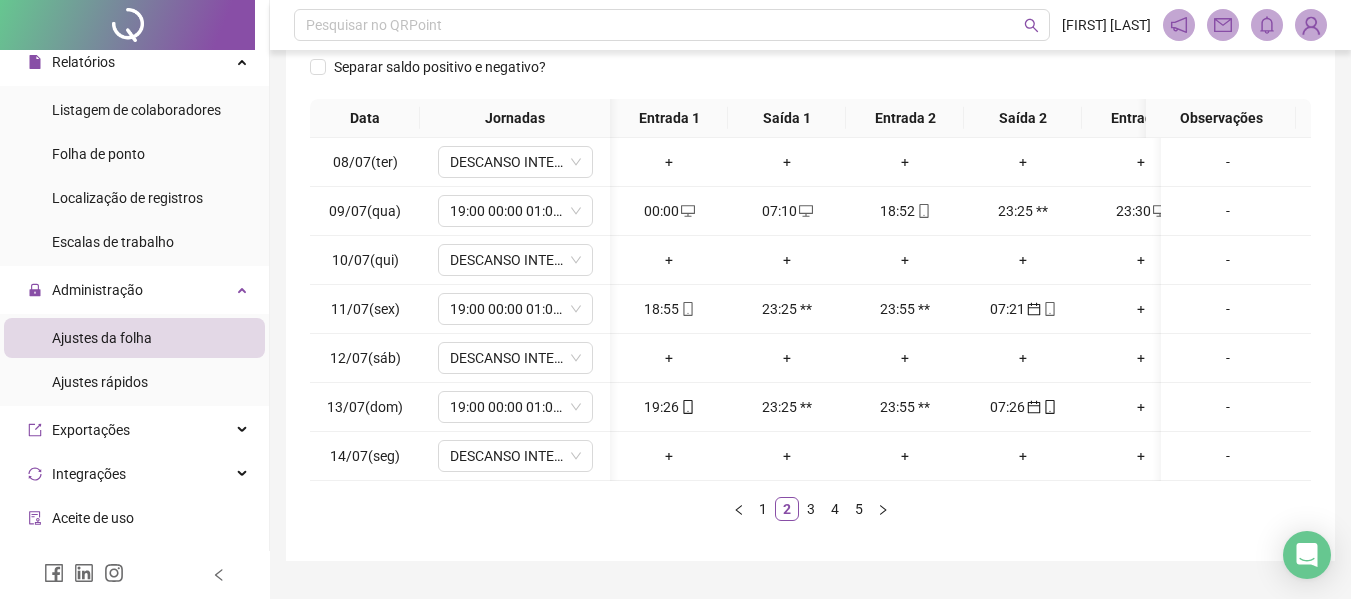 scroll, scrollTop: 0, scrollLeft: 109, axis: horizontal 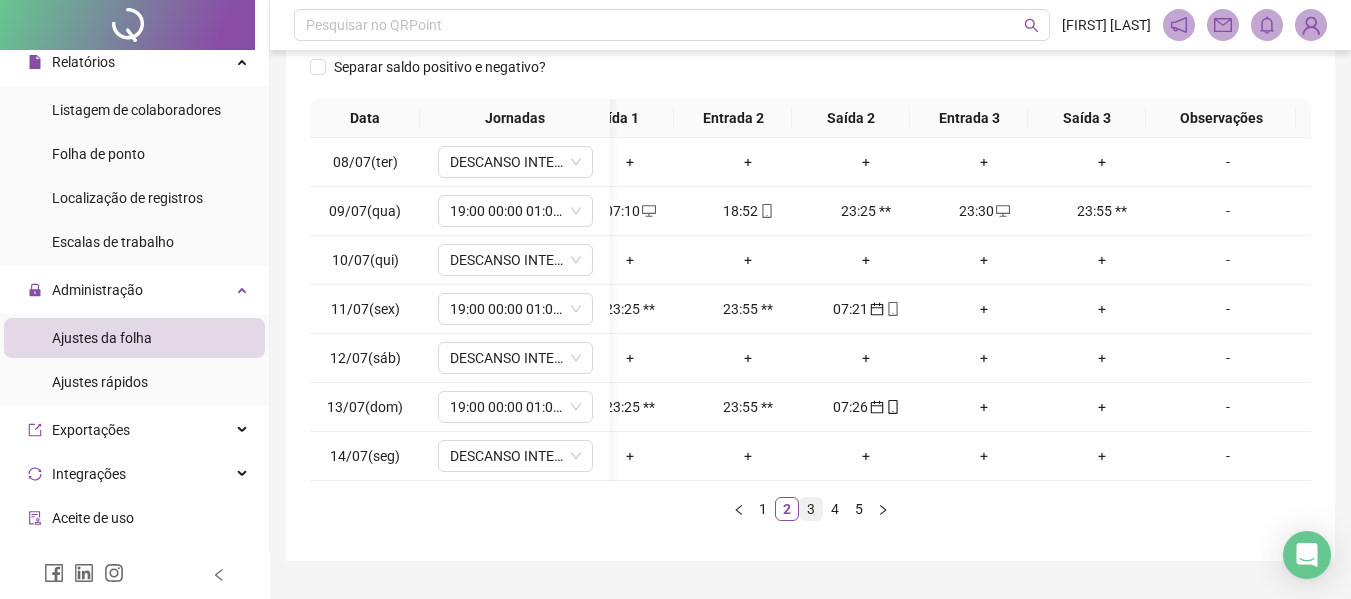 click on "3" at bounding box center [811, 509] 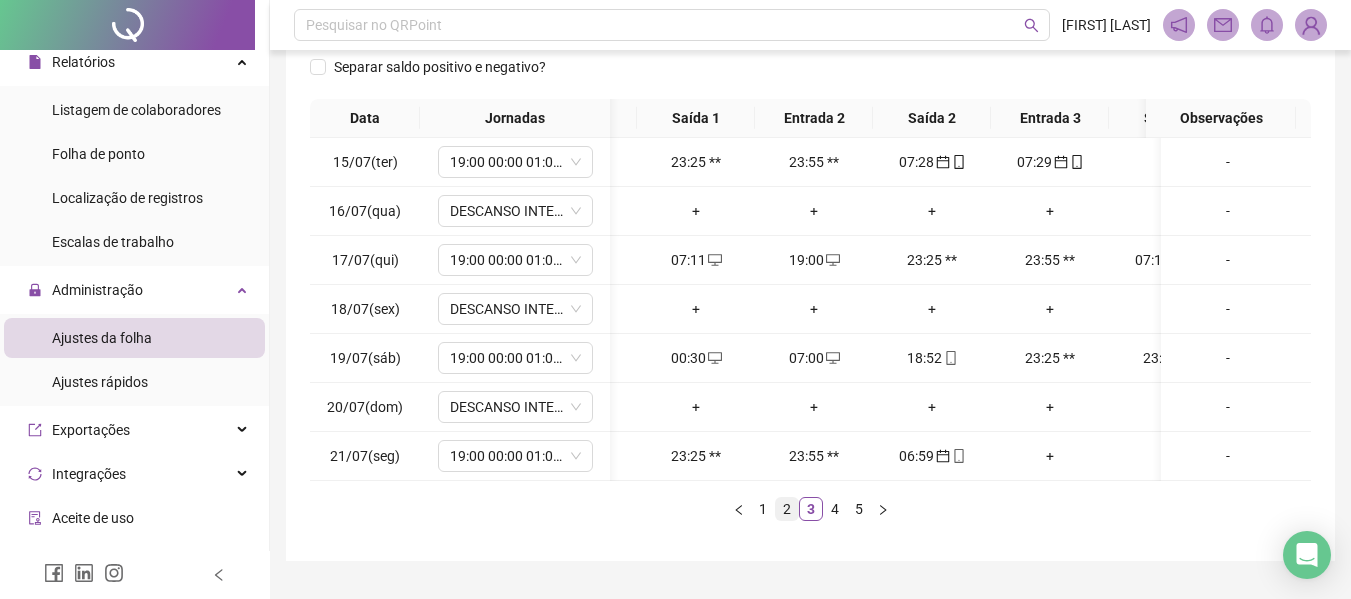 click on "2" at bounding box center [787, 509] 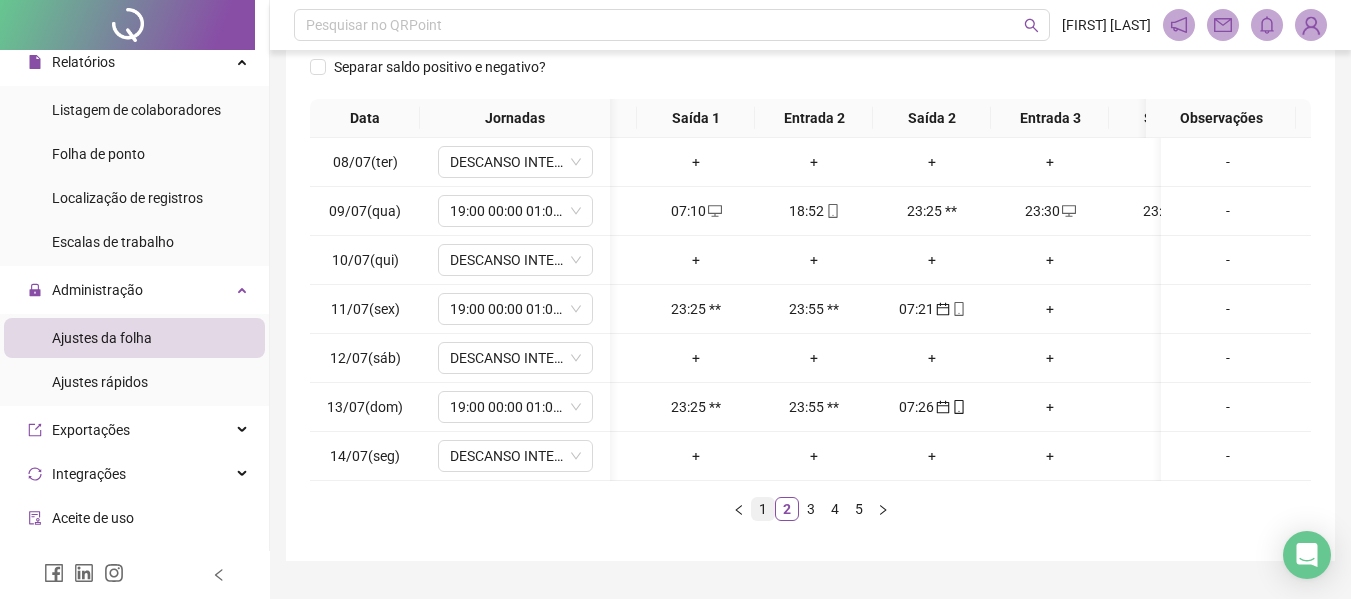 click on "1" at bounding box center (763, 509) 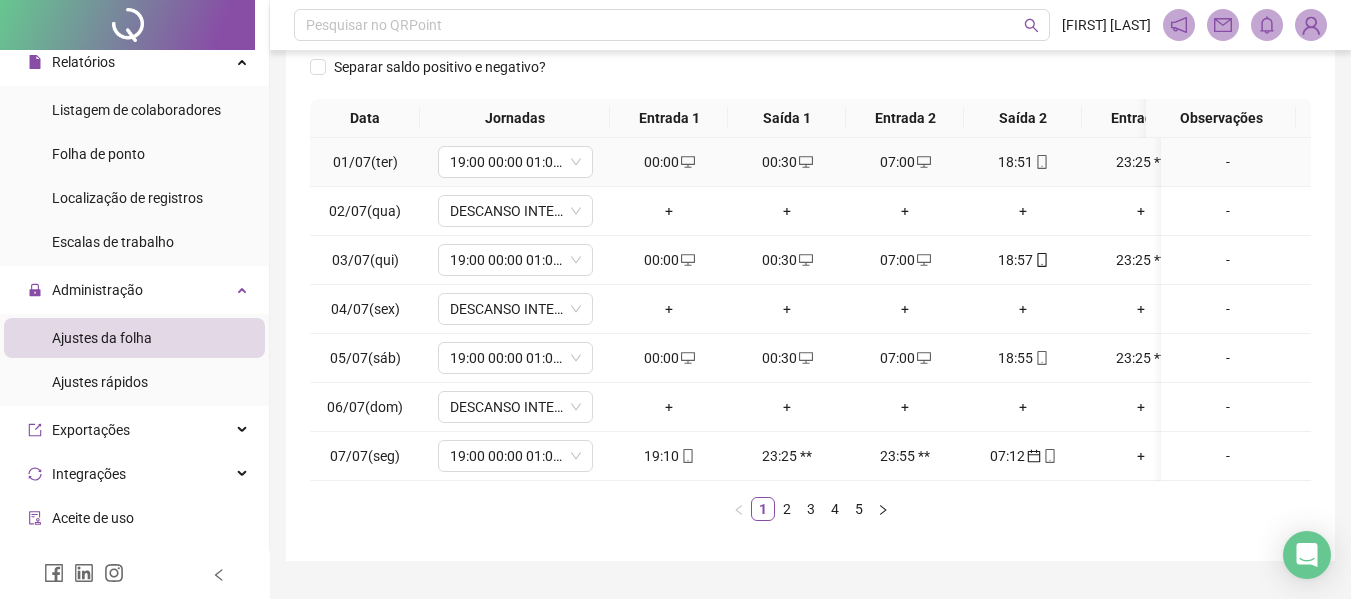 click on "00:30" at bounding box center (787, 162) 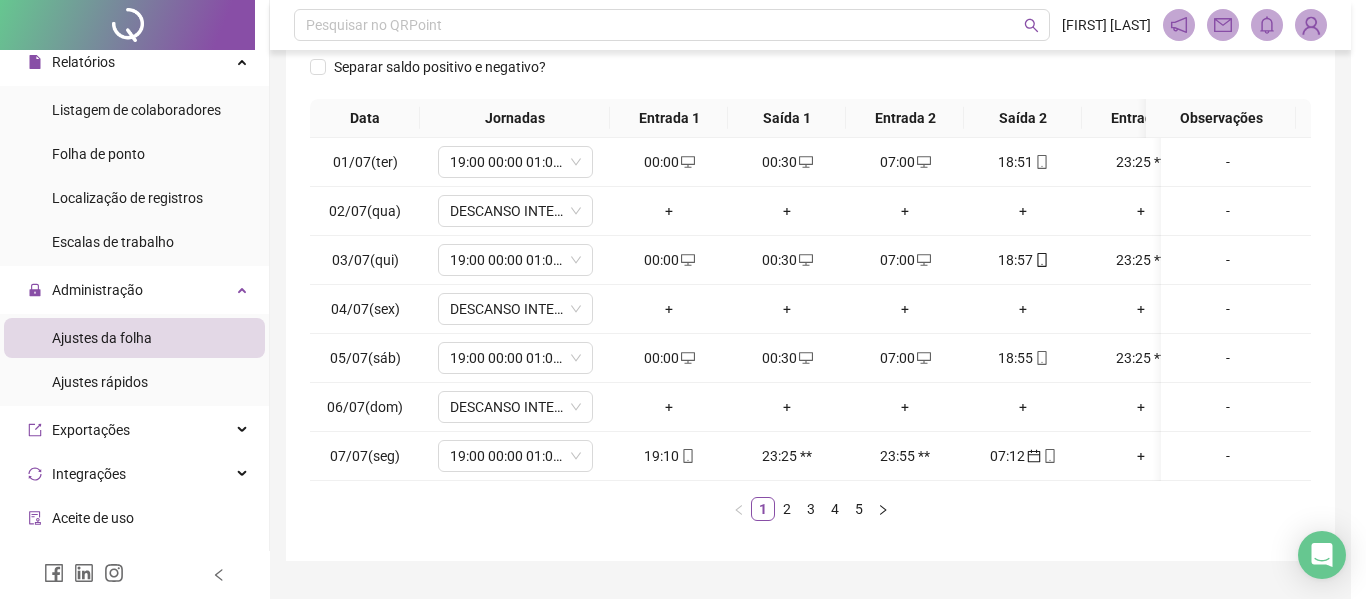 type on "**********" 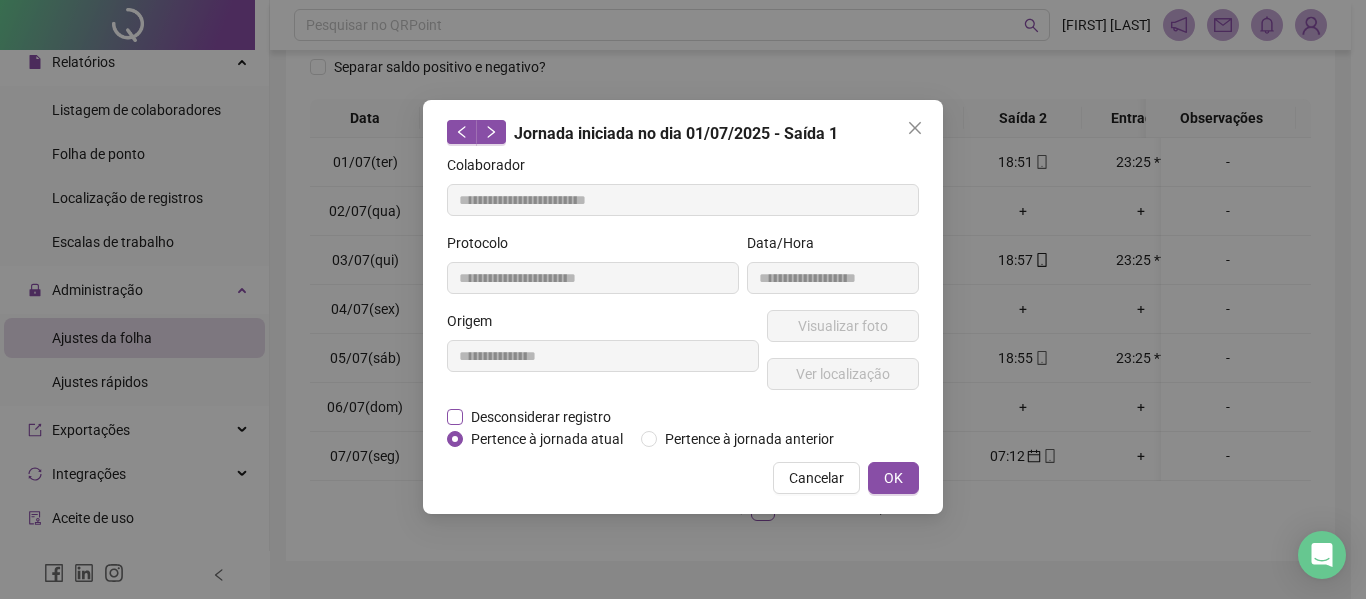 click on "Desconsiderar registro" at bounding box center (541, 417) 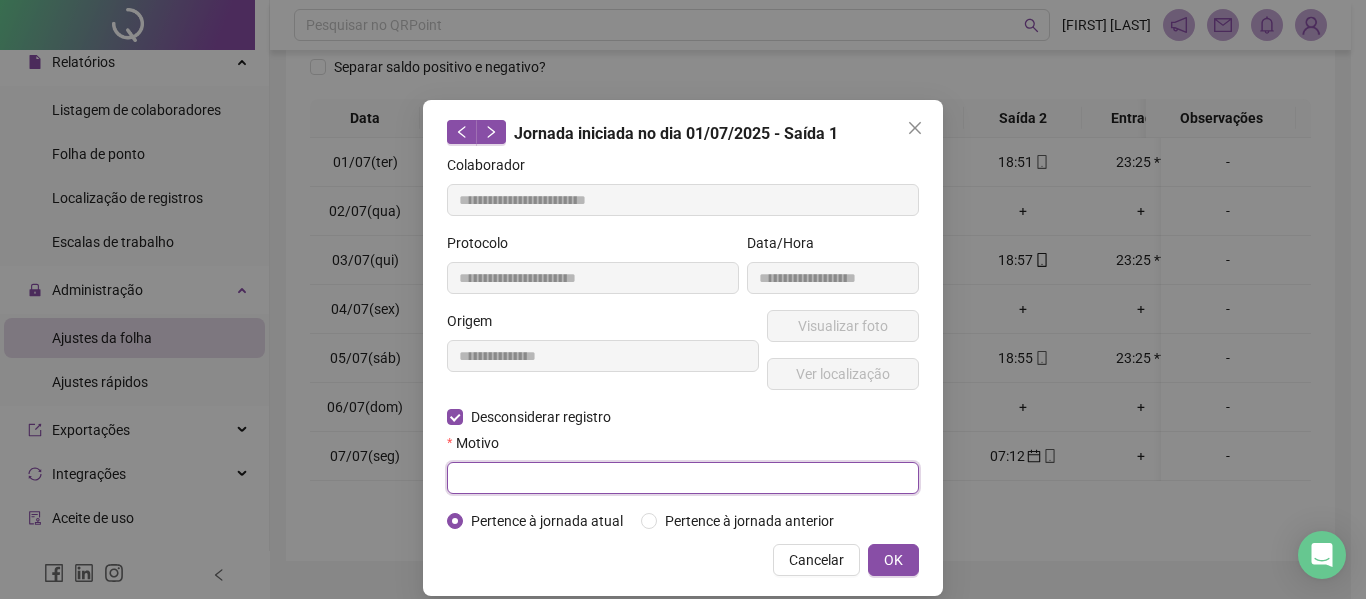 click at bounding box center [683, 478] 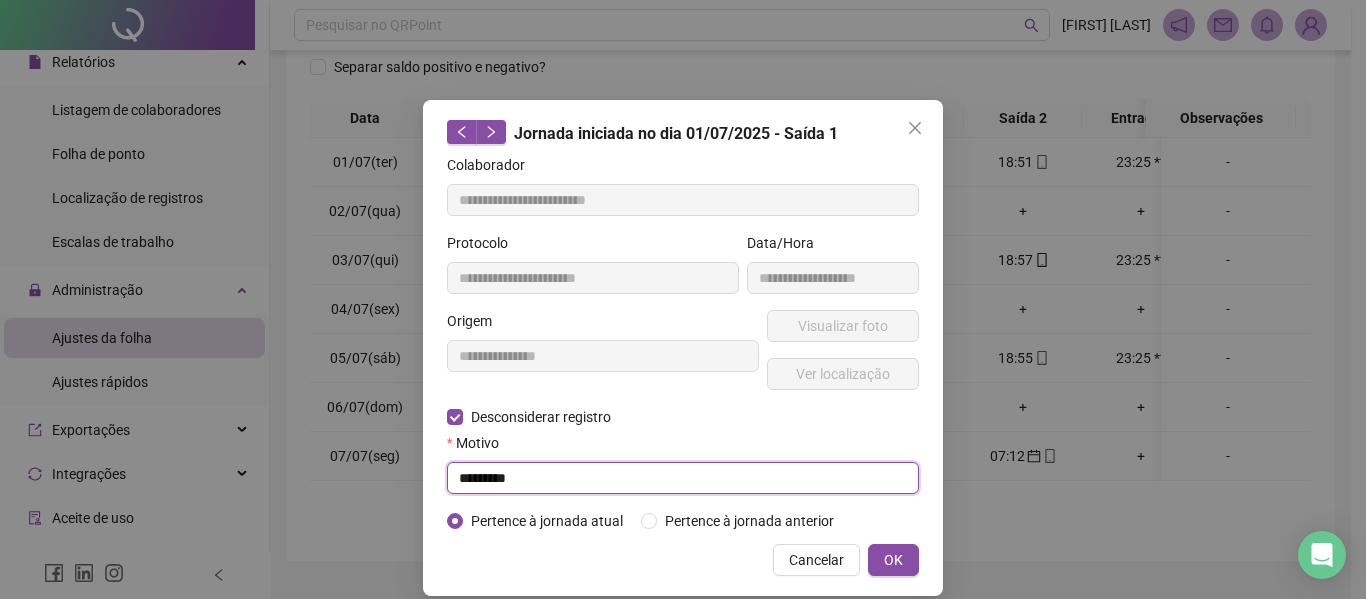 click on "*********" at bounding box center [683, 478] 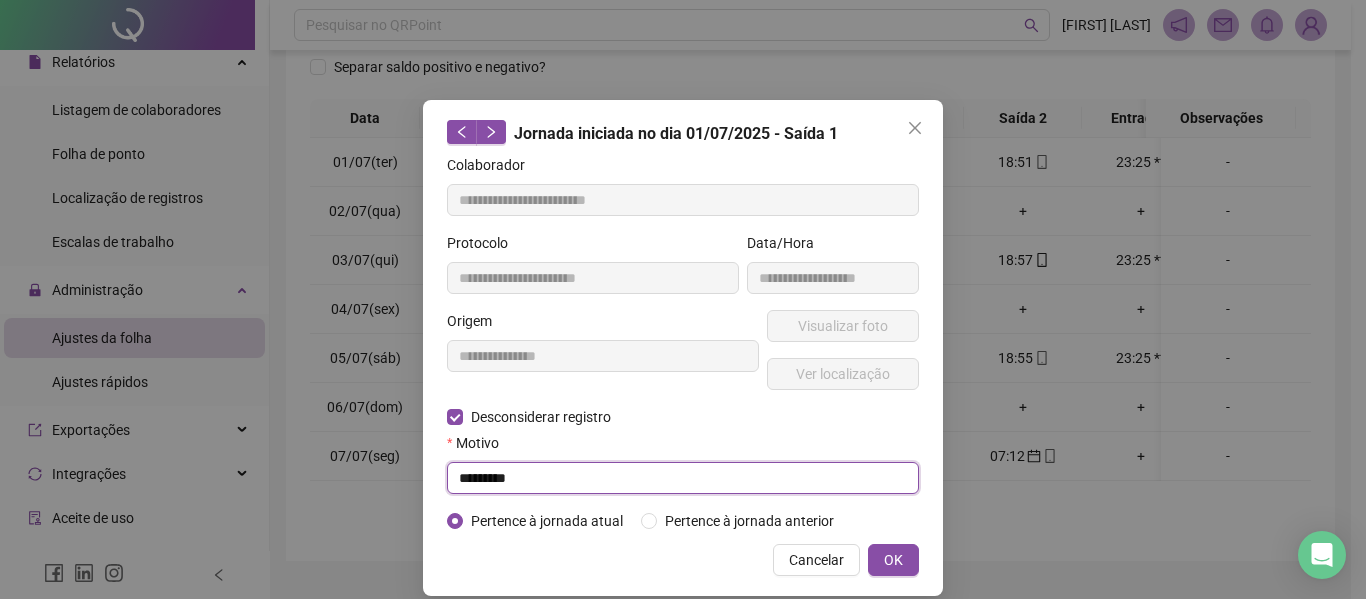 click on "*********" at bounding box center (683, 478) 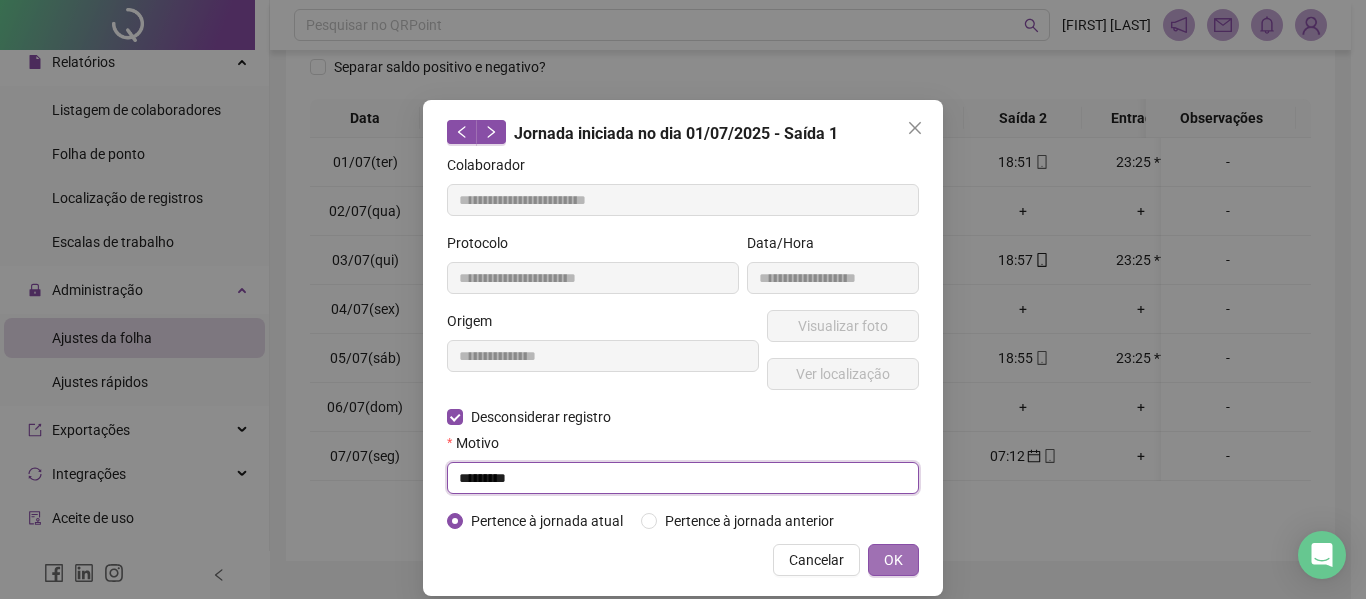 type on "*********" 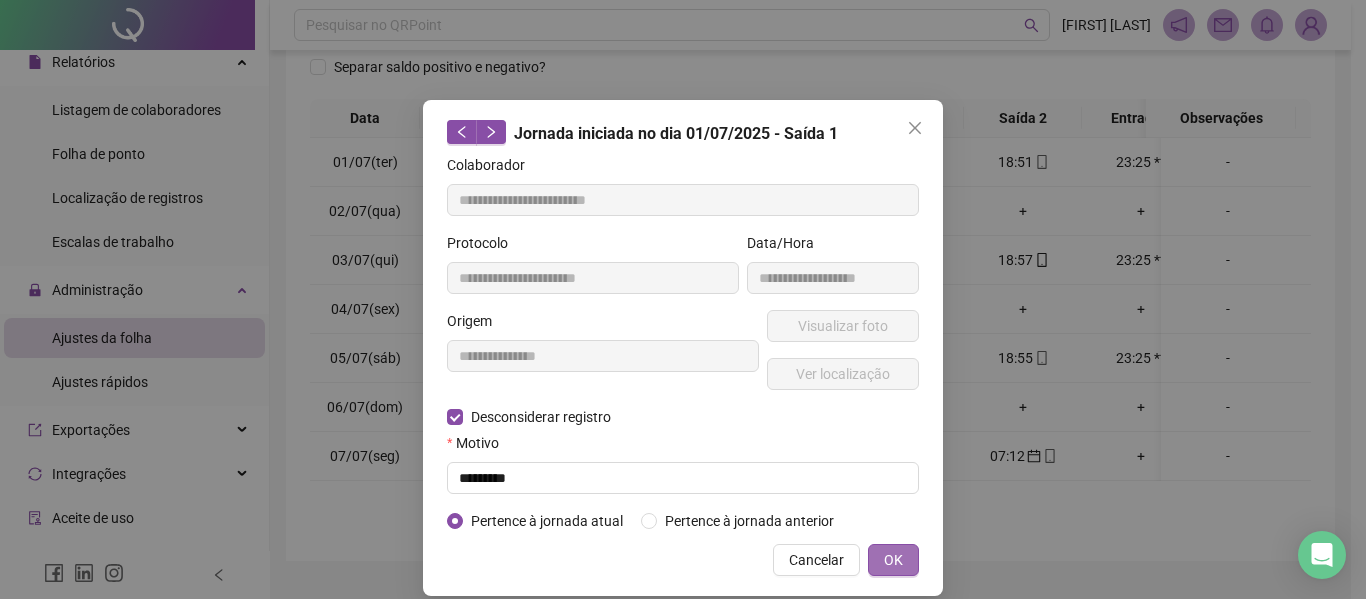 click on "OK" at bounding box center (893, 560) 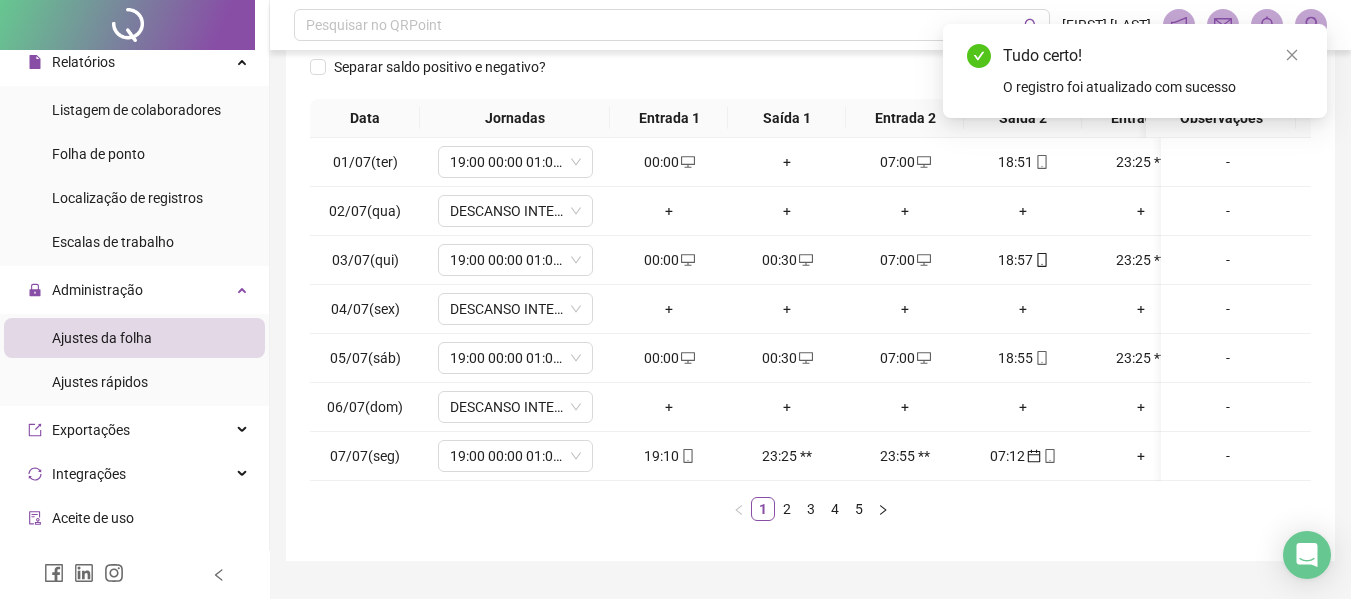click on "Entrada 1" at bounding box center (669, 118) 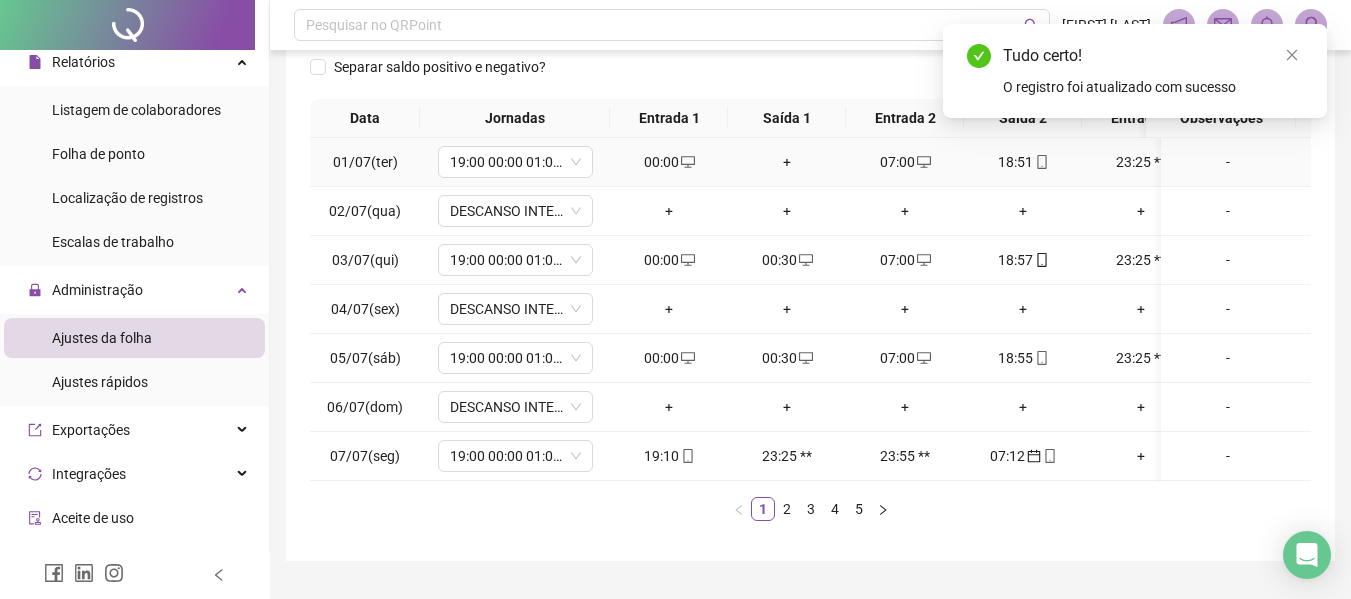 click on "00:00" at bounding box center [669, 162] 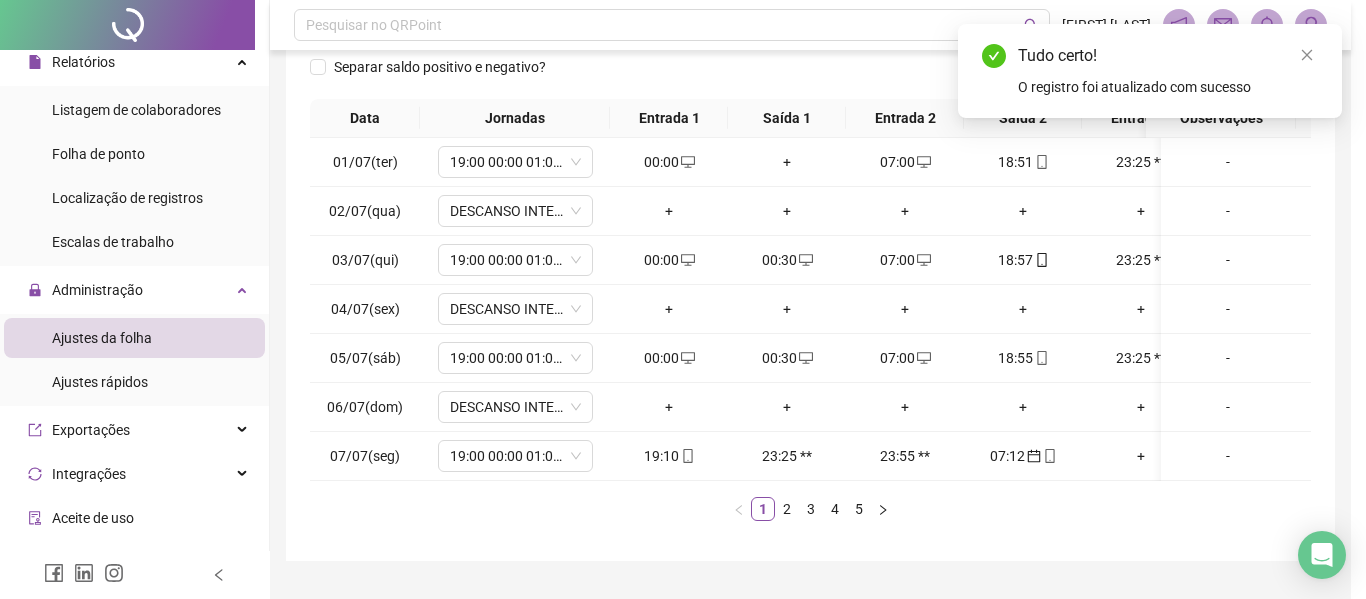type on "**********" 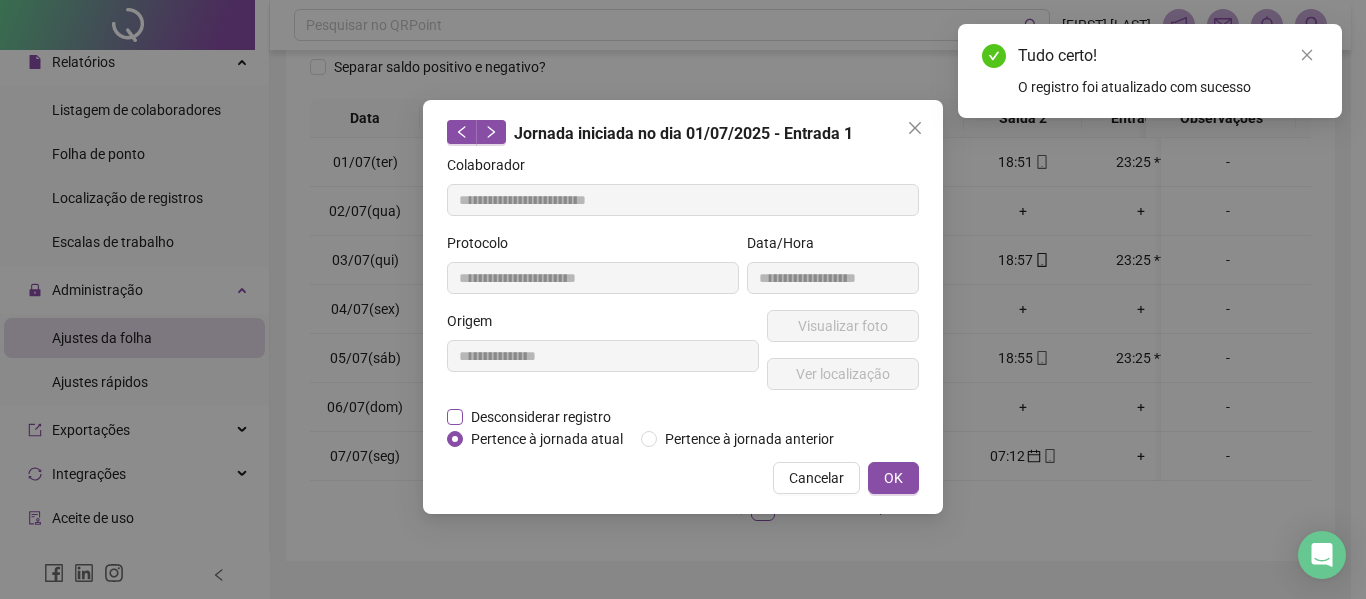 click on "Desconsiderar registro" at bounding box center (541, 417) 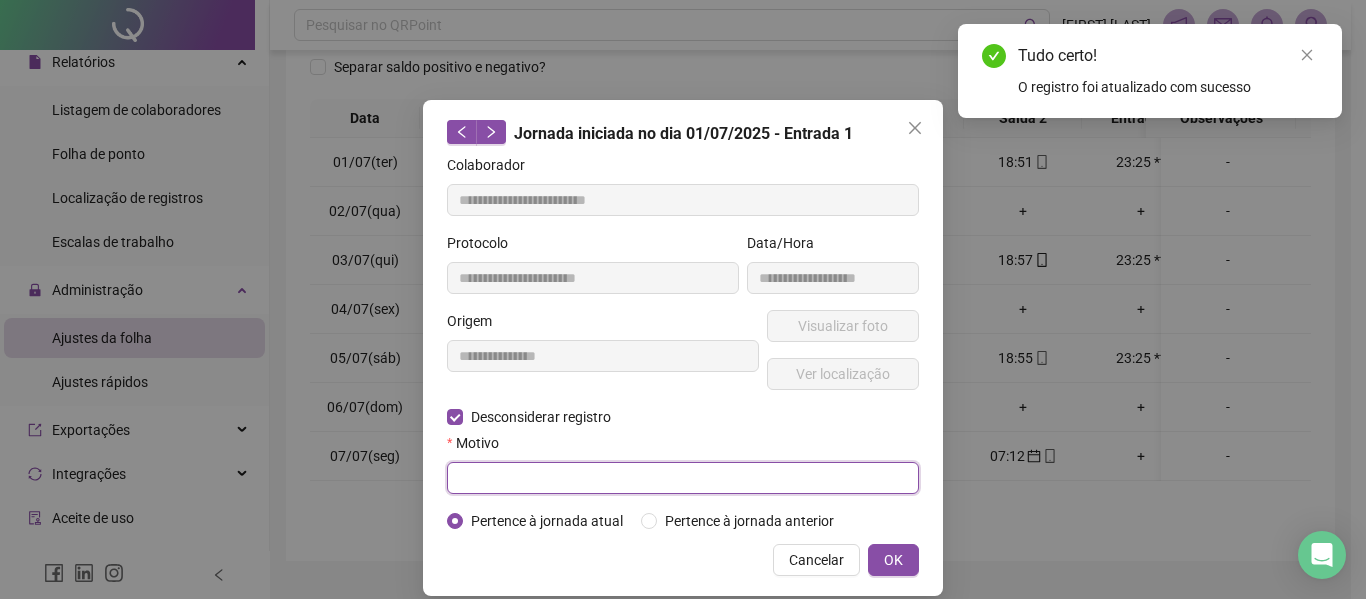 click at bounding box center (683, 478) 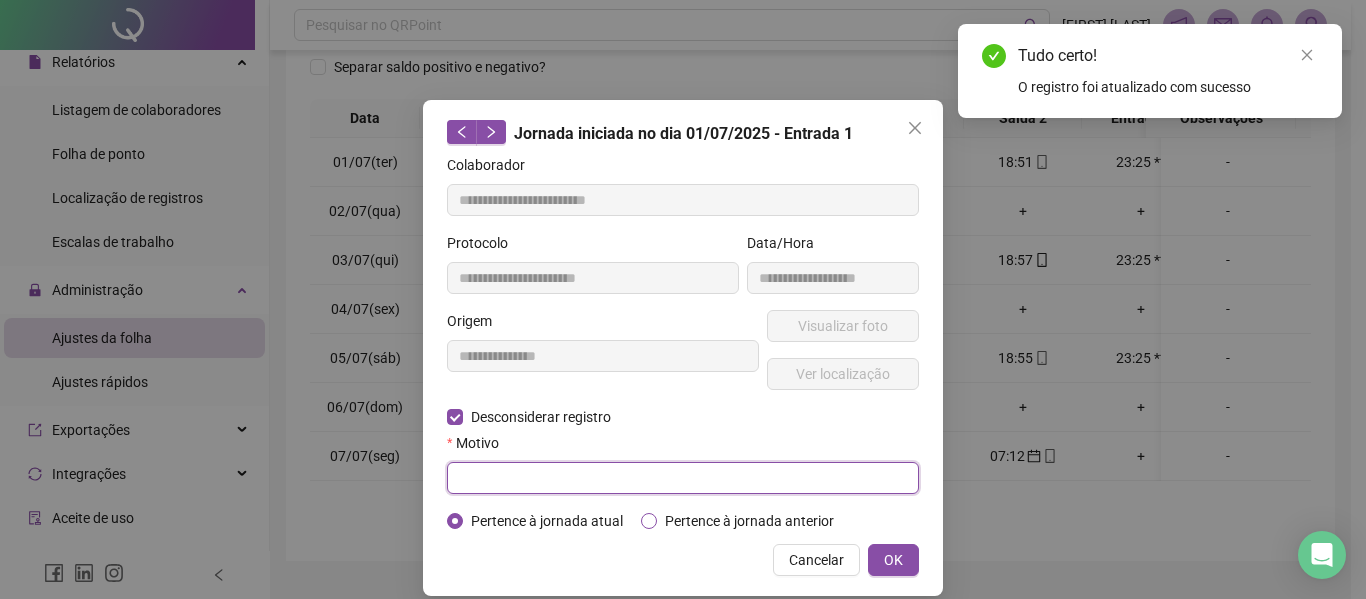 paste on "*********" 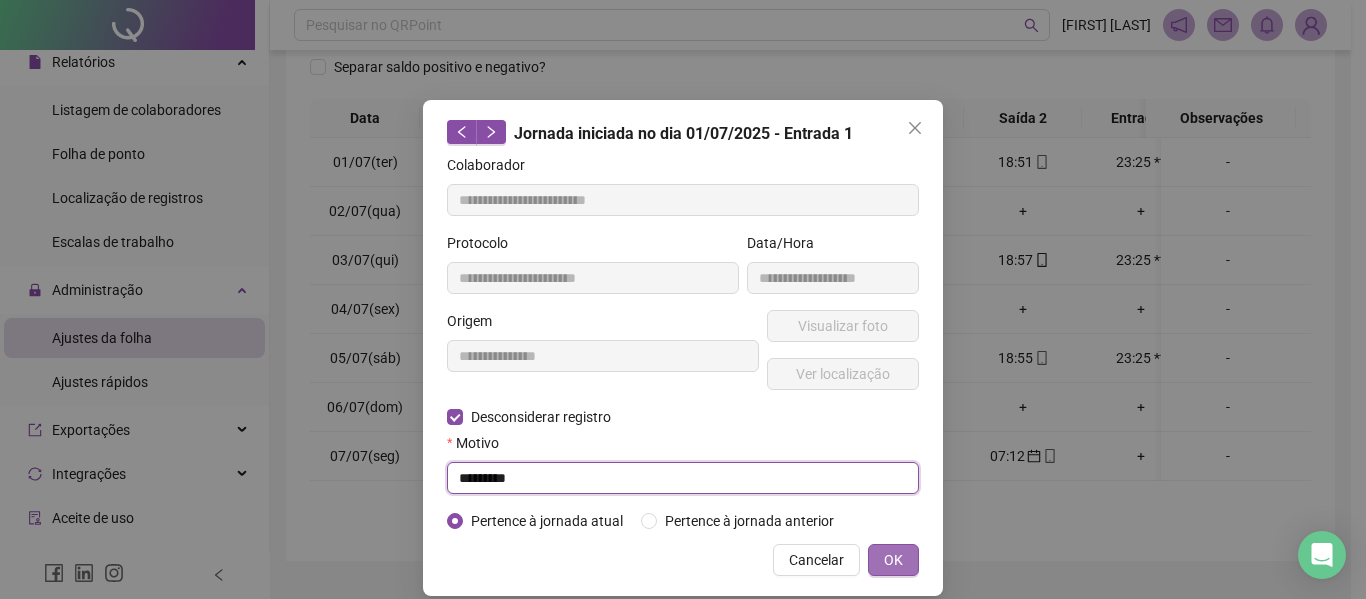 type on "*********" 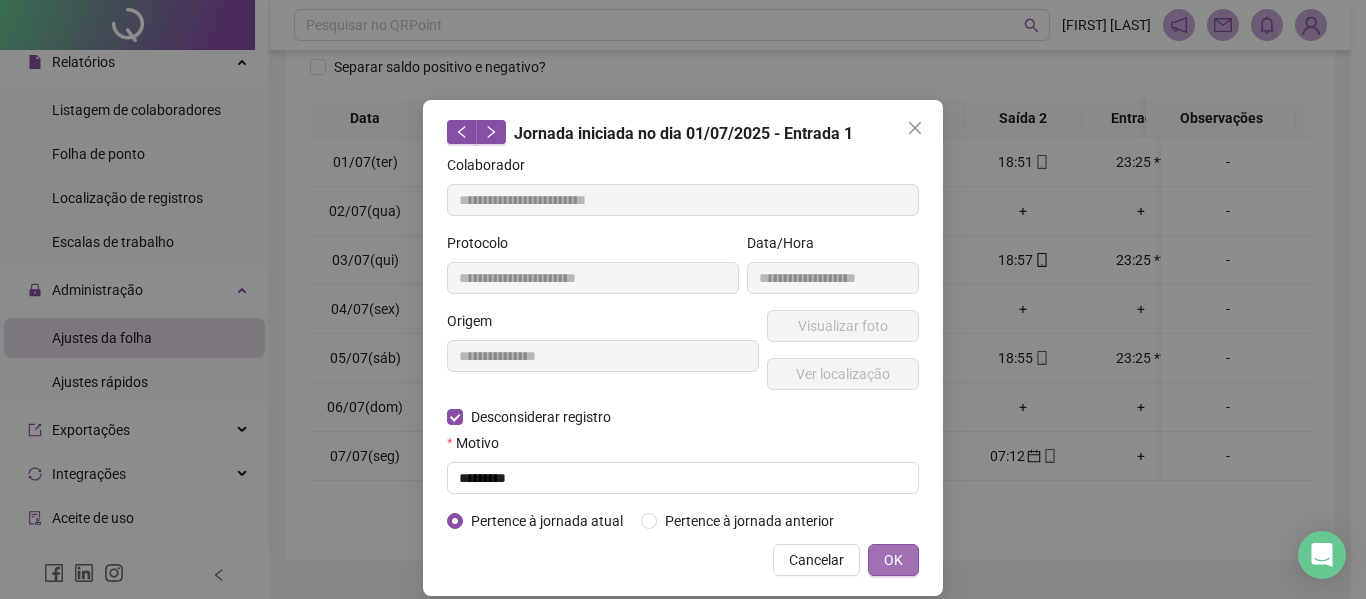 click on "OK" at bounding box center [893, 560] 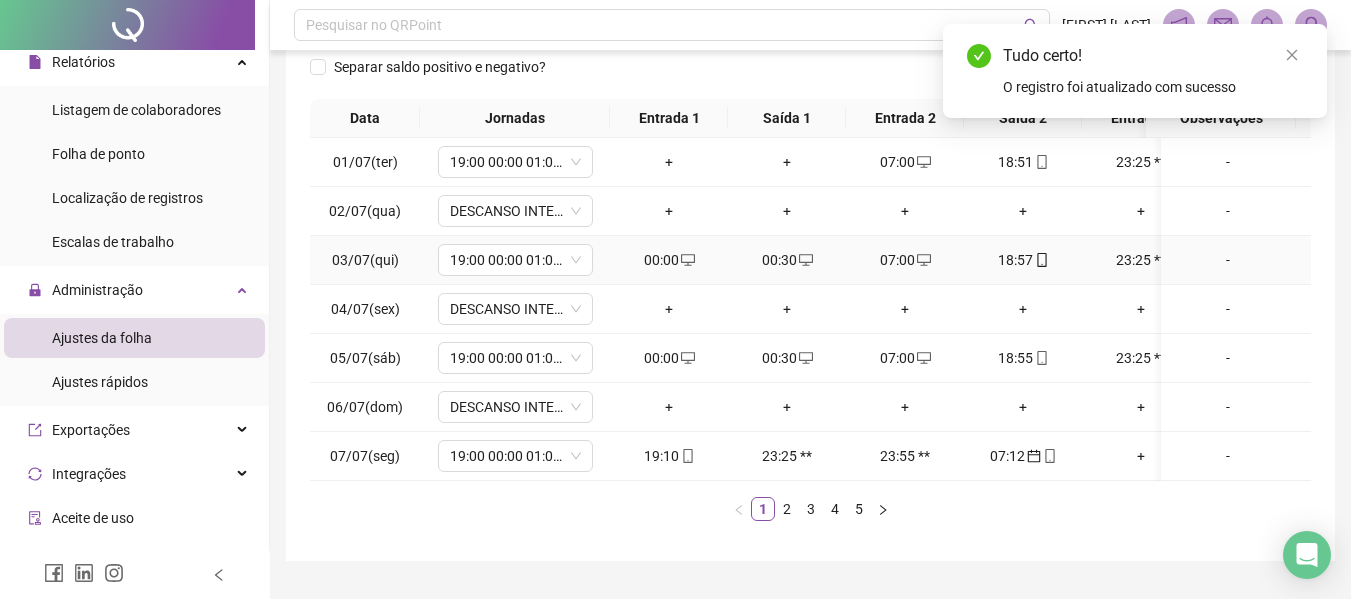 click on "00:30" at bounding box center (787, 260) 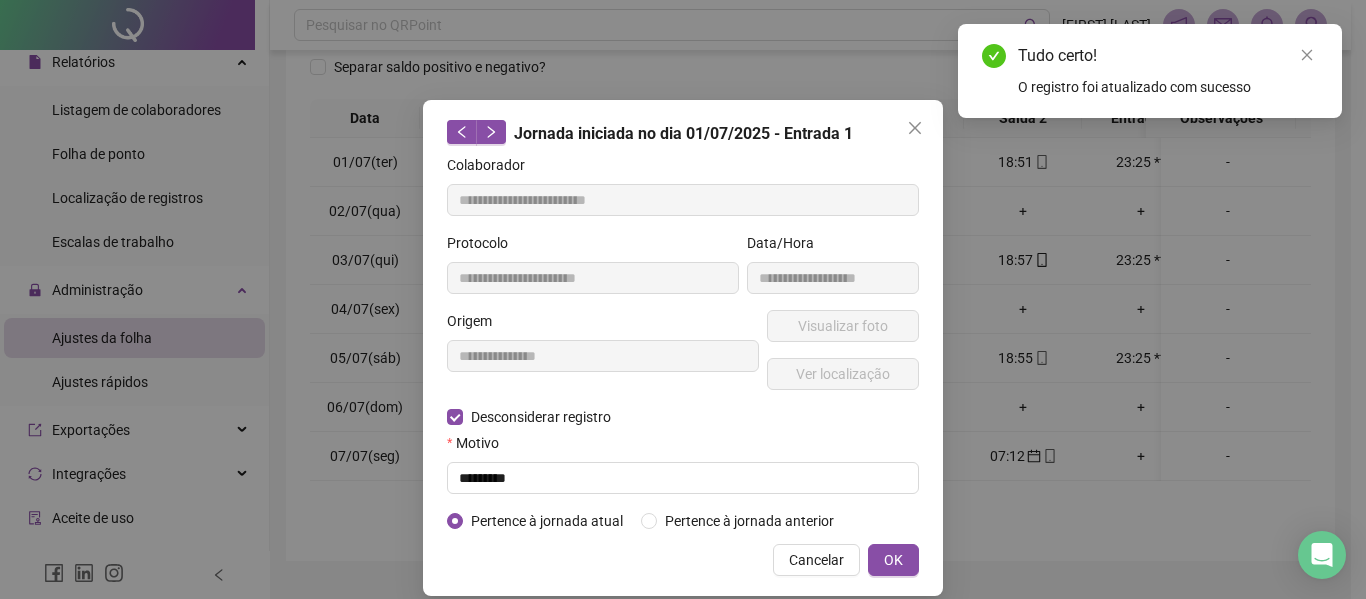 type on "**********" 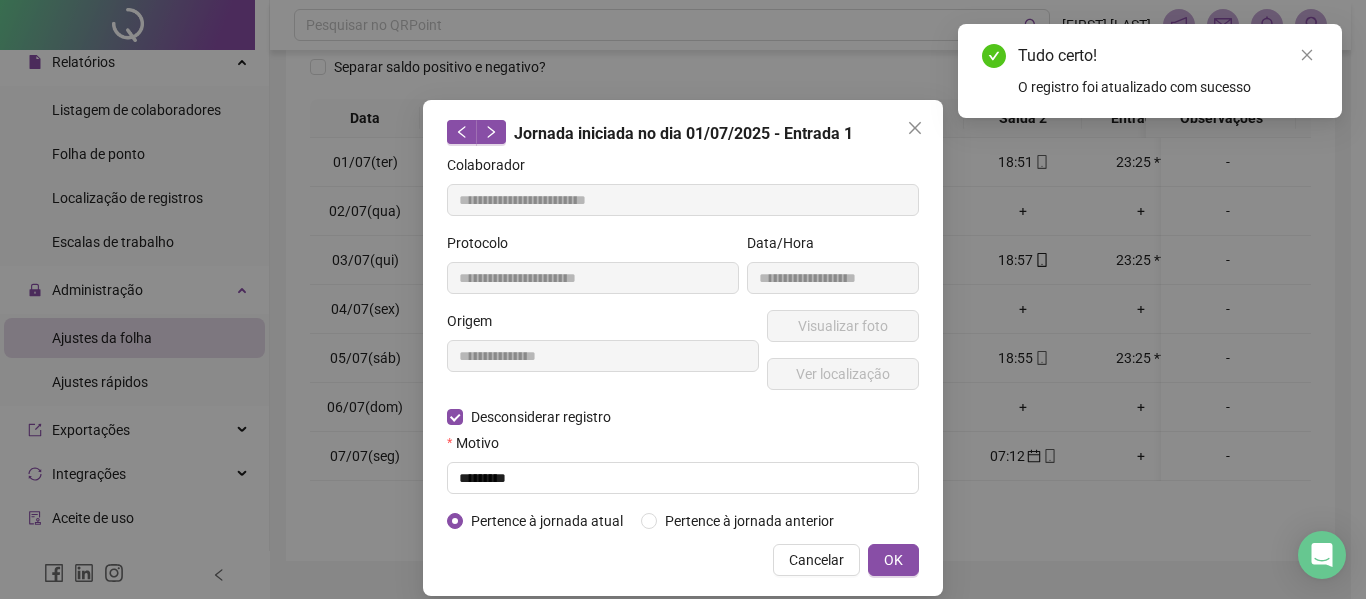 type on "**********" 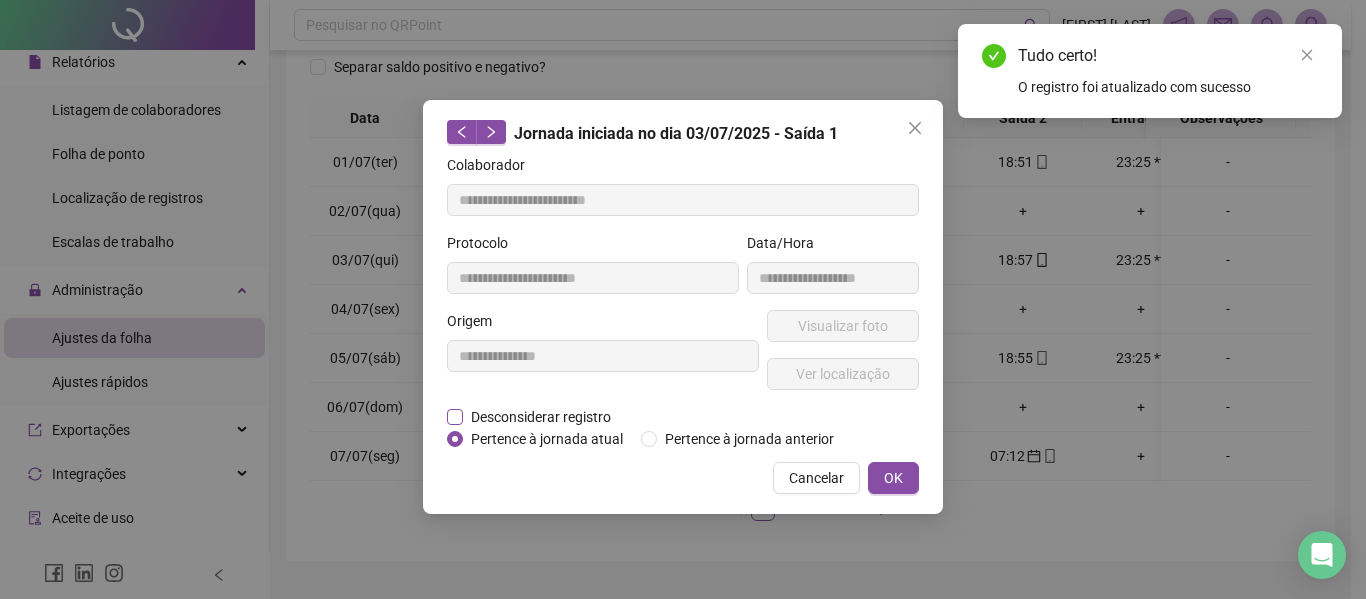 drag, startPoint x: 601, startPoint y: 403, endPoint x: 595, endPoint y: 413, distance: 11.661903 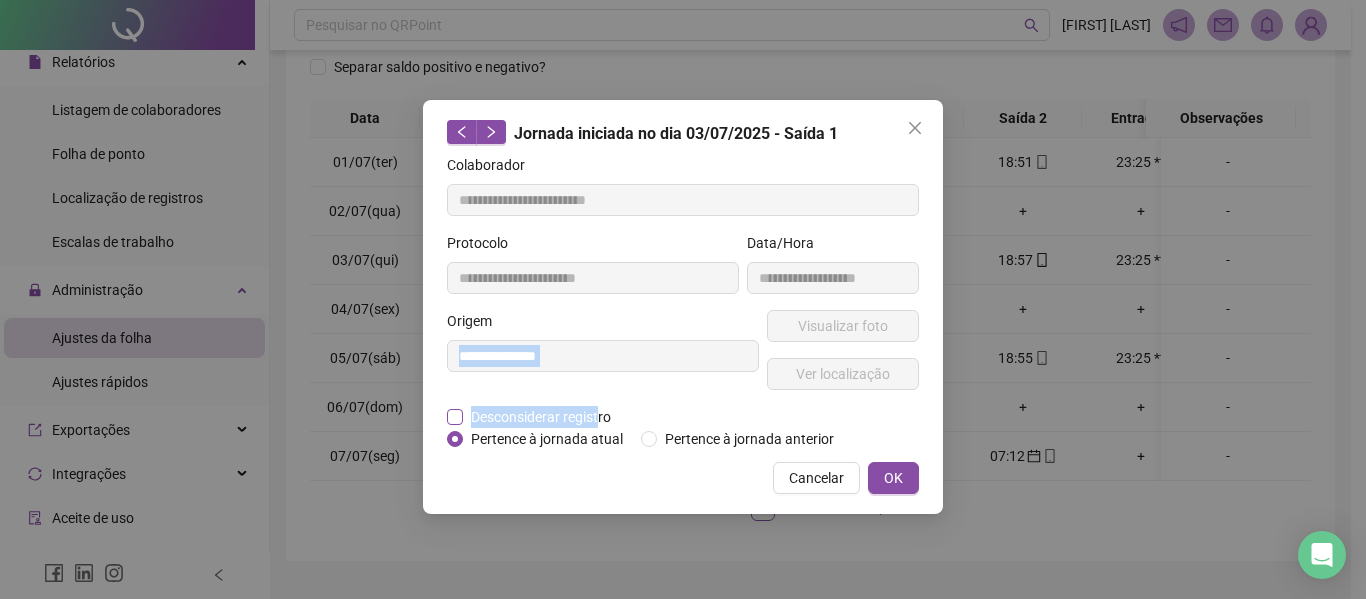 click on "Desconsiderar registro" at bounding box center [541, 417] 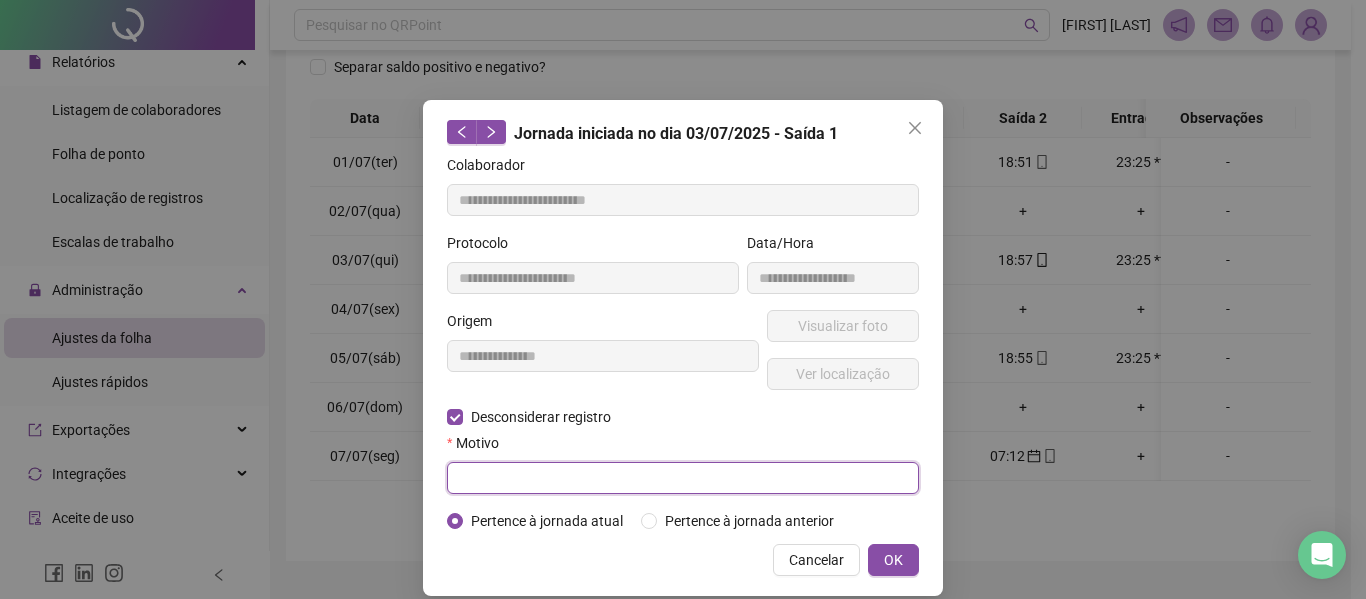 click at bounding box center (683, 478) 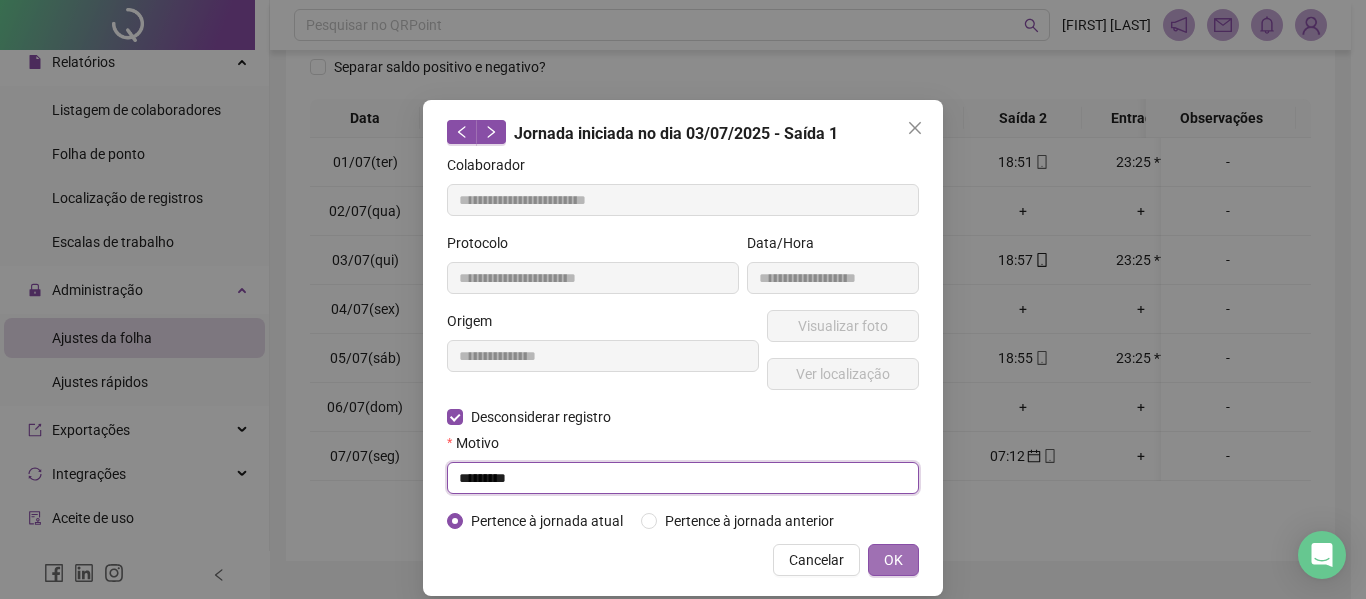 type on "*********" 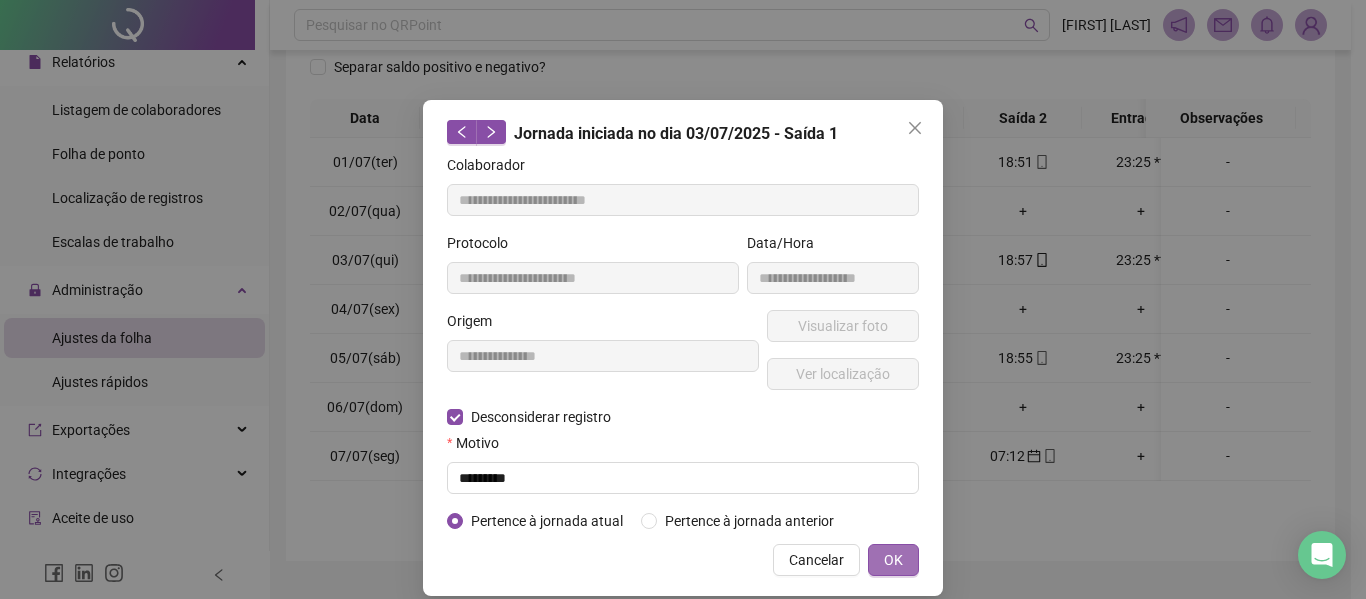 click on "OK" at bounding box center [893, 560] 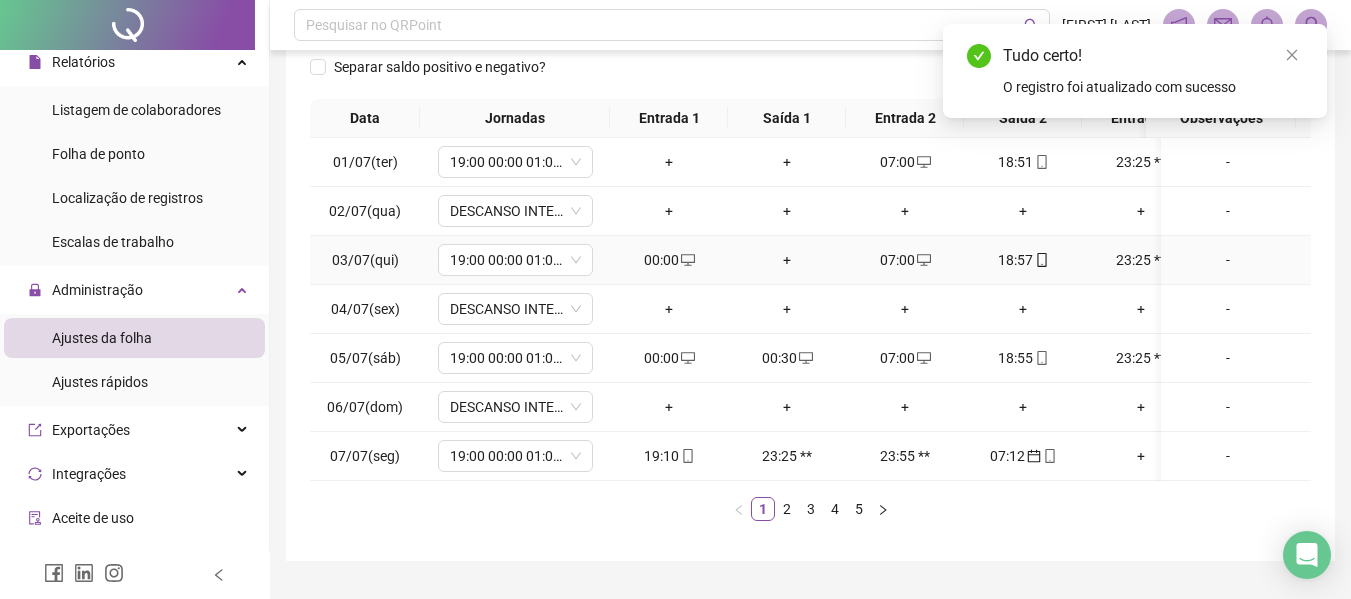 click at bounding box center (687, 260) 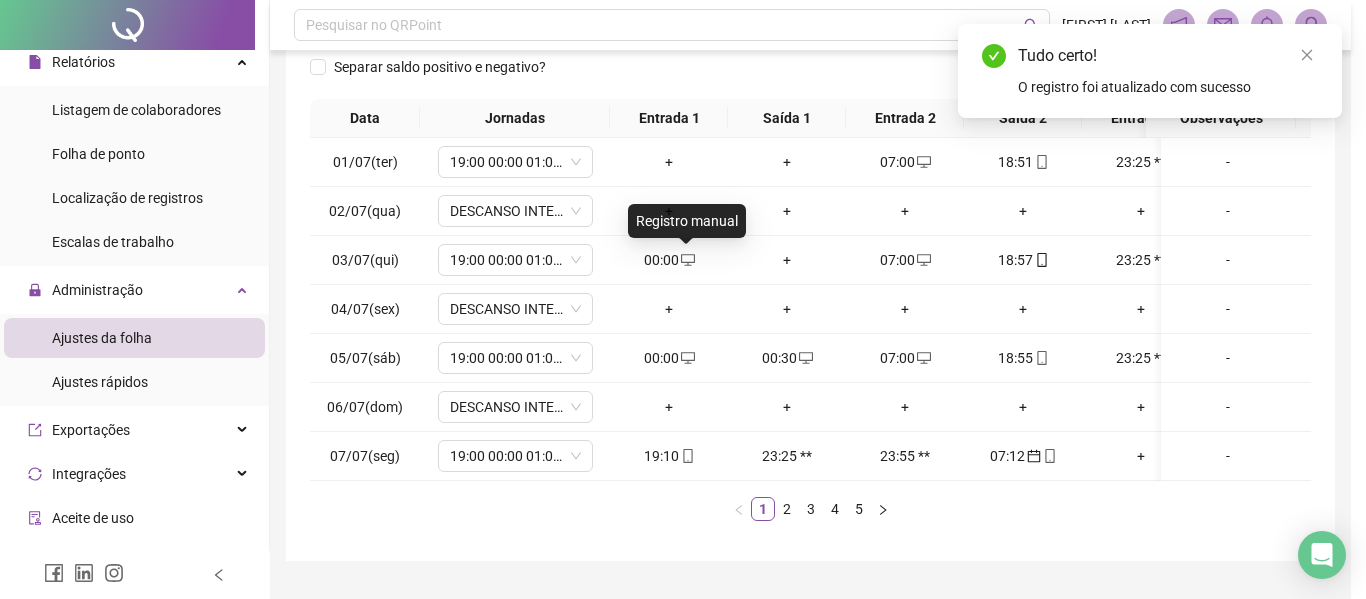 type on "**********" 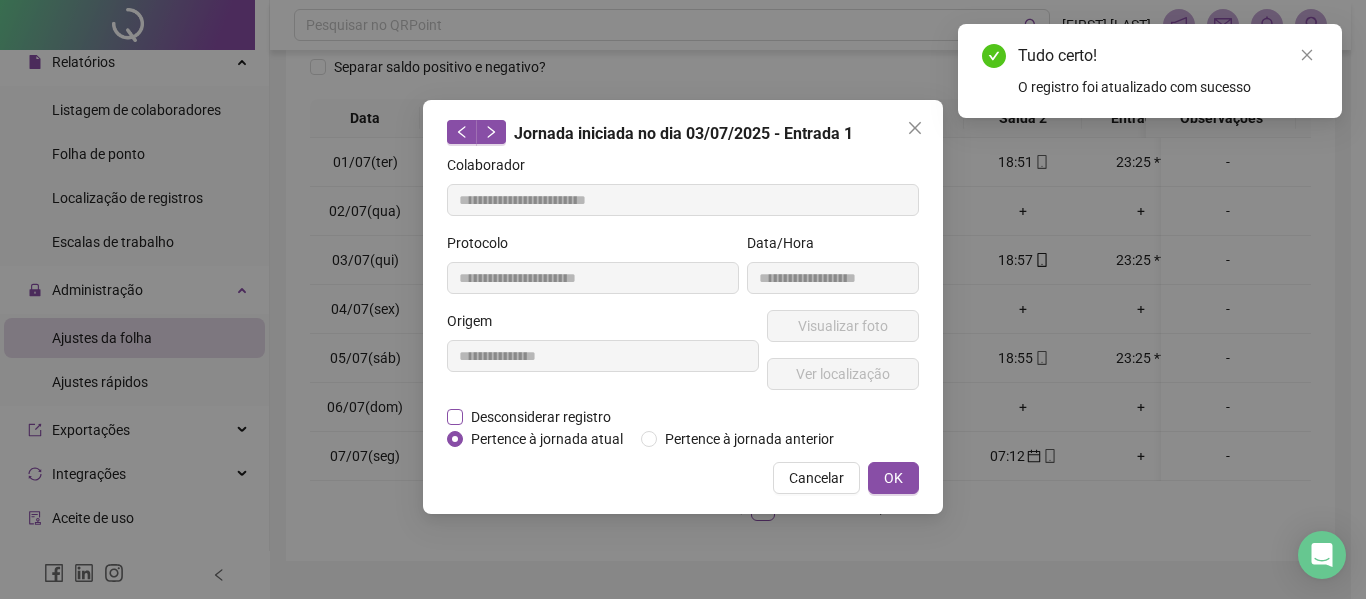 click on "Desconsiderar registro" at bounding box center (541, 417) 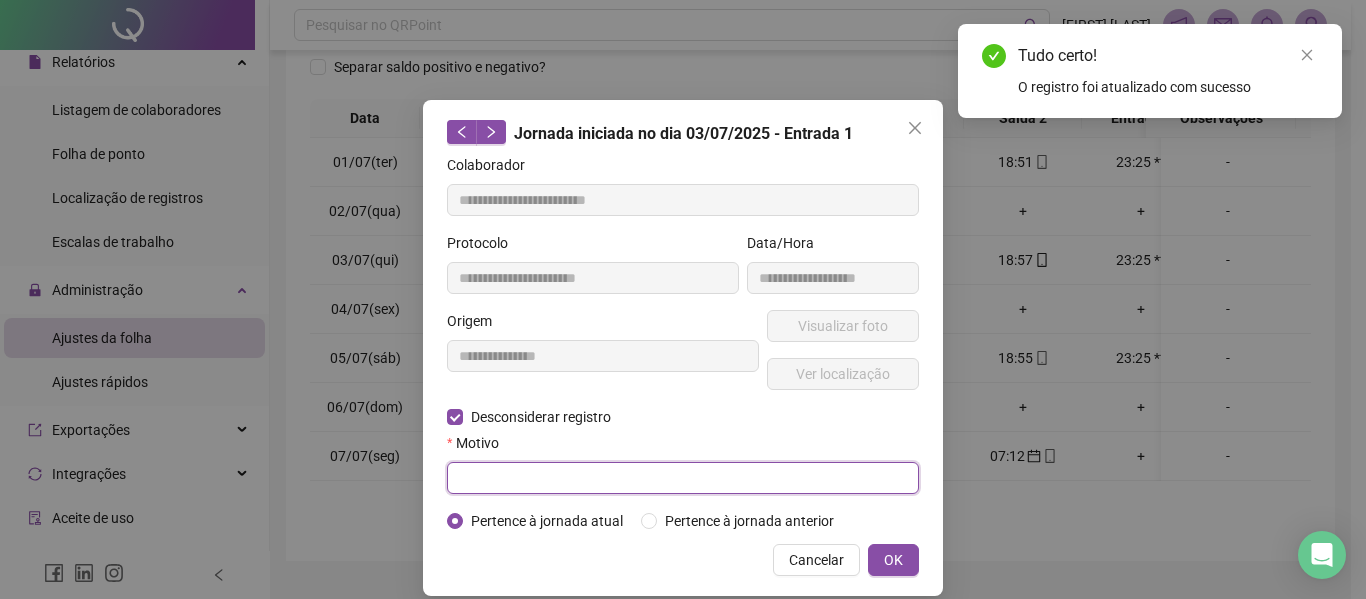 click at bounding box center [683, 478] 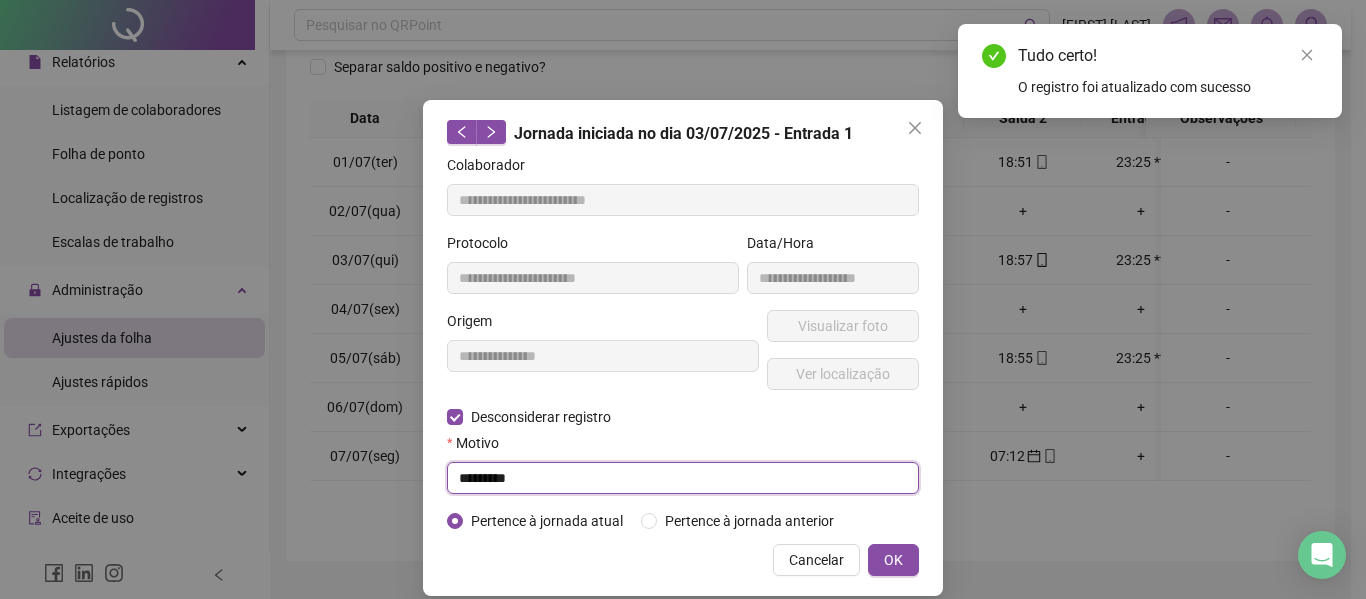 type on "*********" 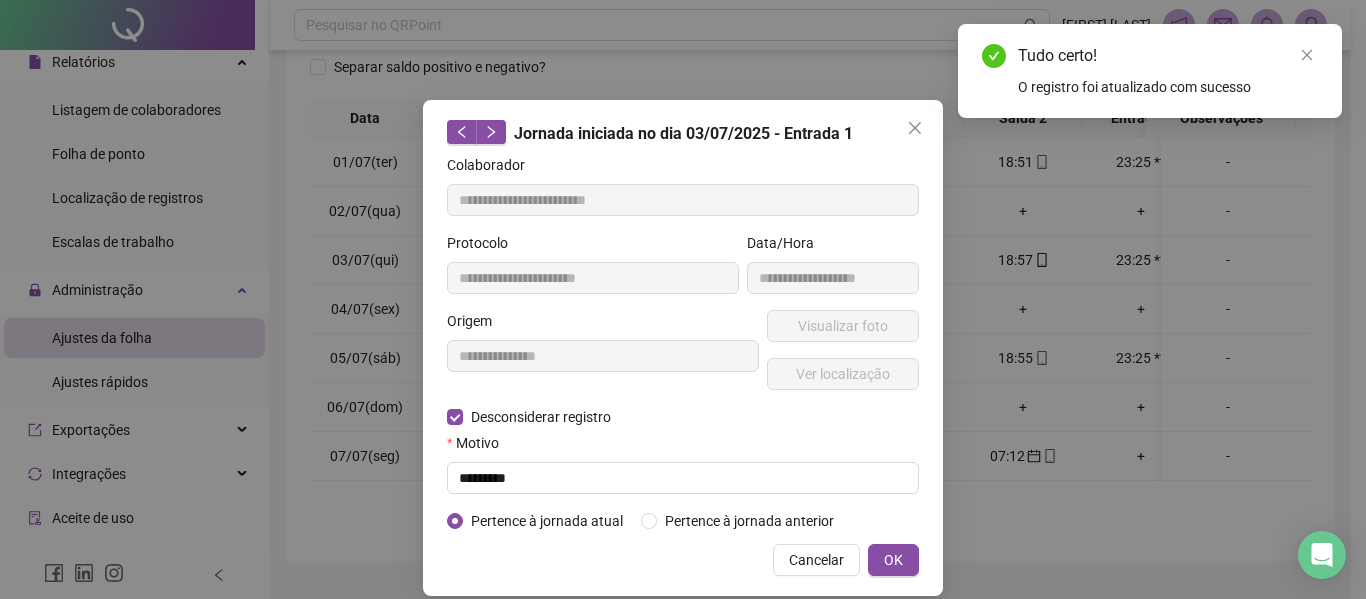 click on "**********" at bounding box center [683, 348] 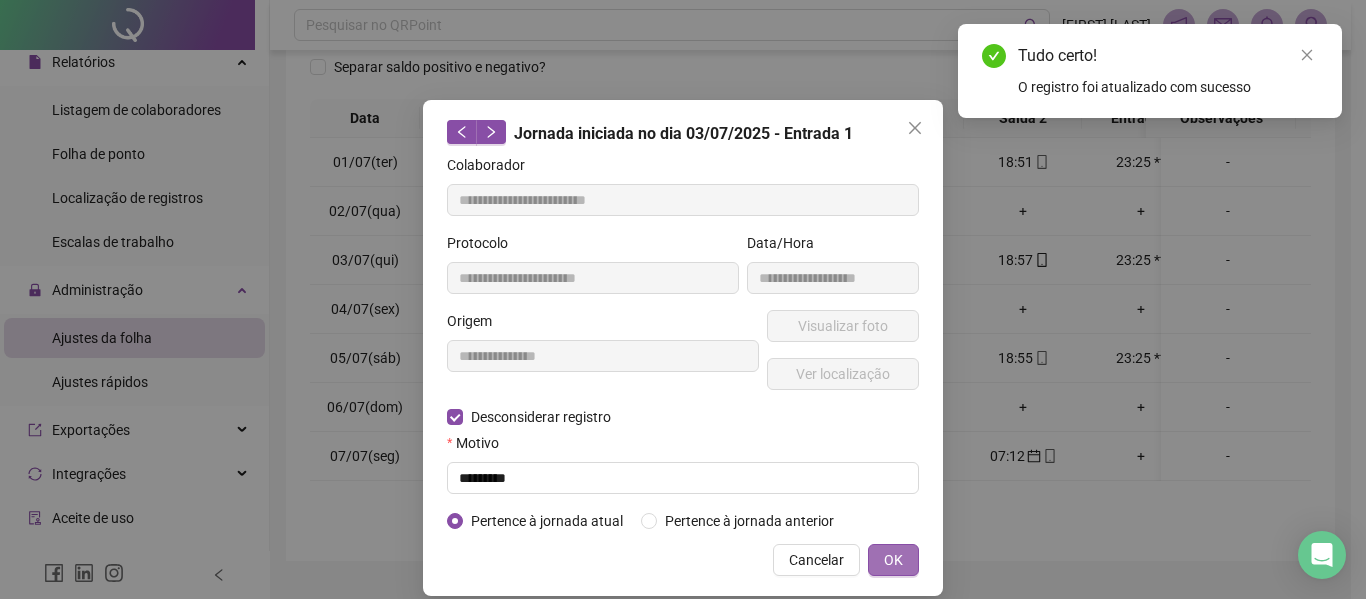 click on "OK" at bounding box center (893, 560) 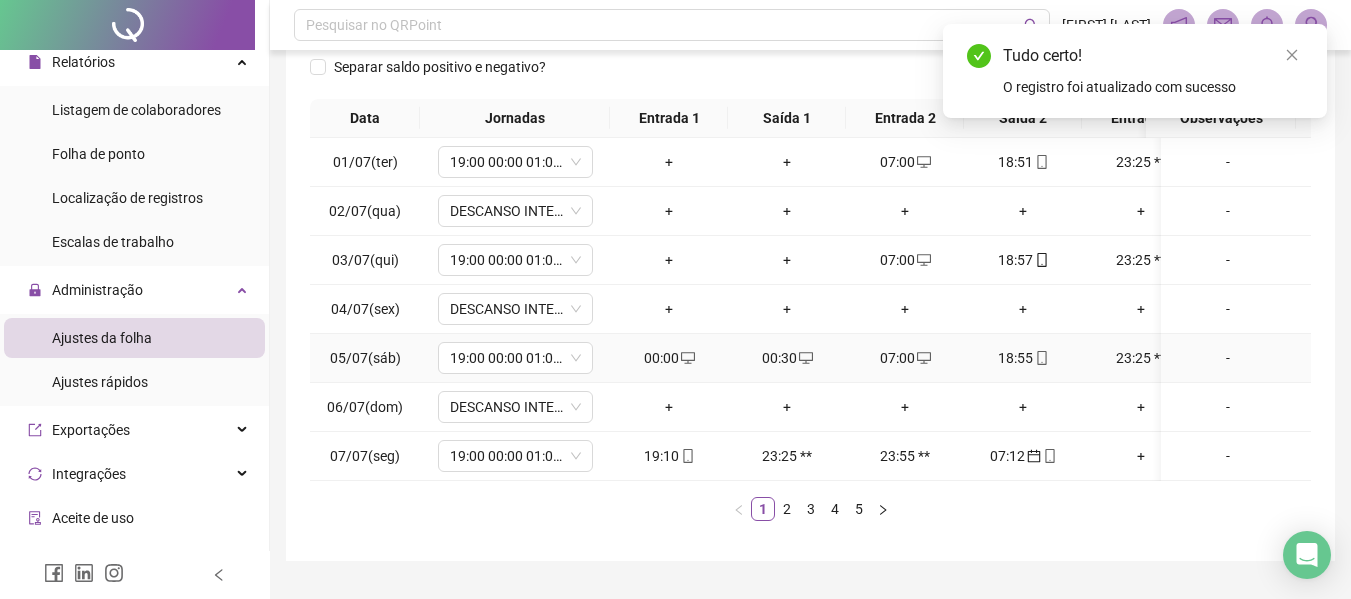 click on "00:30" at bounding box center [787, 358] 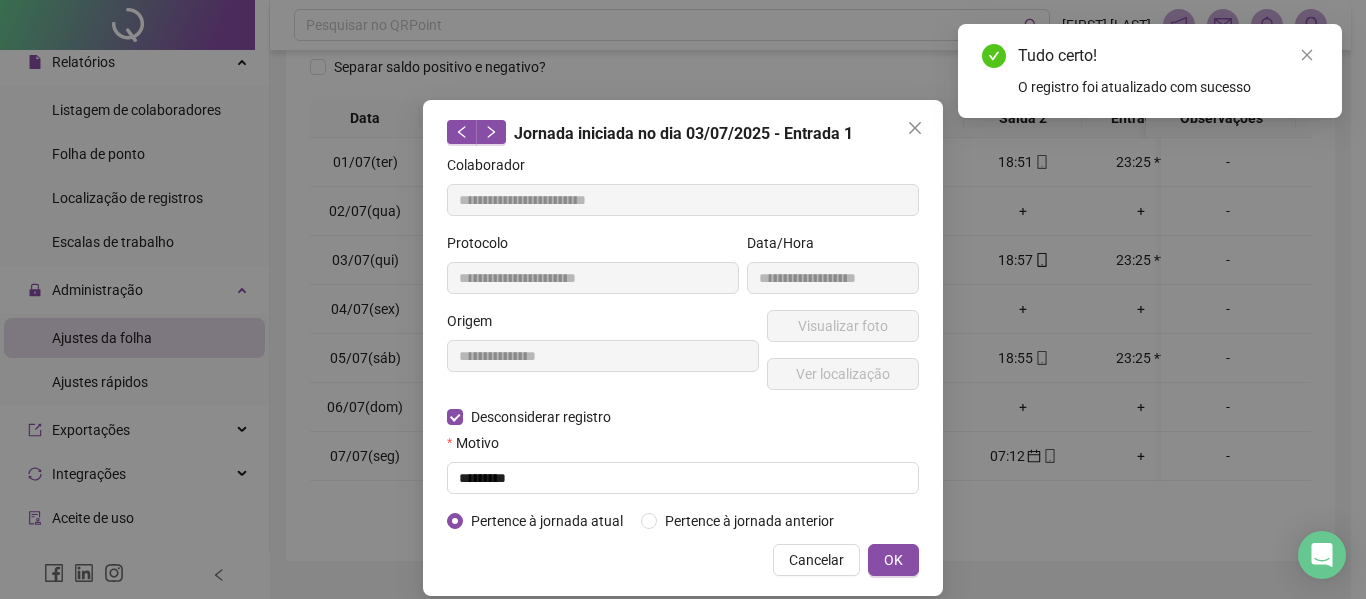 type on "**********" 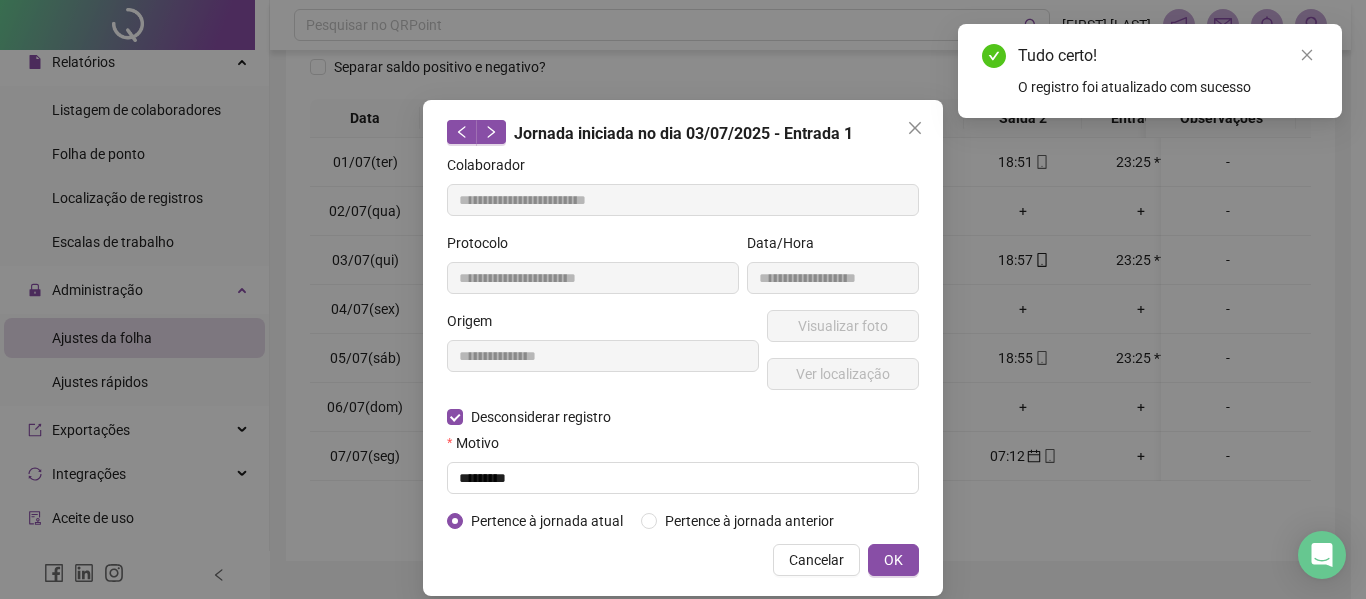 type on "**********" 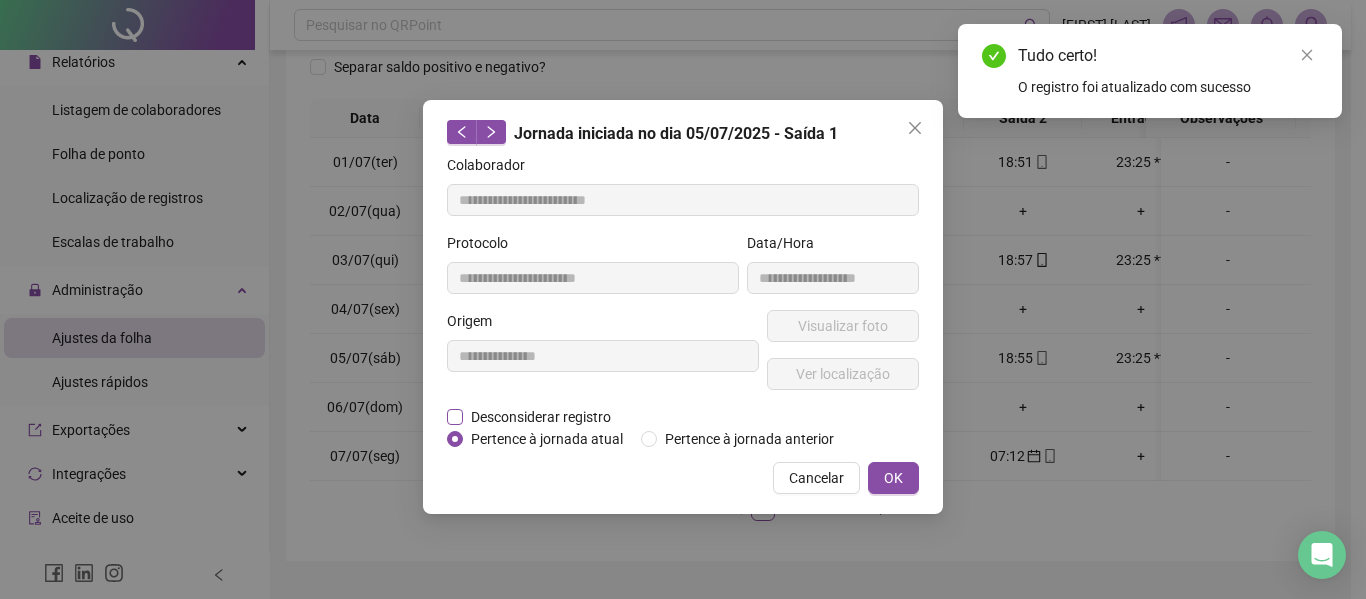 click on "Desconsiderar registro" at bounding box center (541, 417) 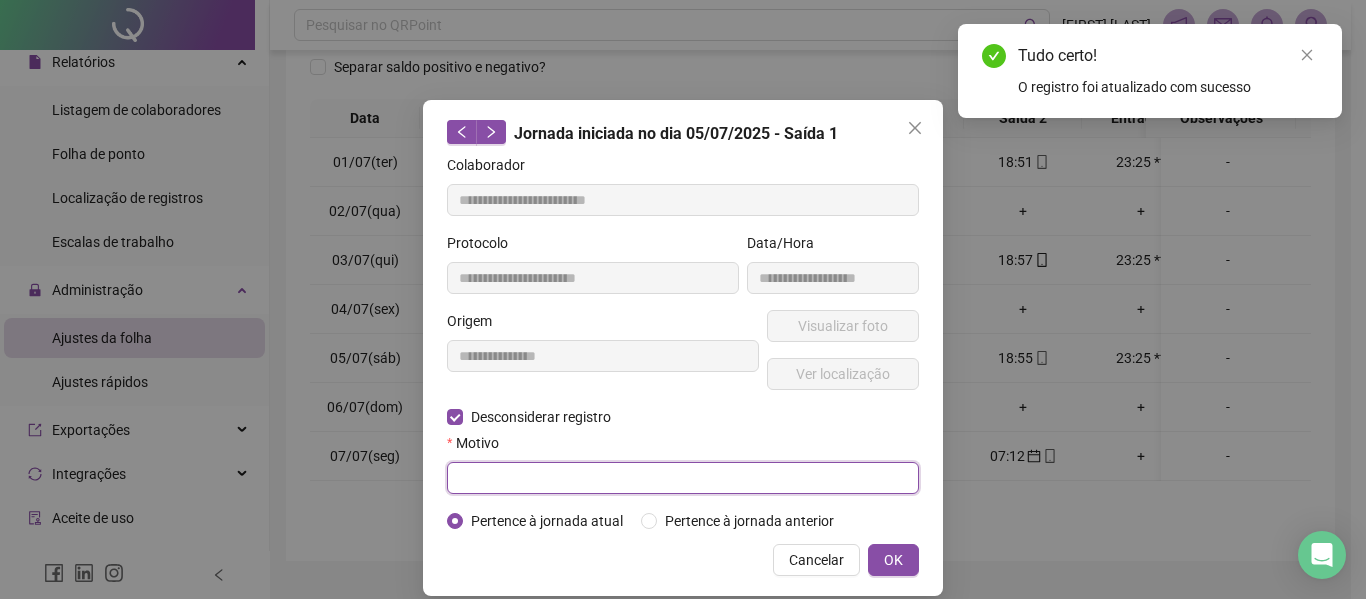 drag, startPoint x: 540, startPoint y: 472, endPoint x: 617, endPoint y: 506, distance: 84.17244 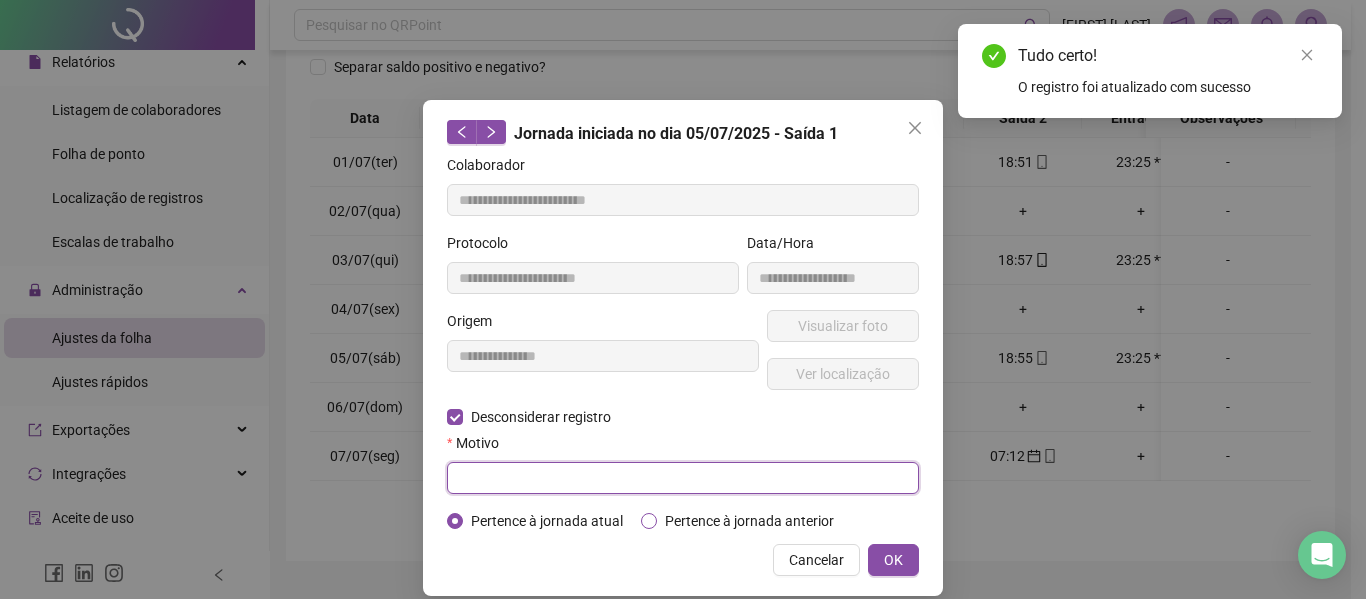 paste on "*********" 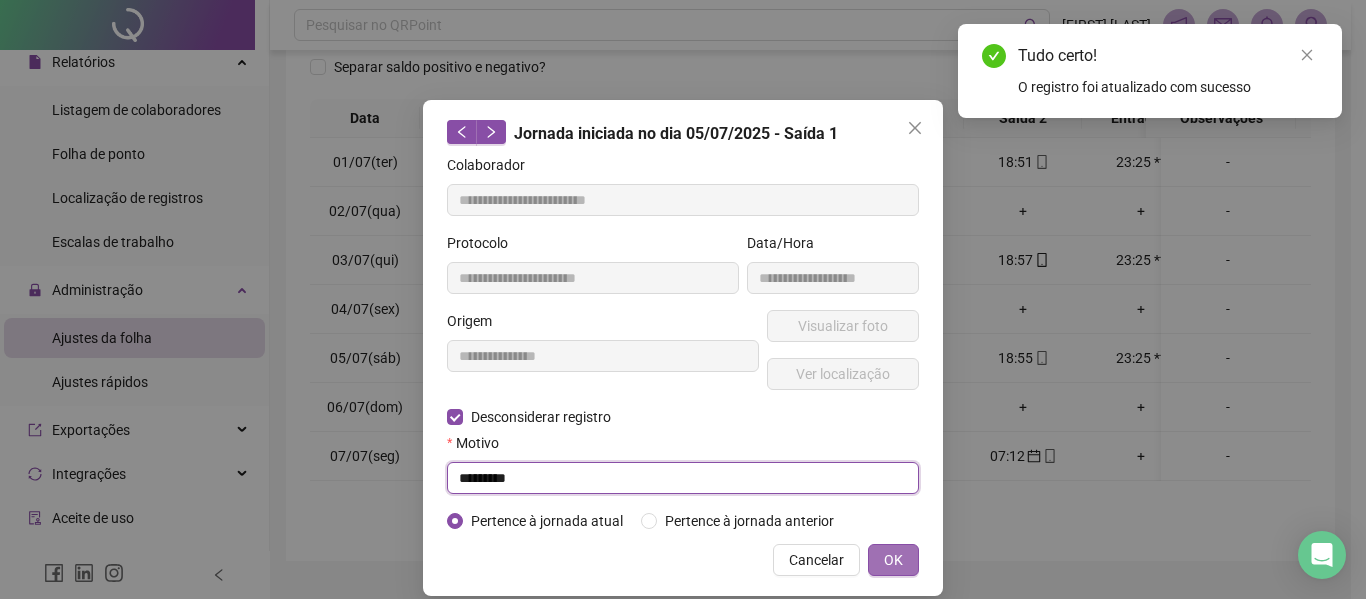 type on "*********" 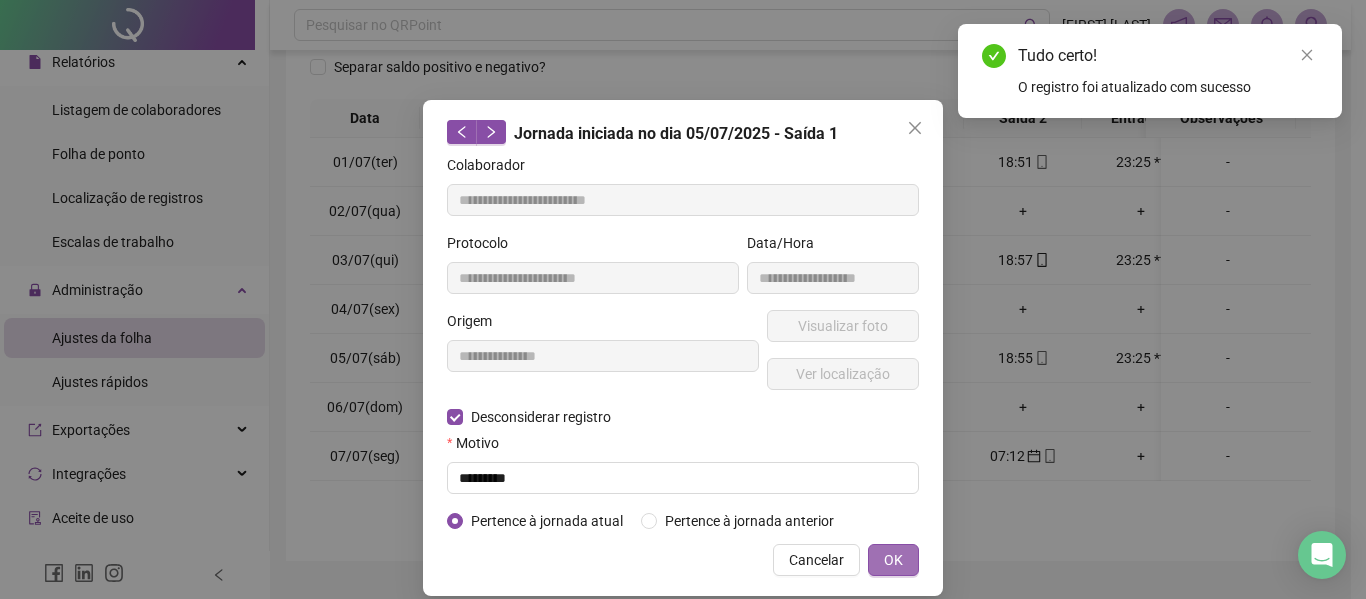 click on "OK" at bounding box center [893, 560] 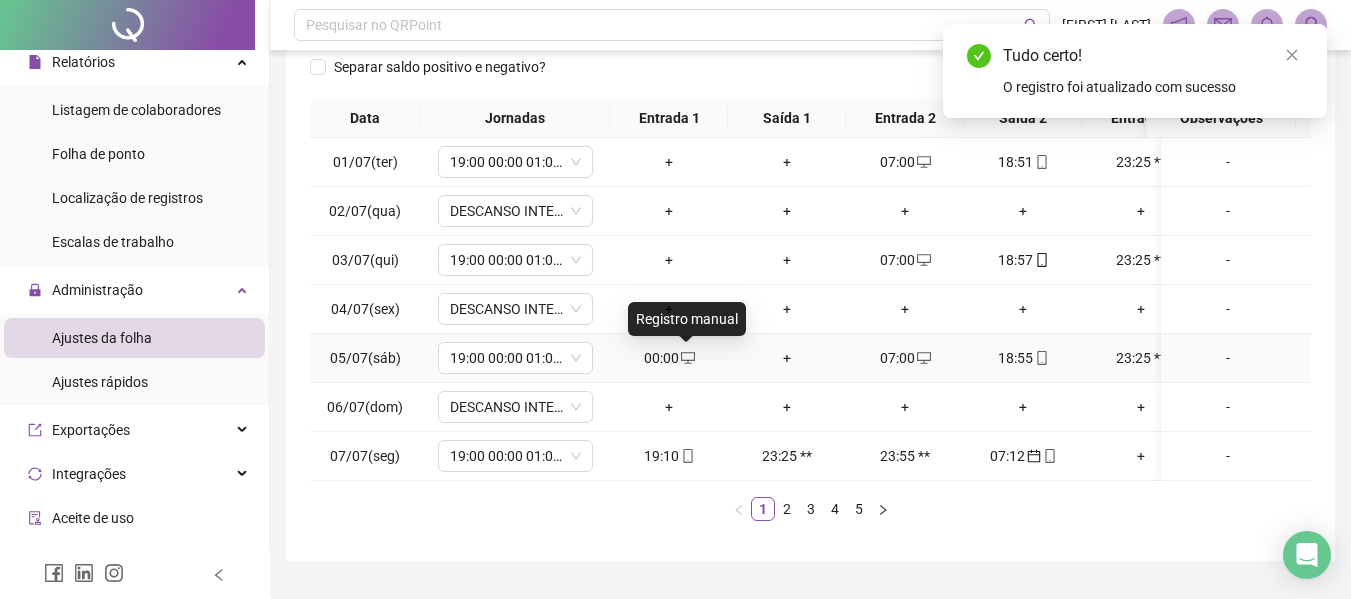 click at bounding box center [687, 358] 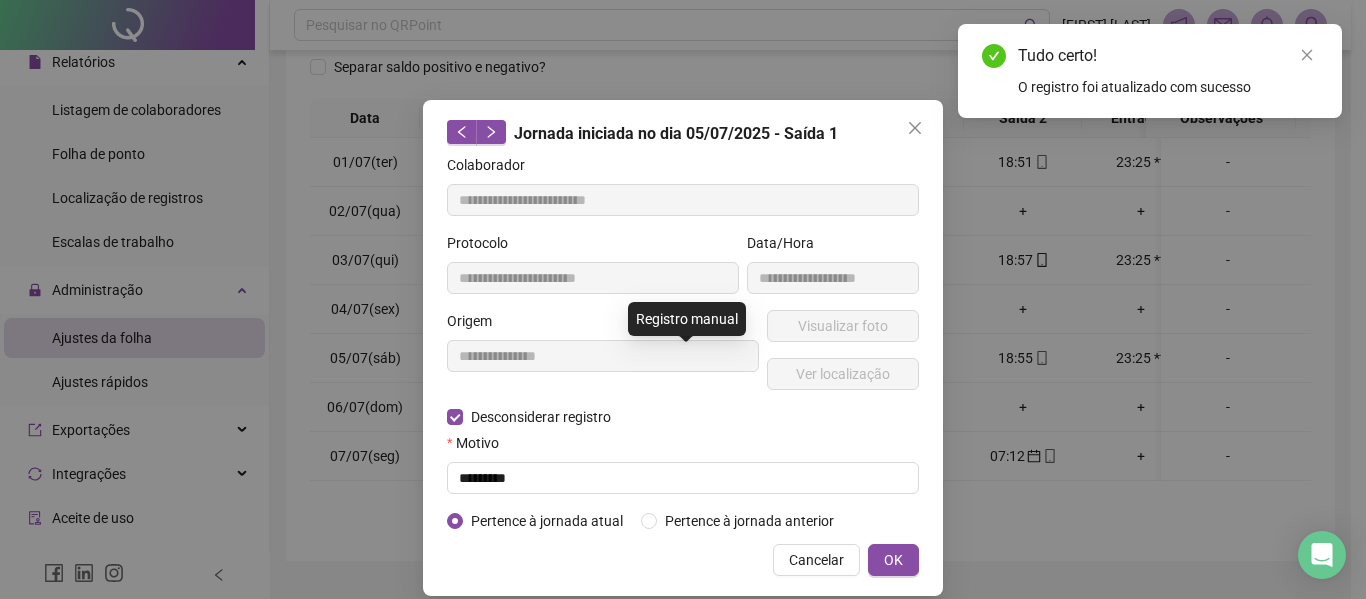 type on "**********" 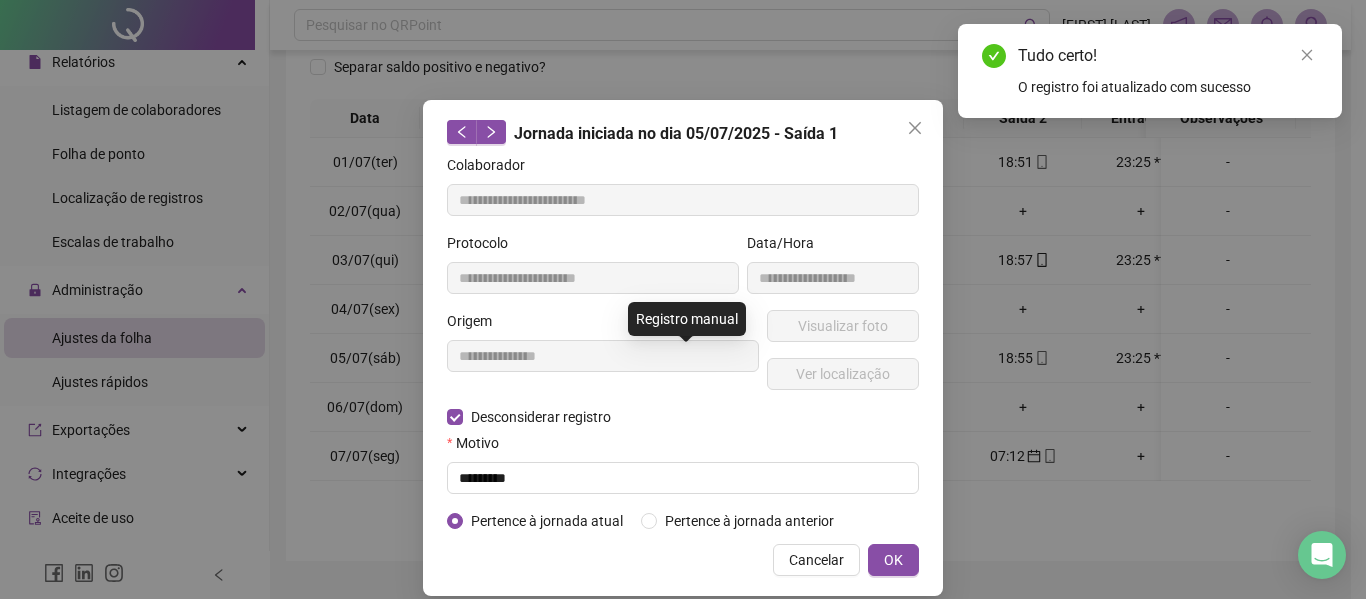 type on "**********" 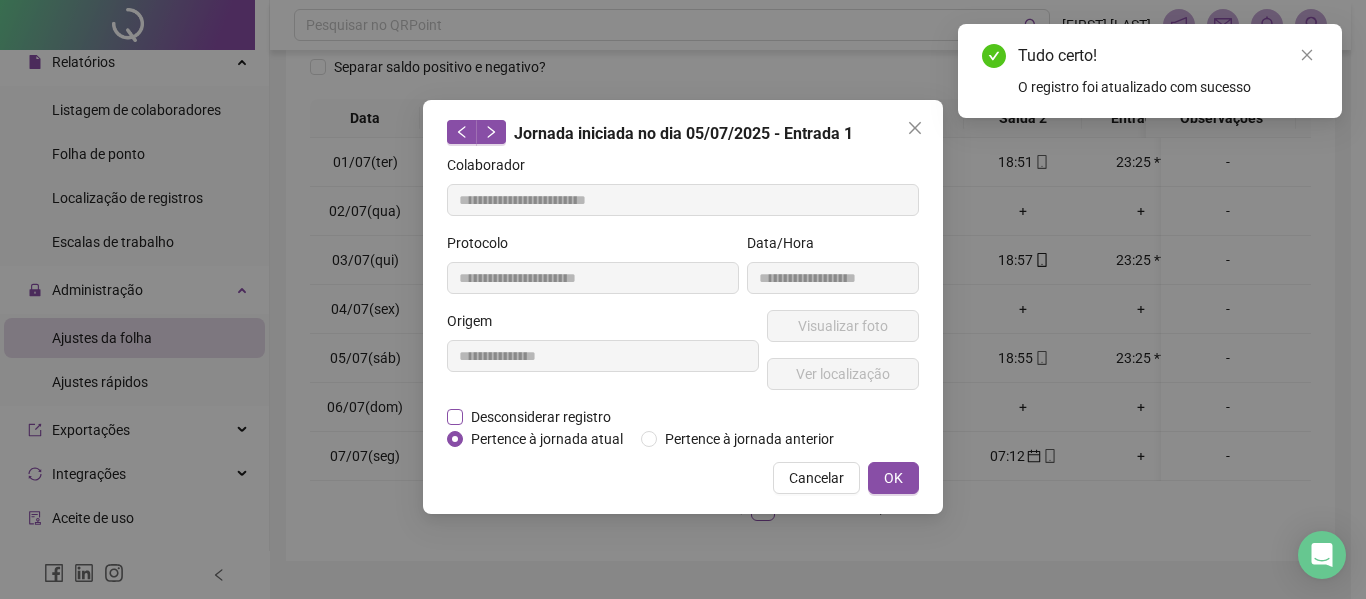 click on "Desconsiderar registro" at bounding box center [541, 417] 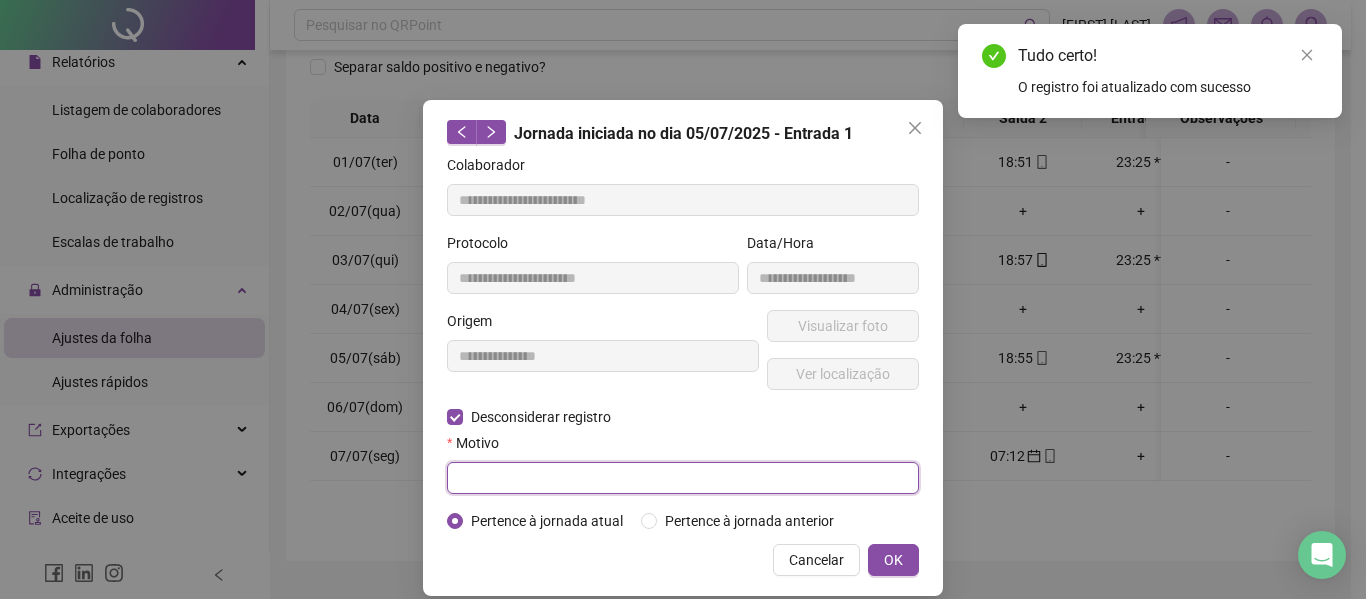 click at bounding box center (683, 478) 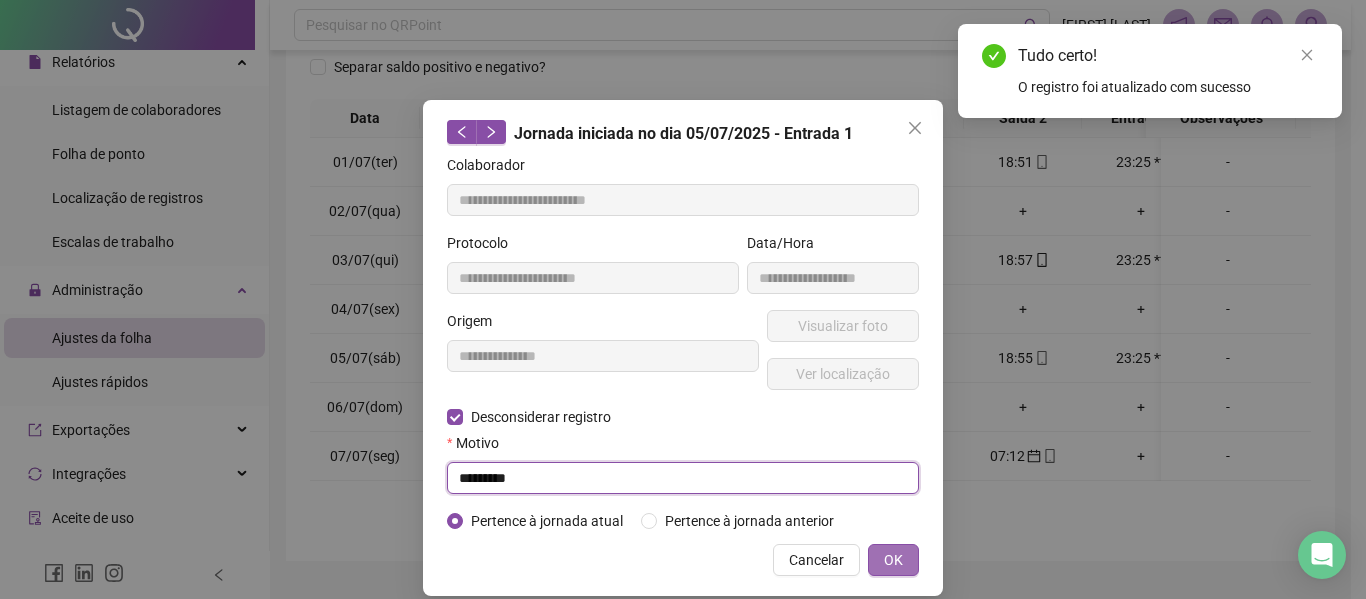 type on "*********" 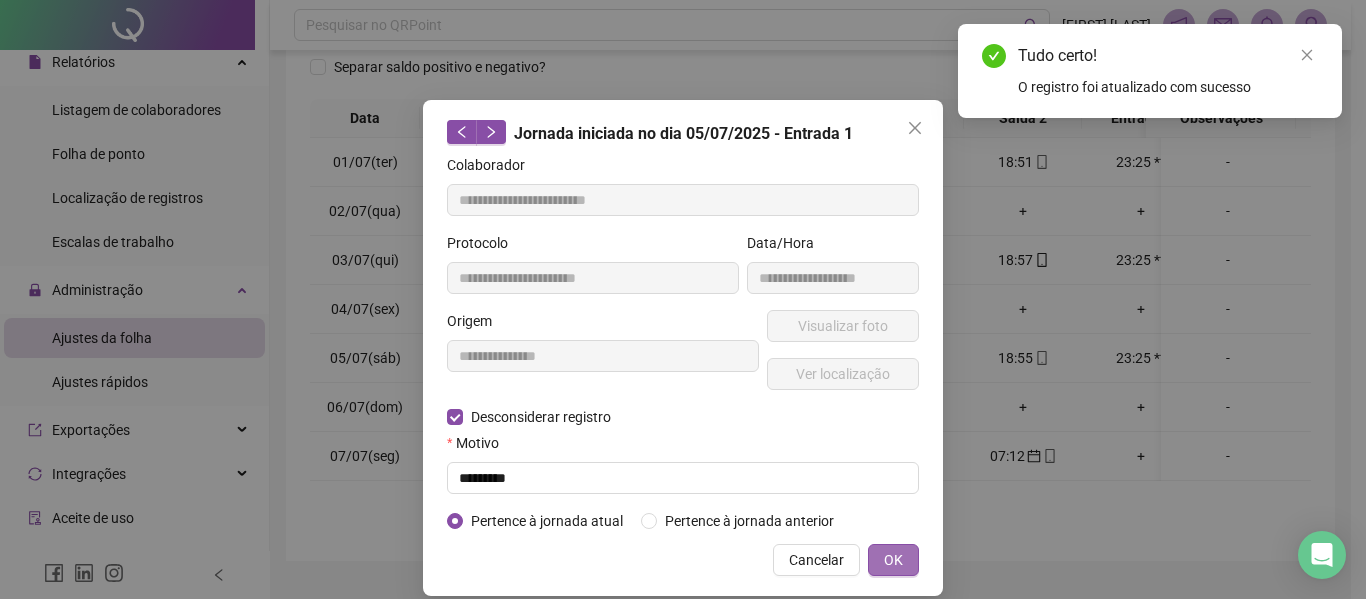 click on "OK" at bounding box center (893, 560) 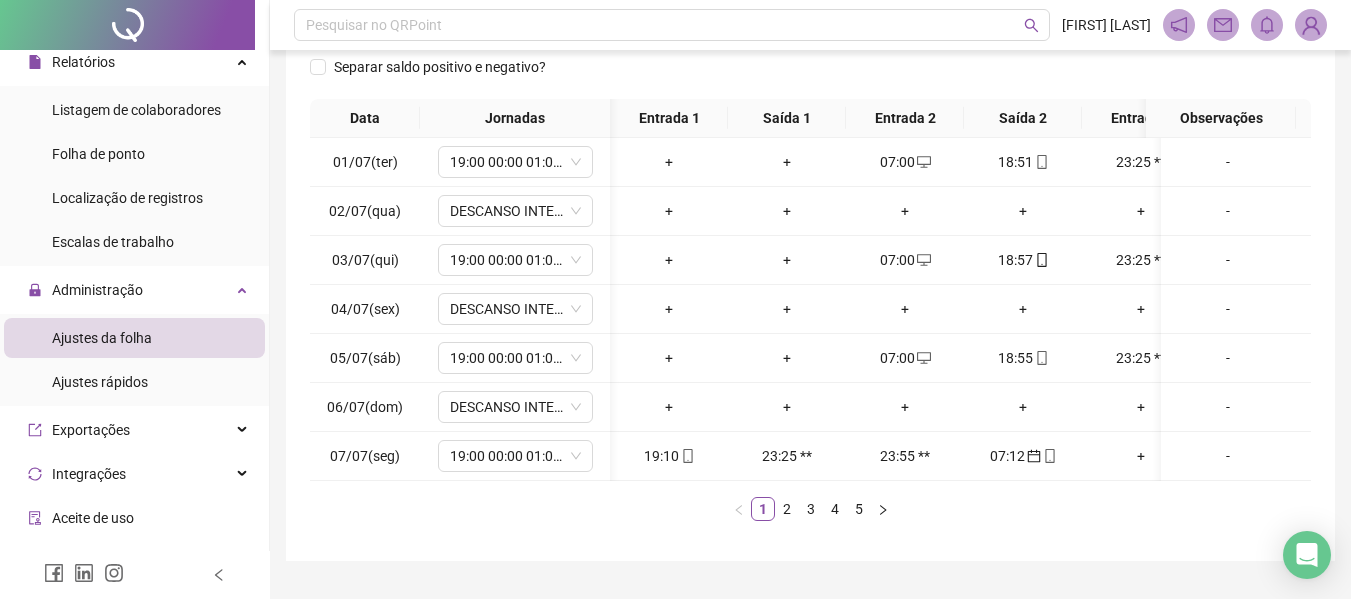 scroll, scrollTop: 0, scrollLeft: 163, axis: horizontal 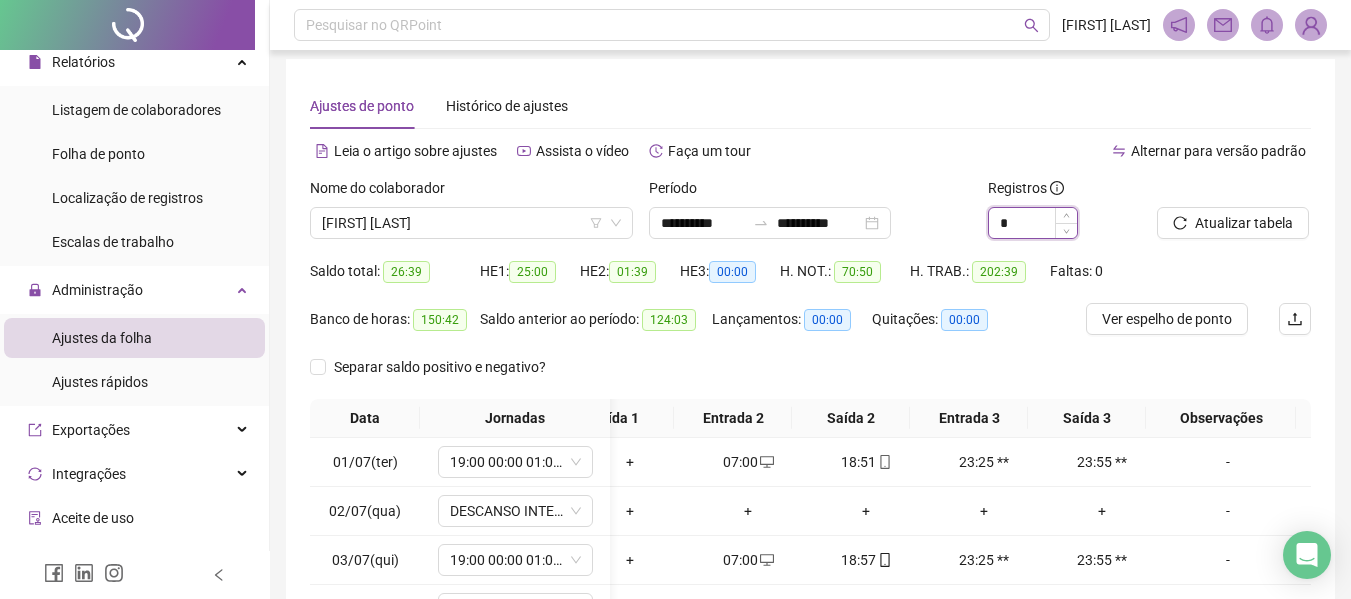 click on "*" at bounding box center (1033, 223) 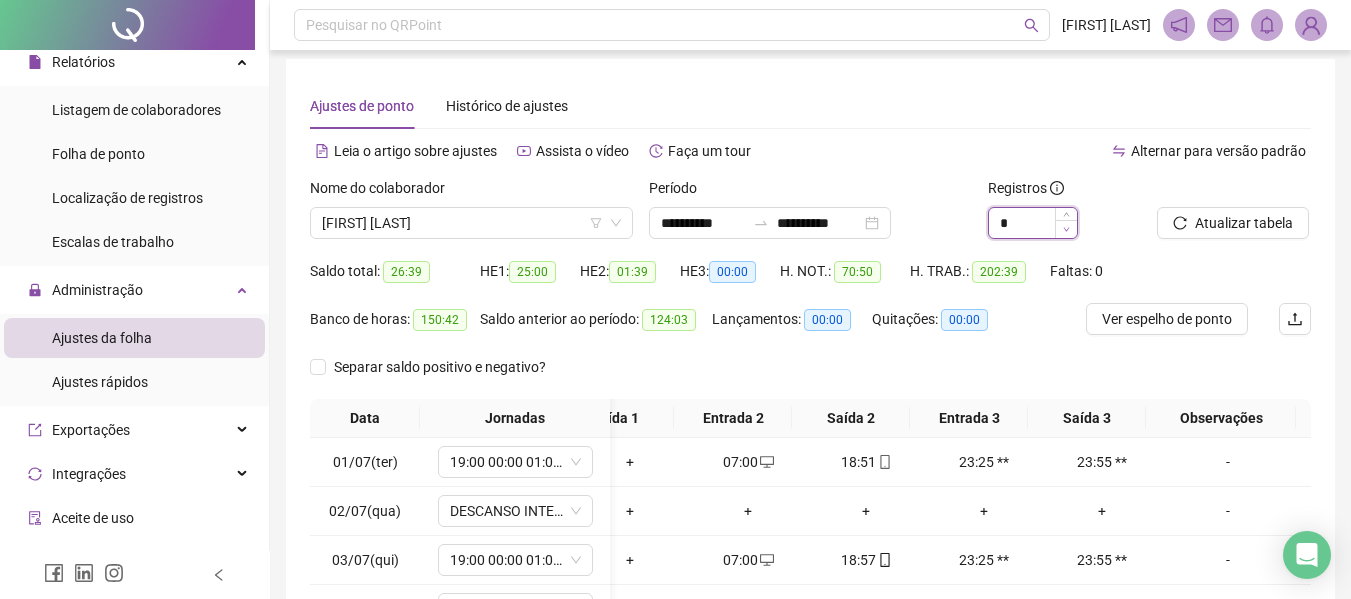 click 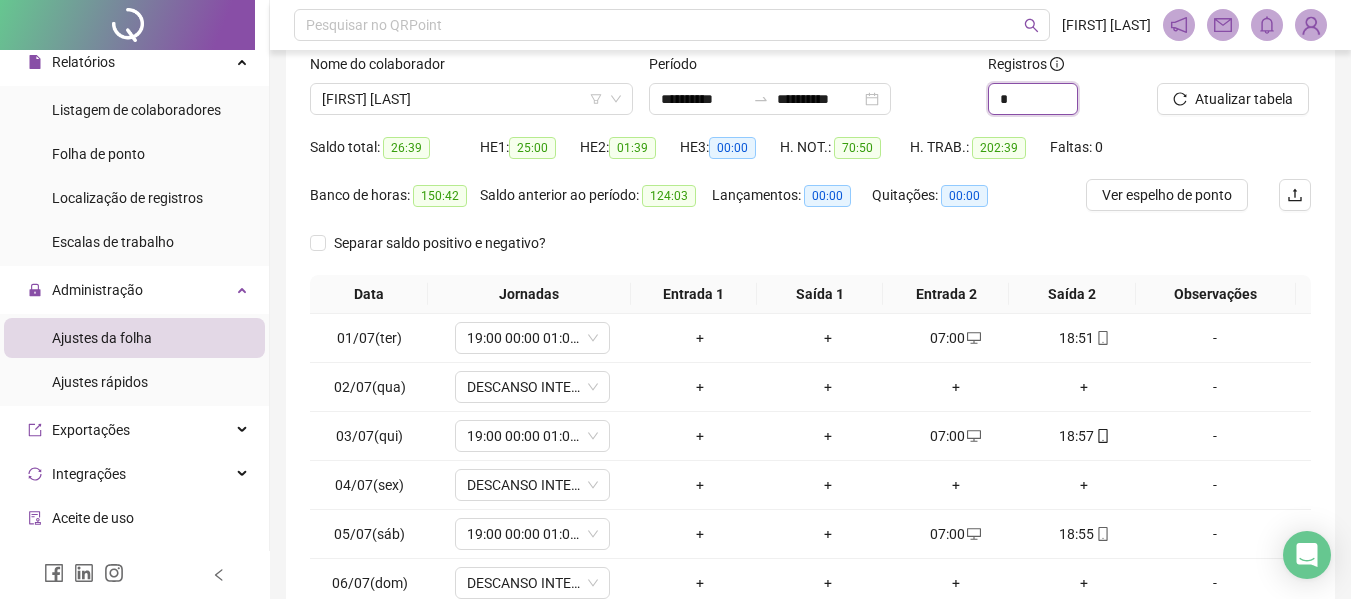 scroll, scrollTop: 107, scrollLeft: 0, axis: vertical 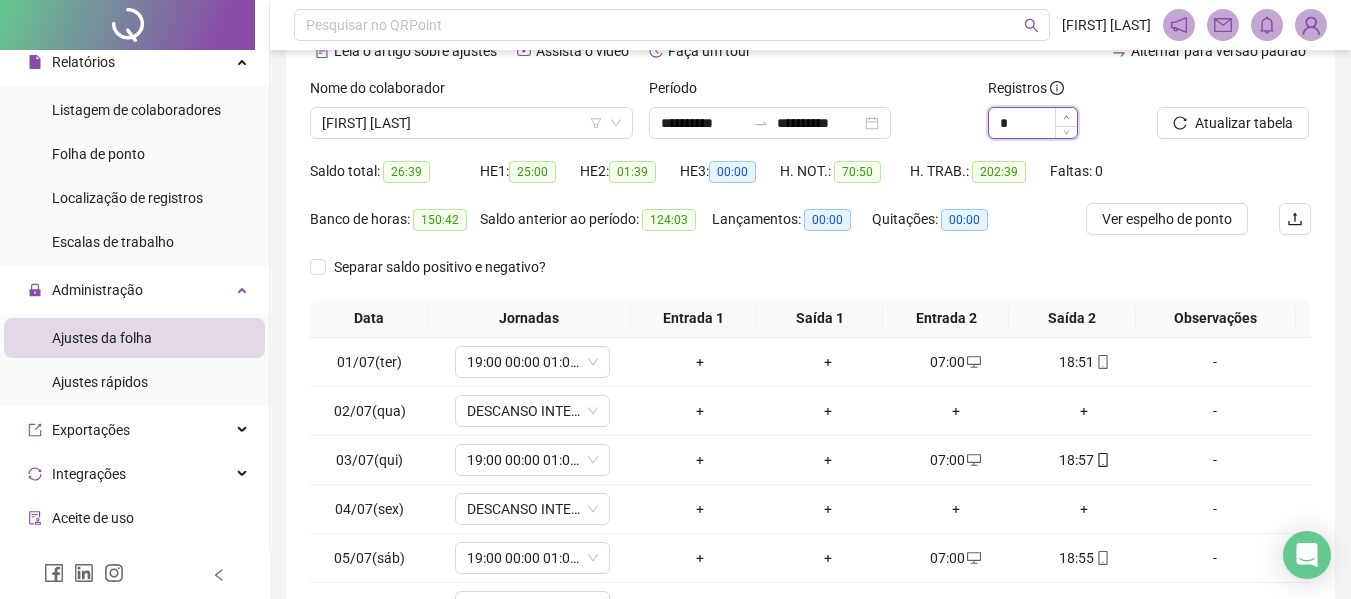 type on "*" 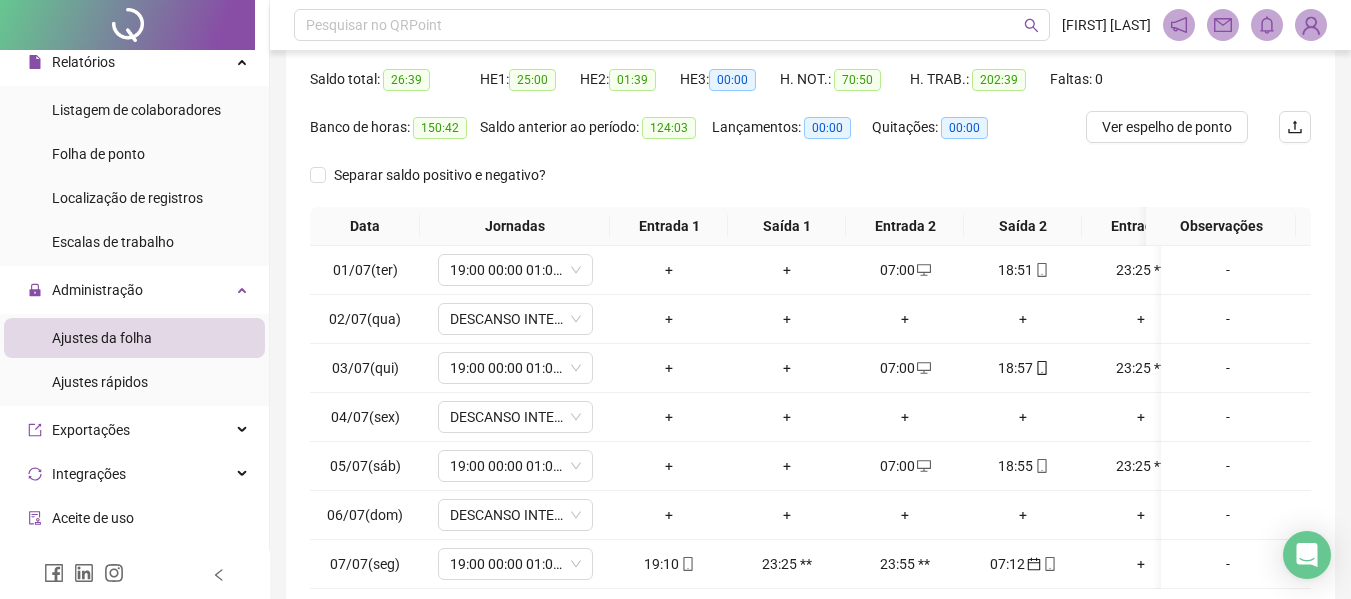 scroll, scrollTop: 307, scrollLeft: 0, axis: vertical 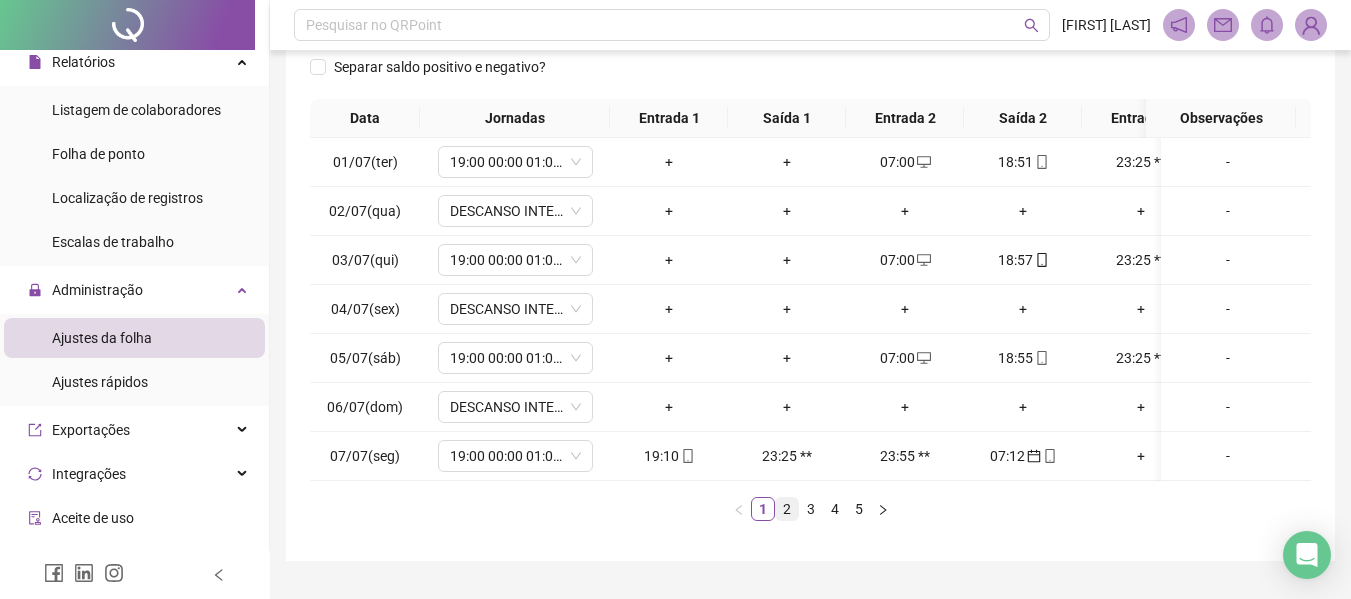 click on "2" at bounding box center [787, 509] 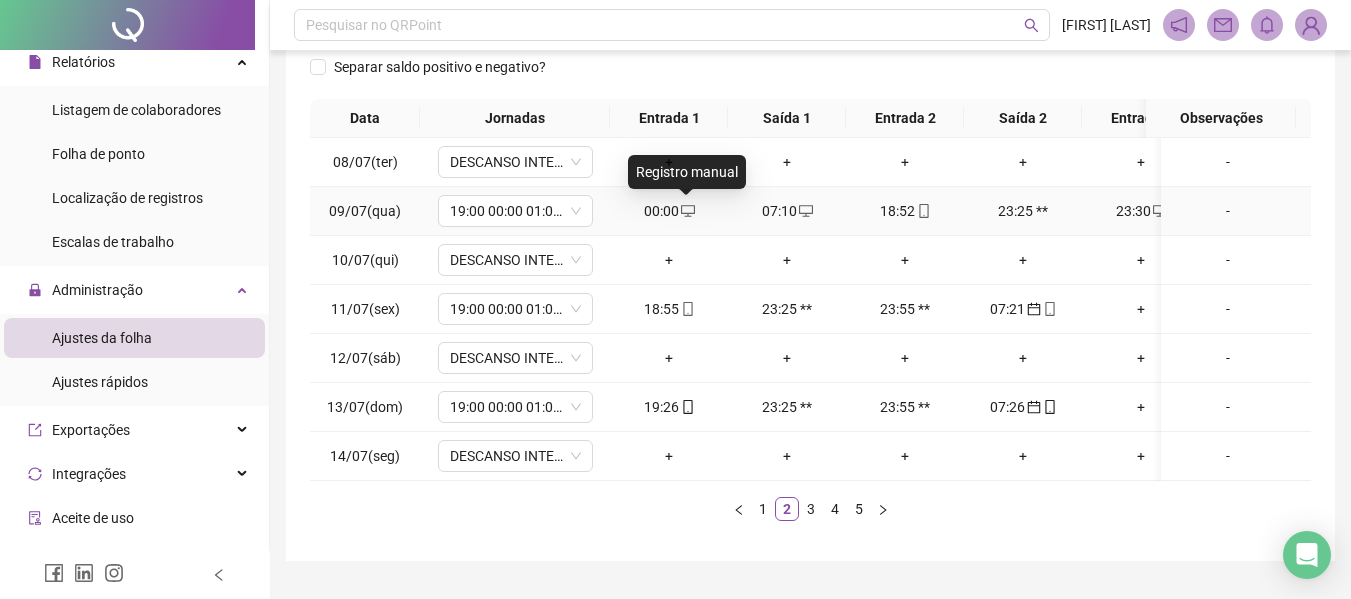 click 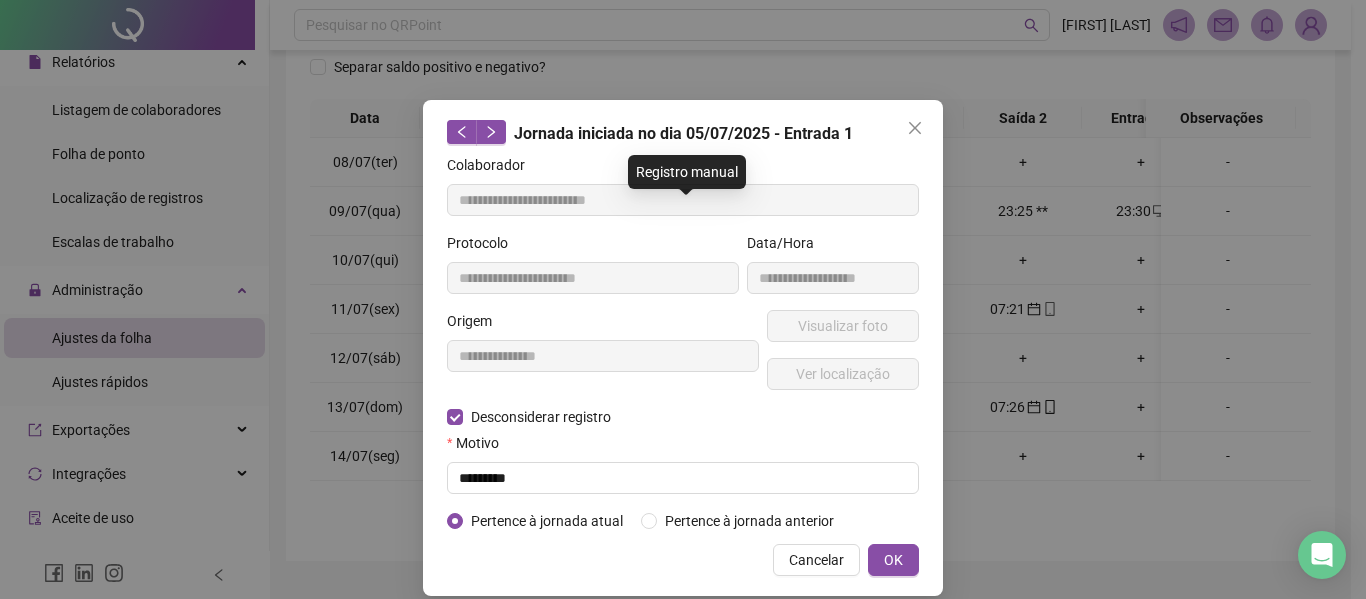 type on "**********" 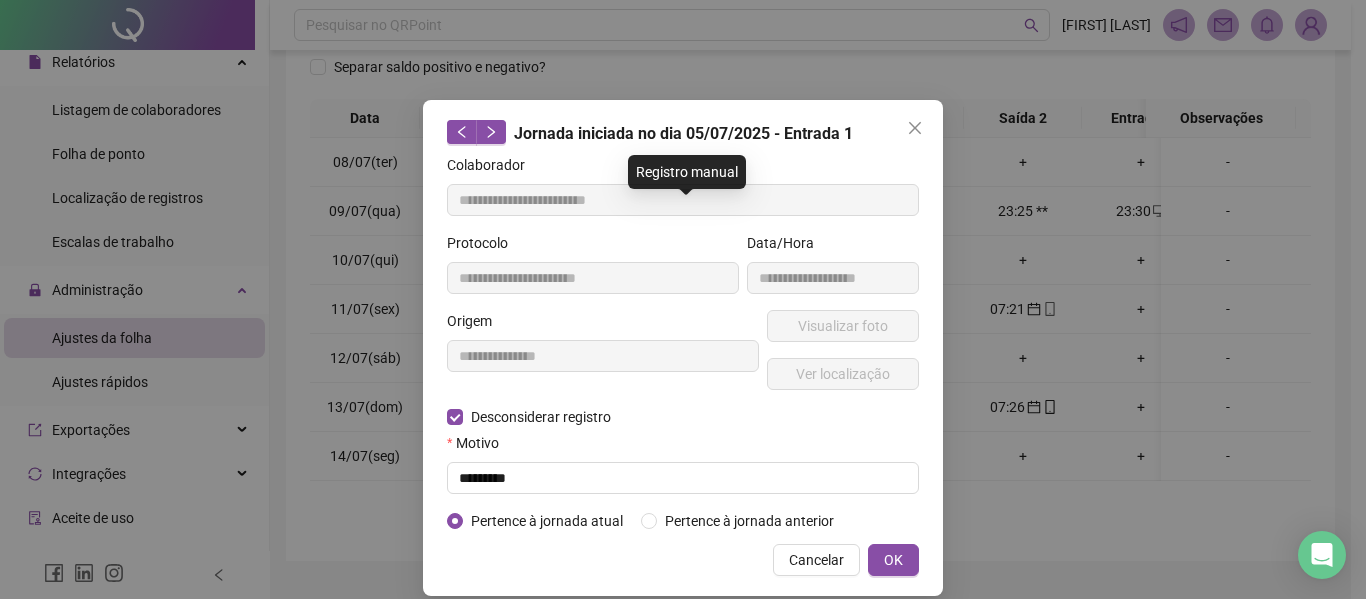 type on "**********" 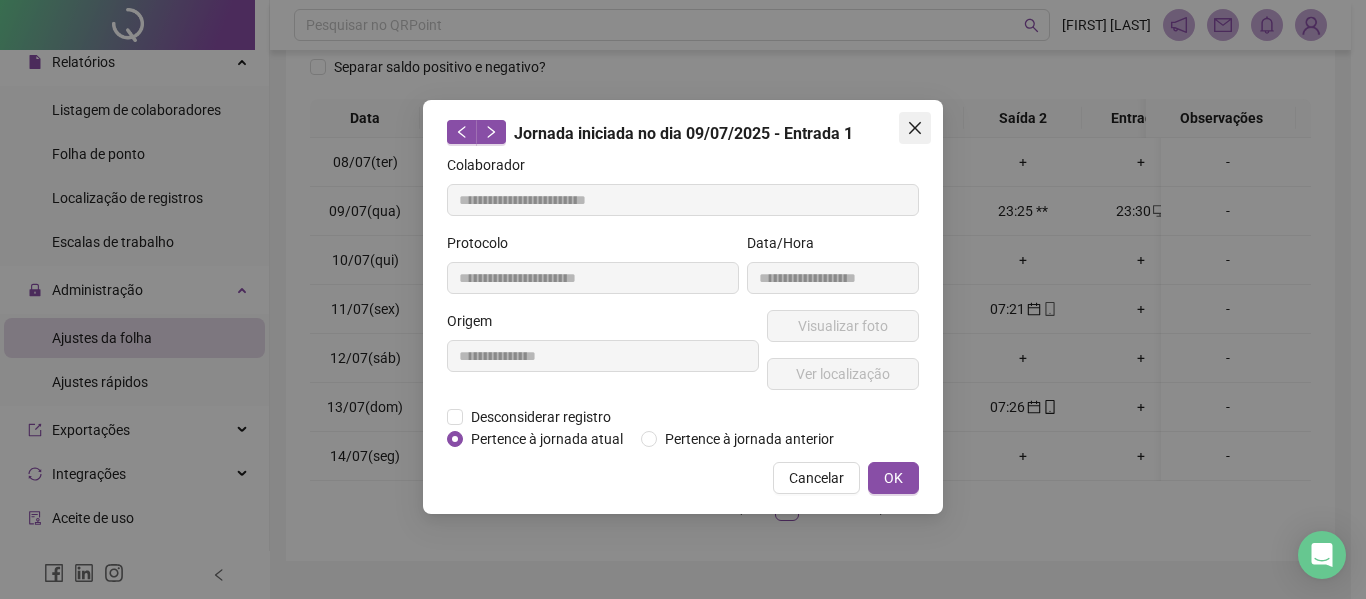 click at bounding box center (915, 128) 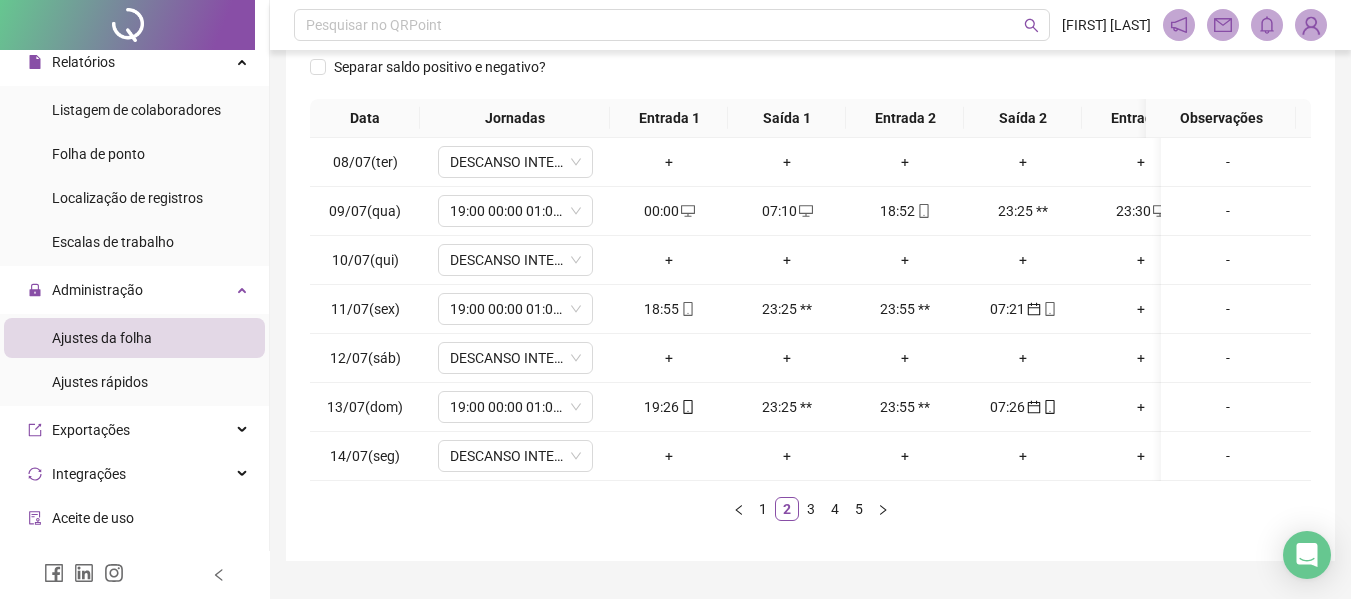 scroll, scrollTop: 0, scrollLeft: 155, axis: horizontal 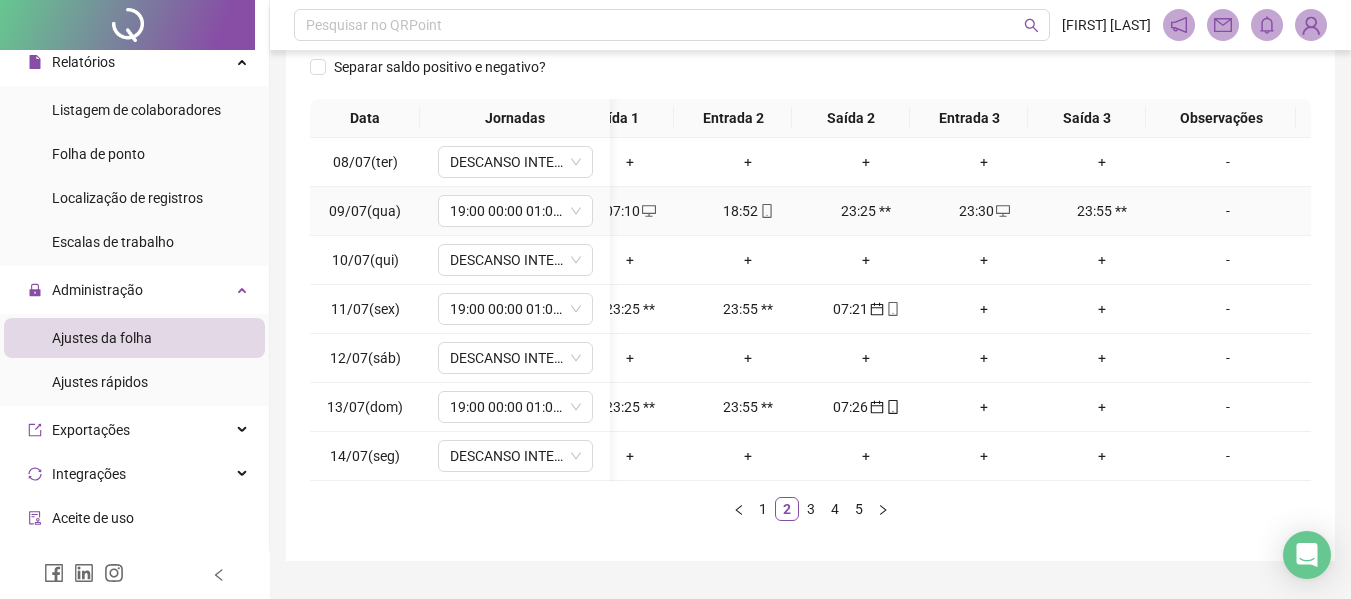 click at bounding box center (1002, 211) 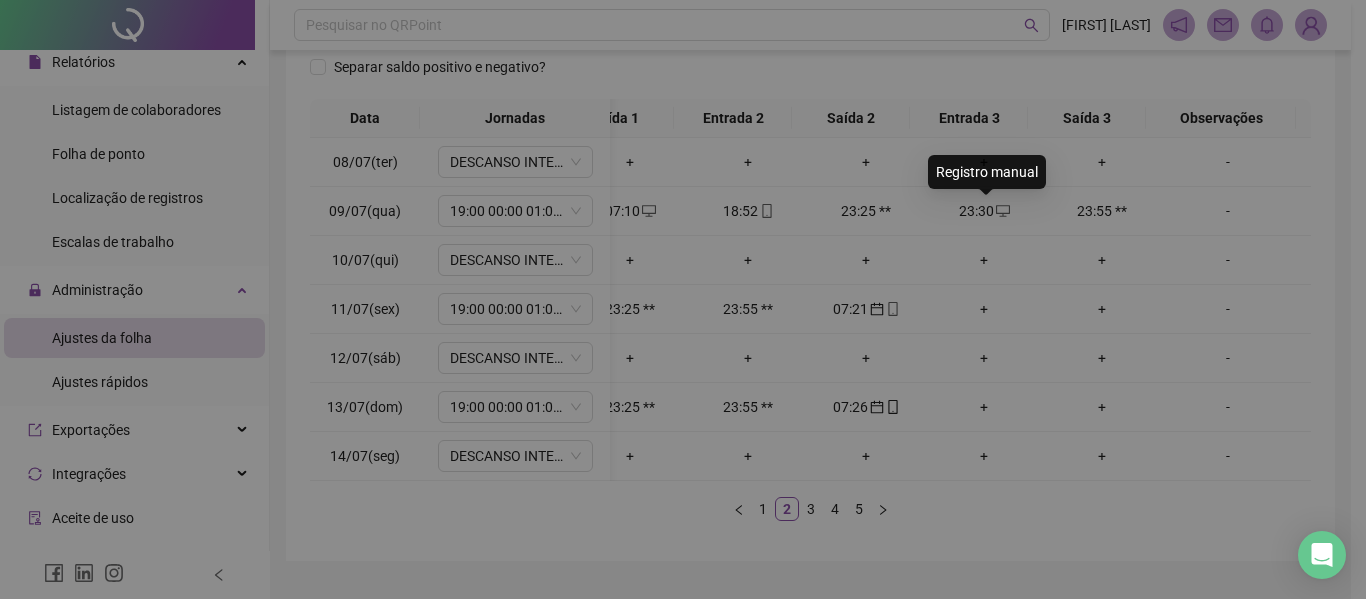 type on "**********" 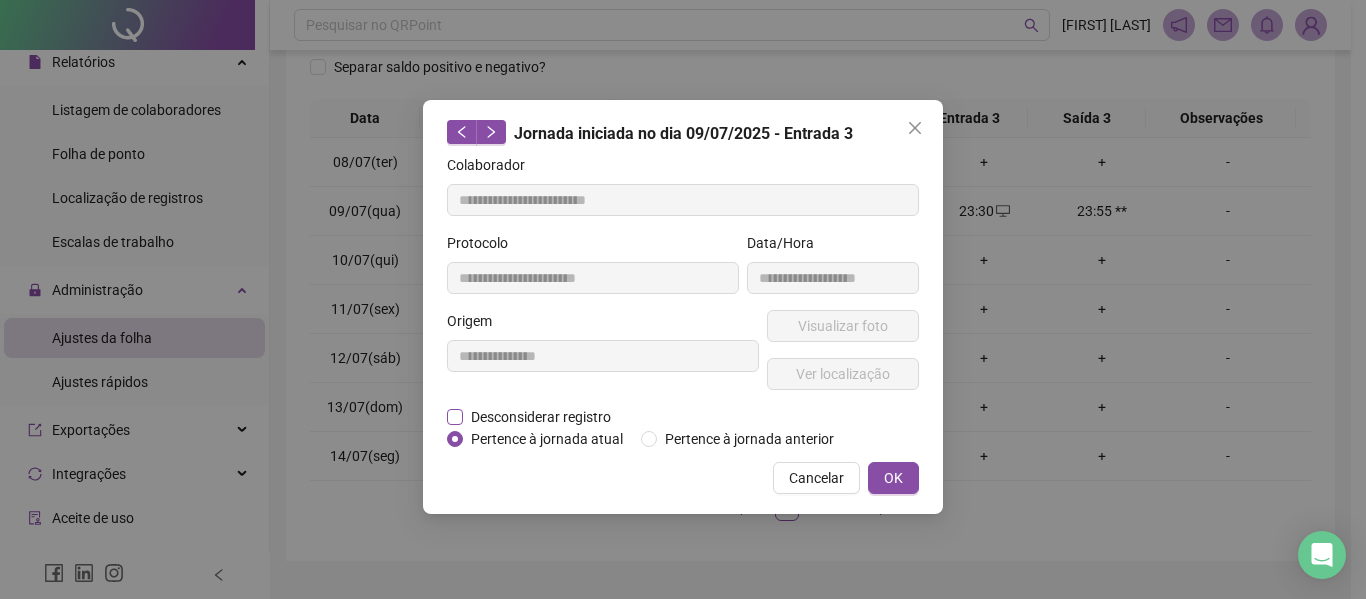 click on "Desconsiderar registro" at bounding box center [541, 417] 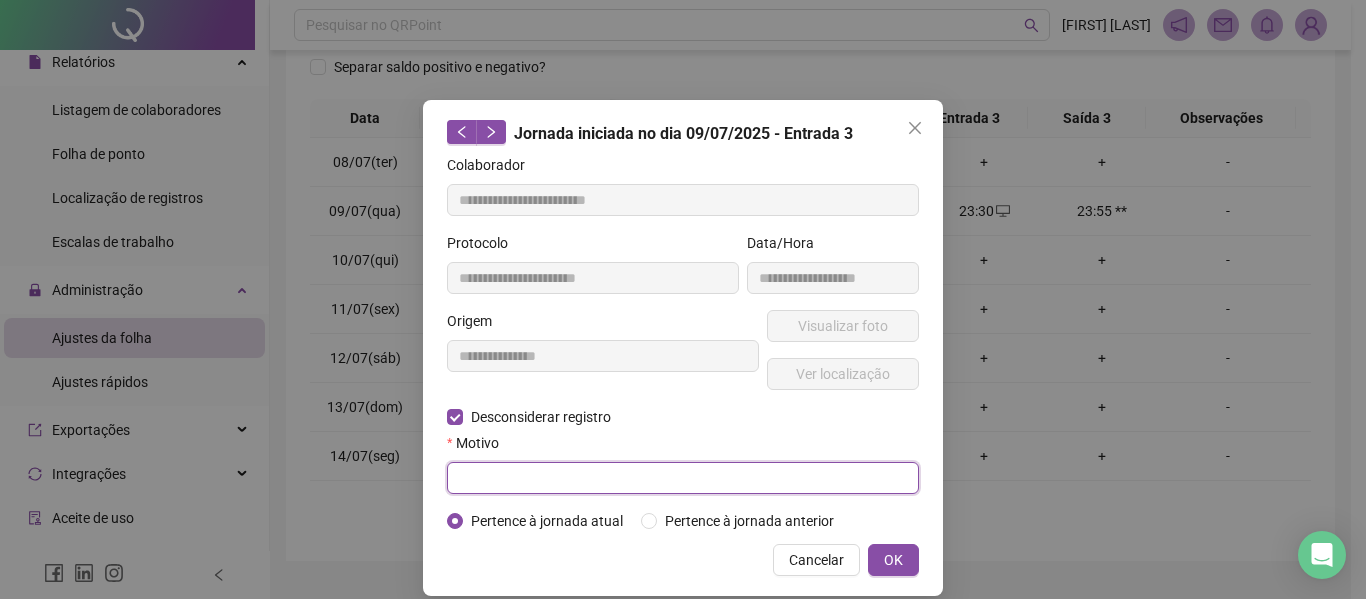 click at bounding box center [683, 478] 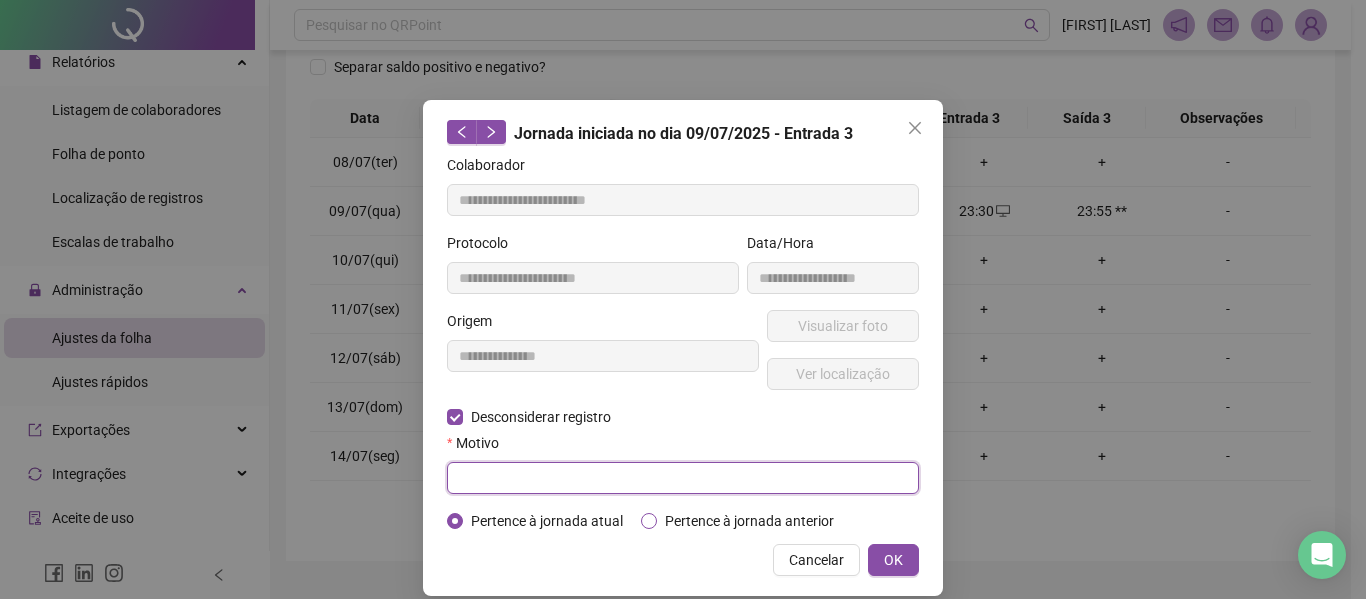 paste on "*********" 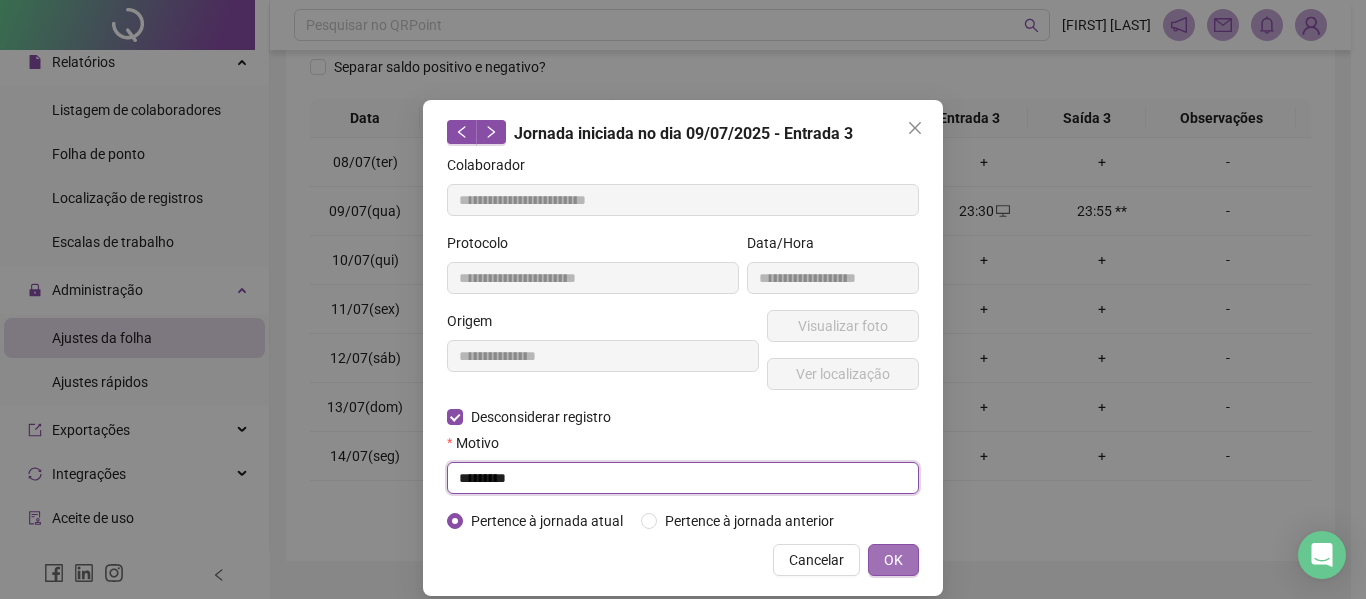 type on "*********" 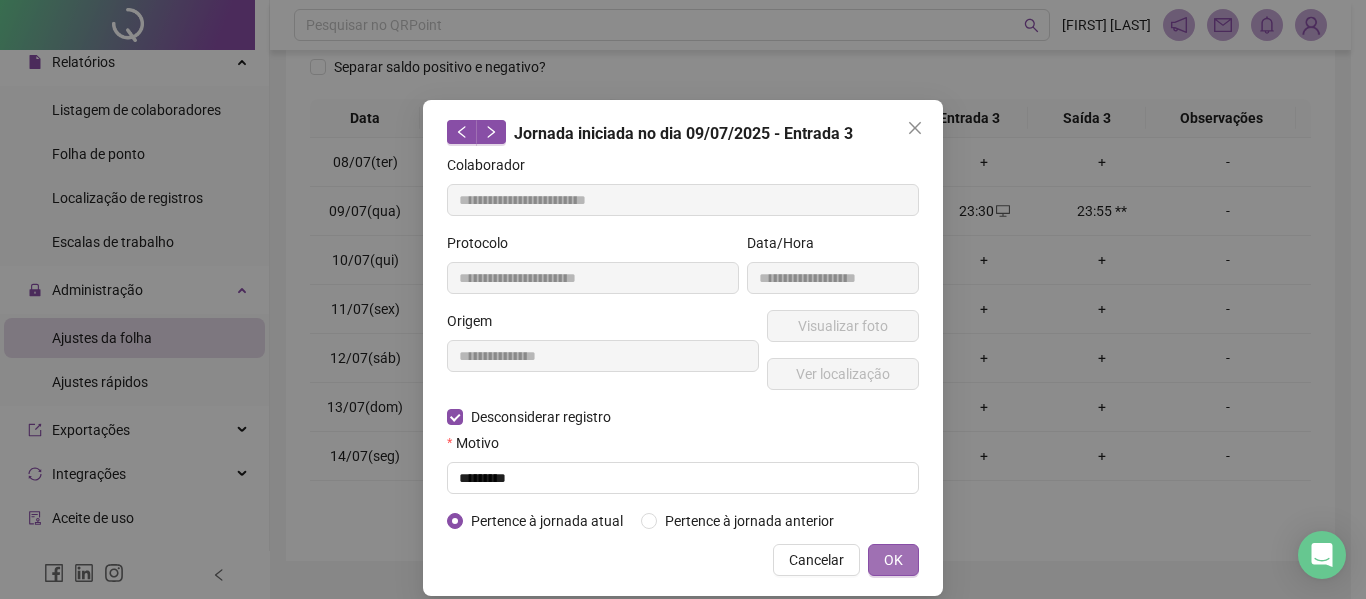 click on "OK" at bounding box center (893, 560) 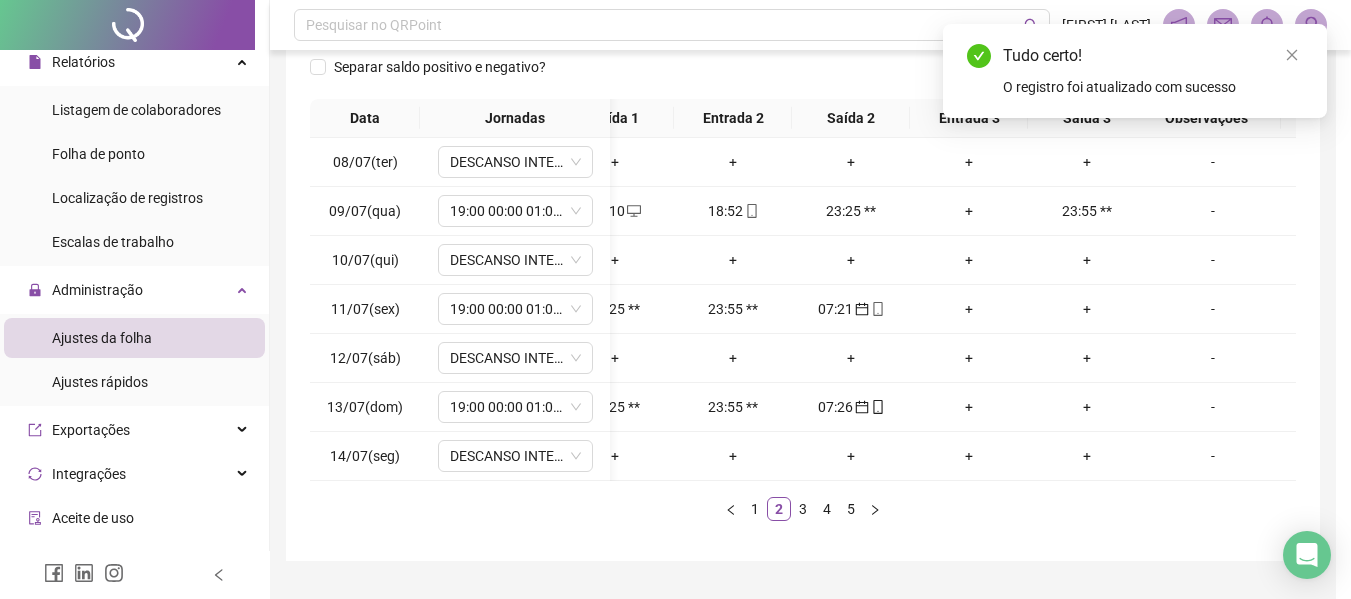scroll, scrollTop: 0, scrollLeft: 157, axis: horizontal 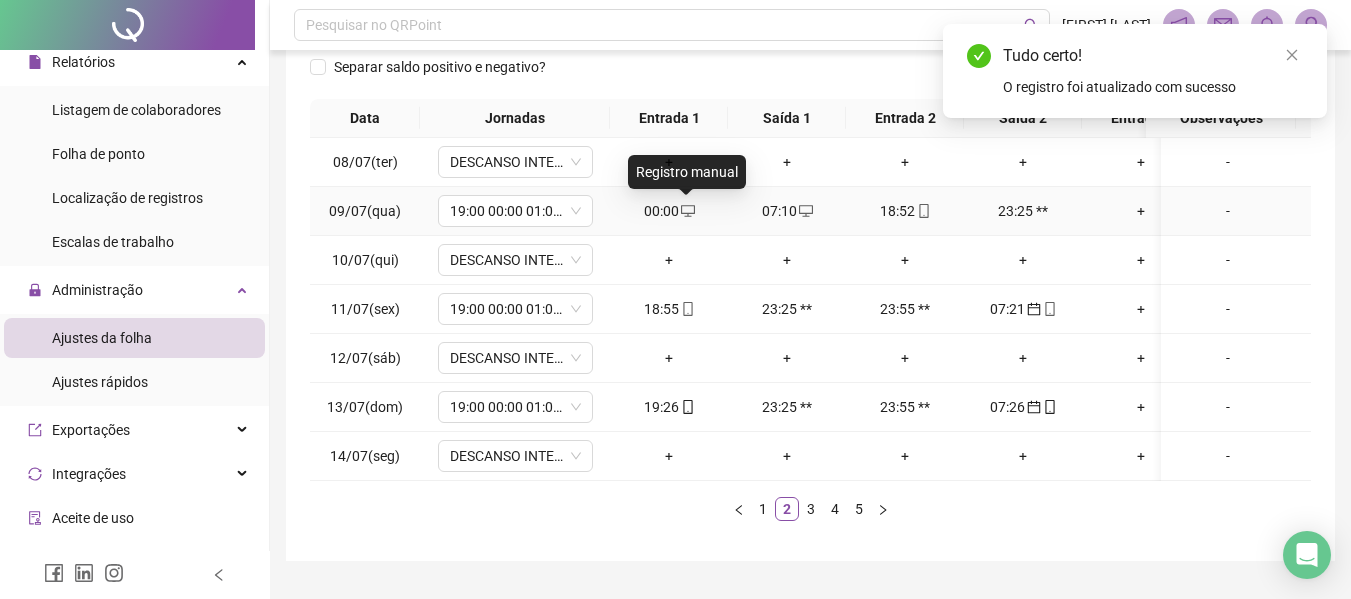 click 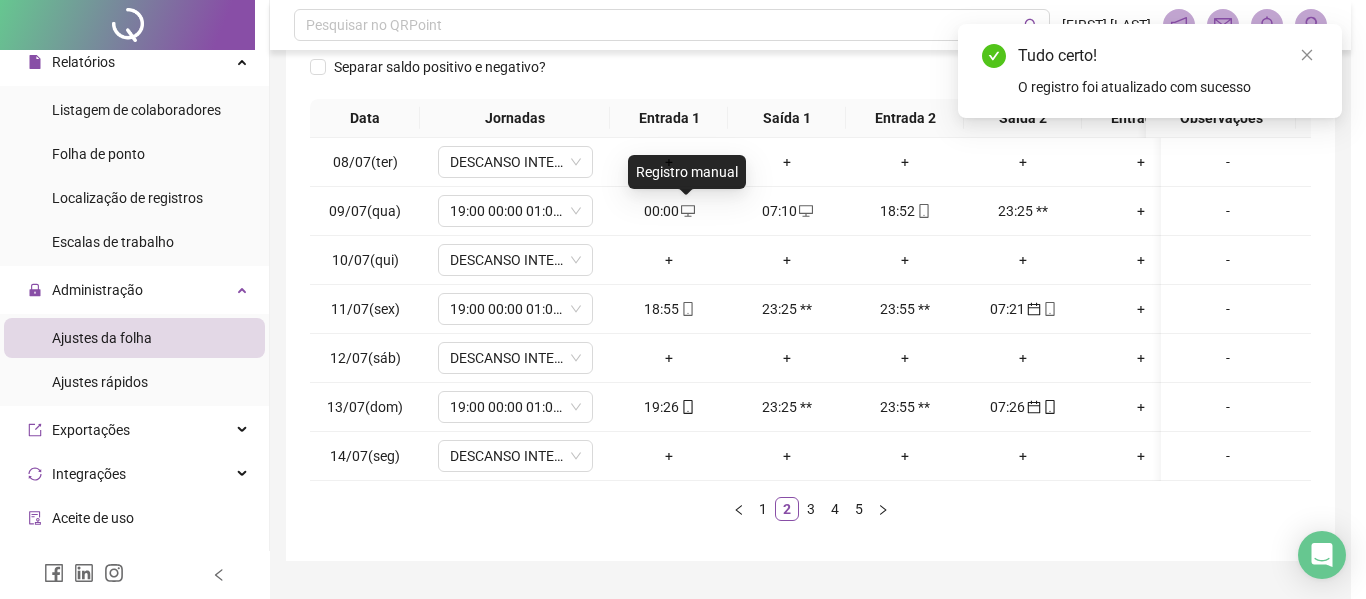 type on "**********" 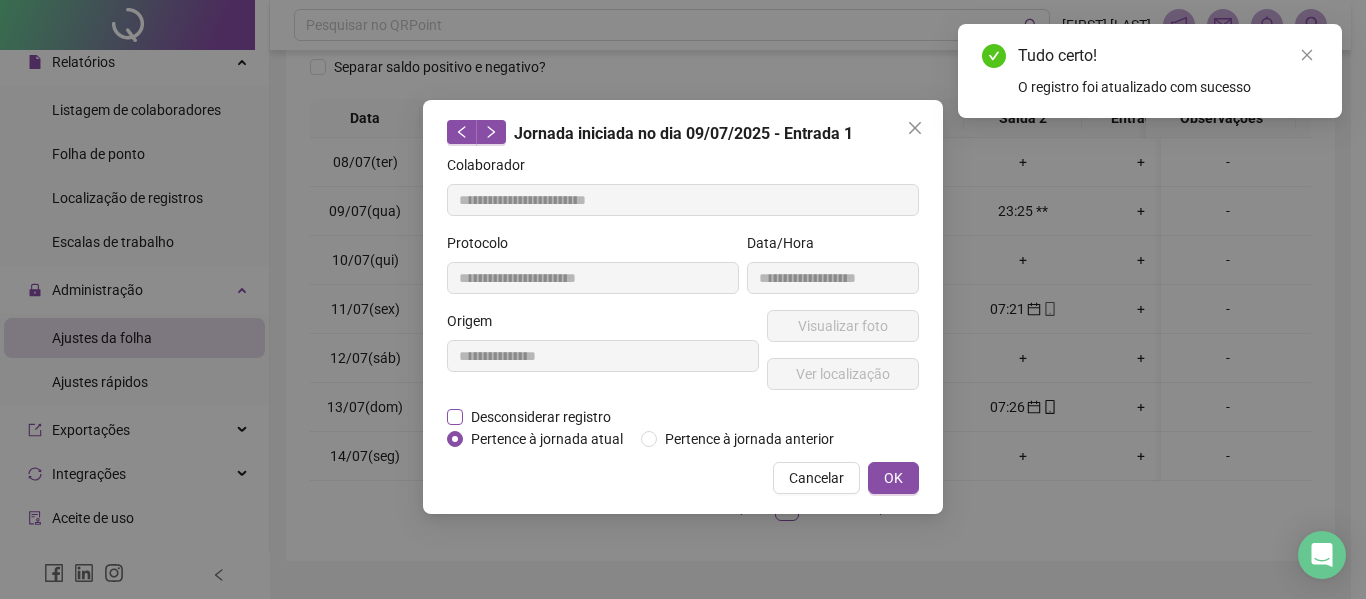 click on "Desconsiderar registro" at bounding box center [541, 417] 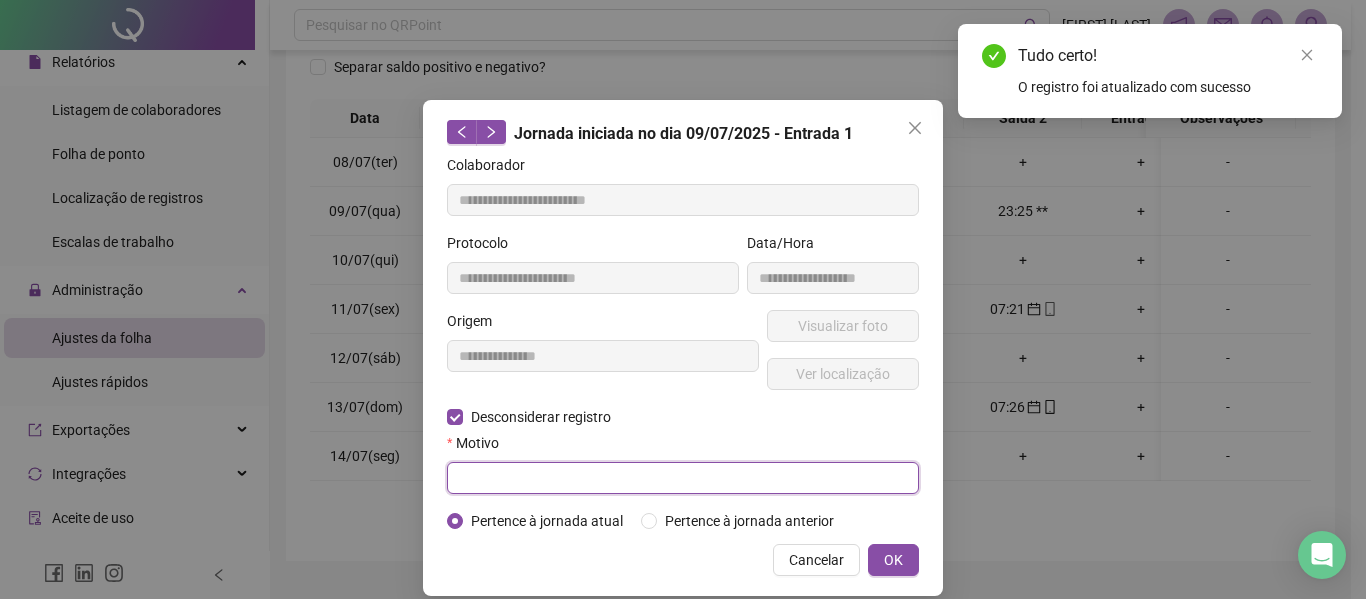 click at bounding box center (683, 478) 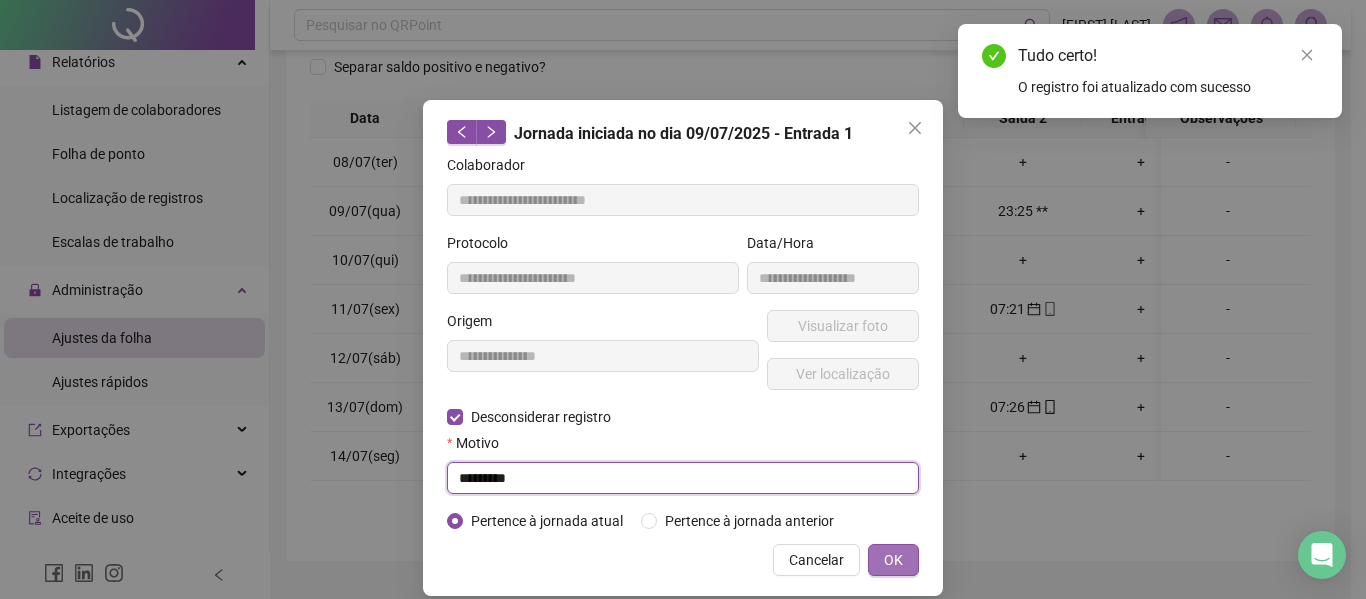 type on "*********" 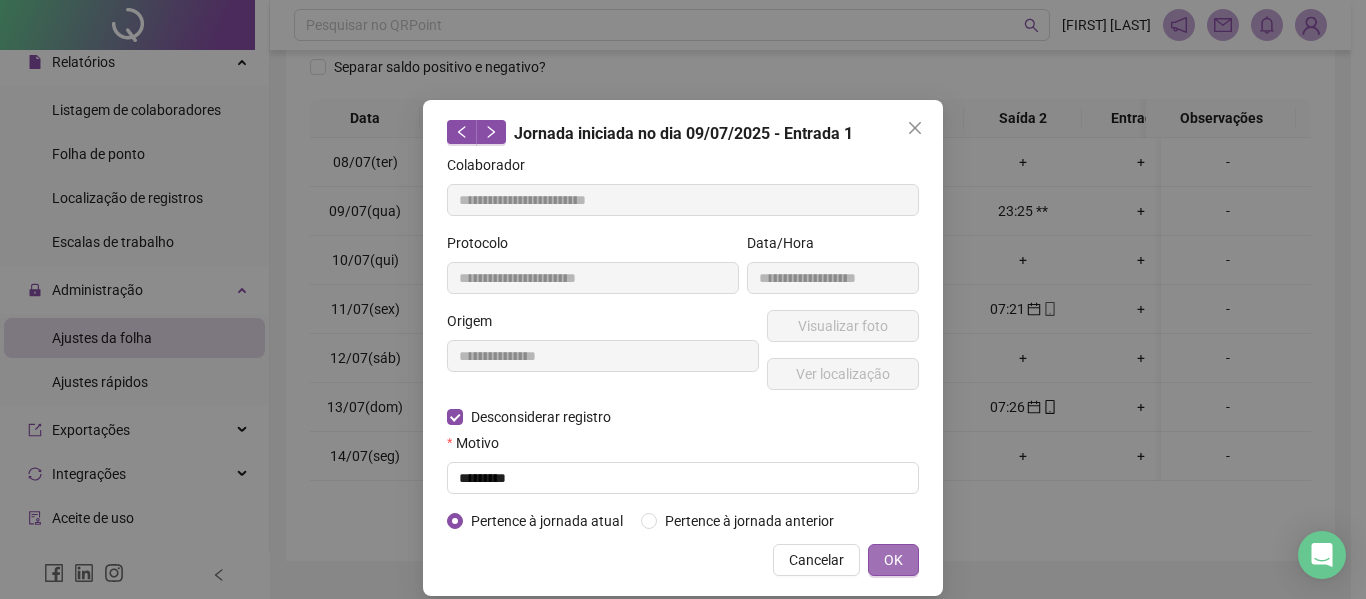 click on "OK" at bounding box center (893, 560) 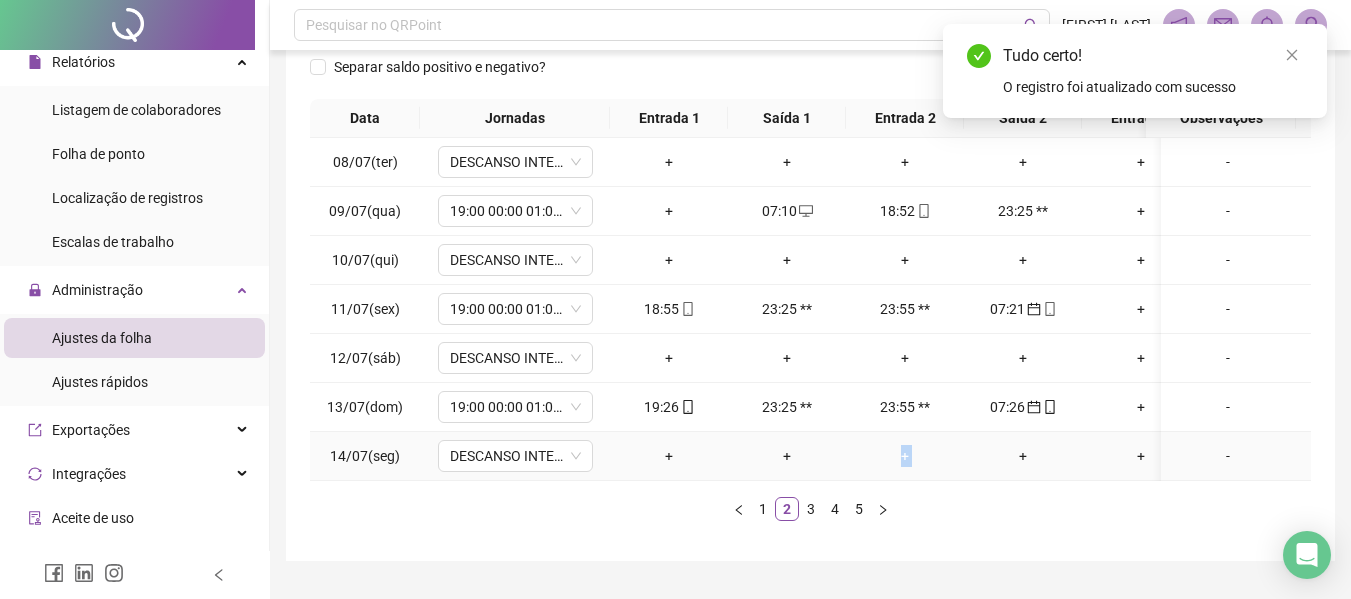 drag, startPoint x: 874, startPoint y: 479, endPoint x: 974, endPoint y: 471, distance: 100.31949 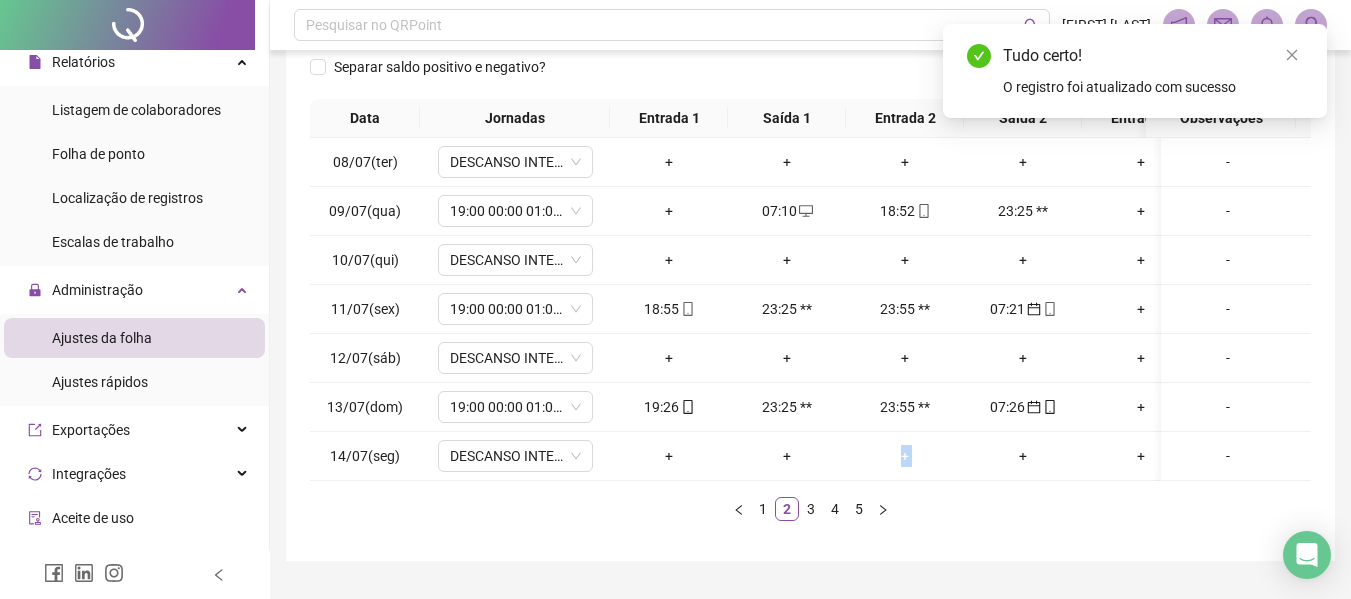 scroll, scrollTop: 0, scrollLeft: 65, axis: horizontal 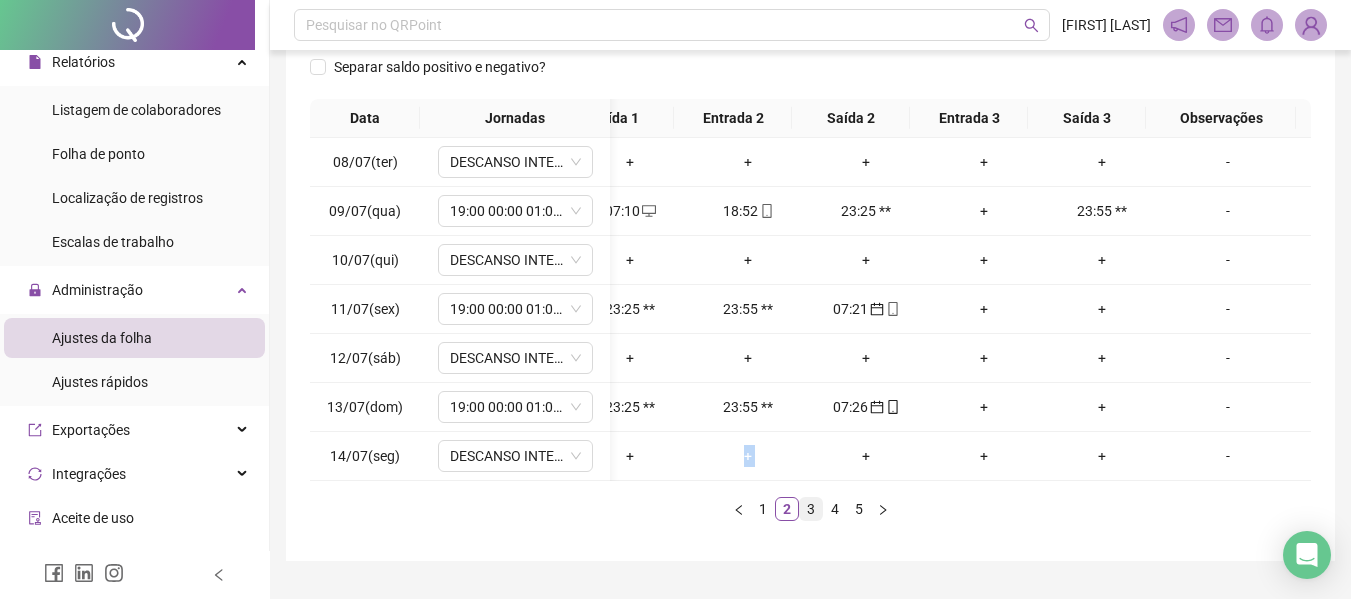 click on "3" at bounding box center (811, 509) 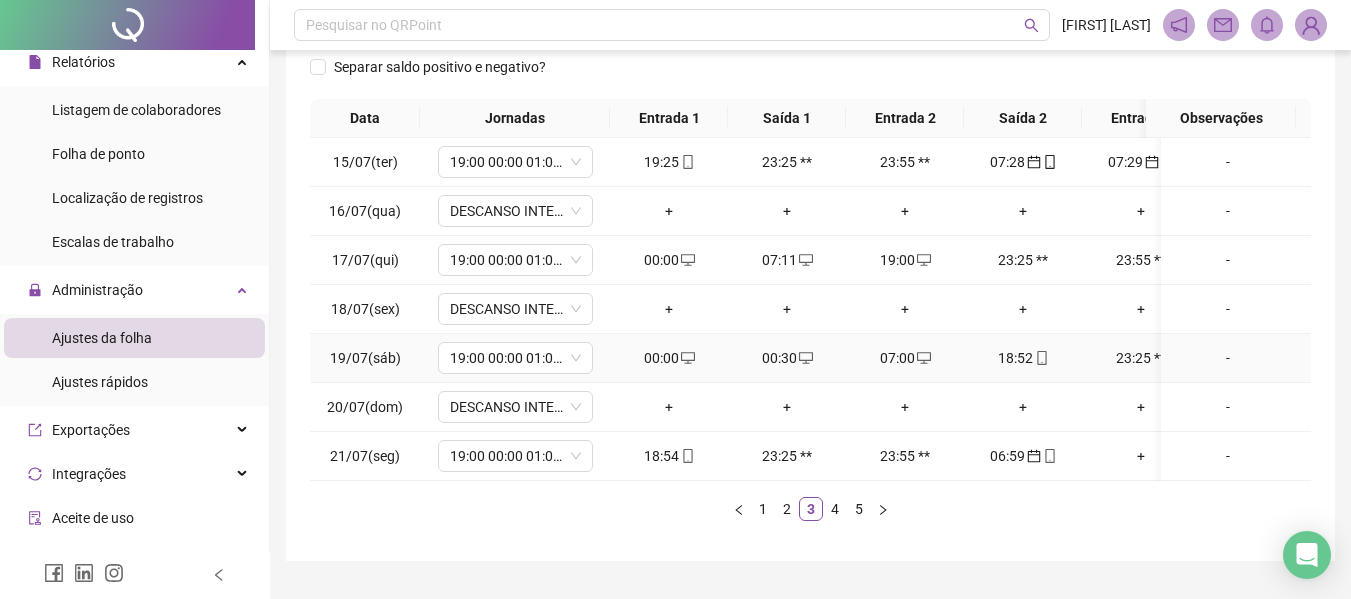 click on "00:00" at bounding box center [669, 358] 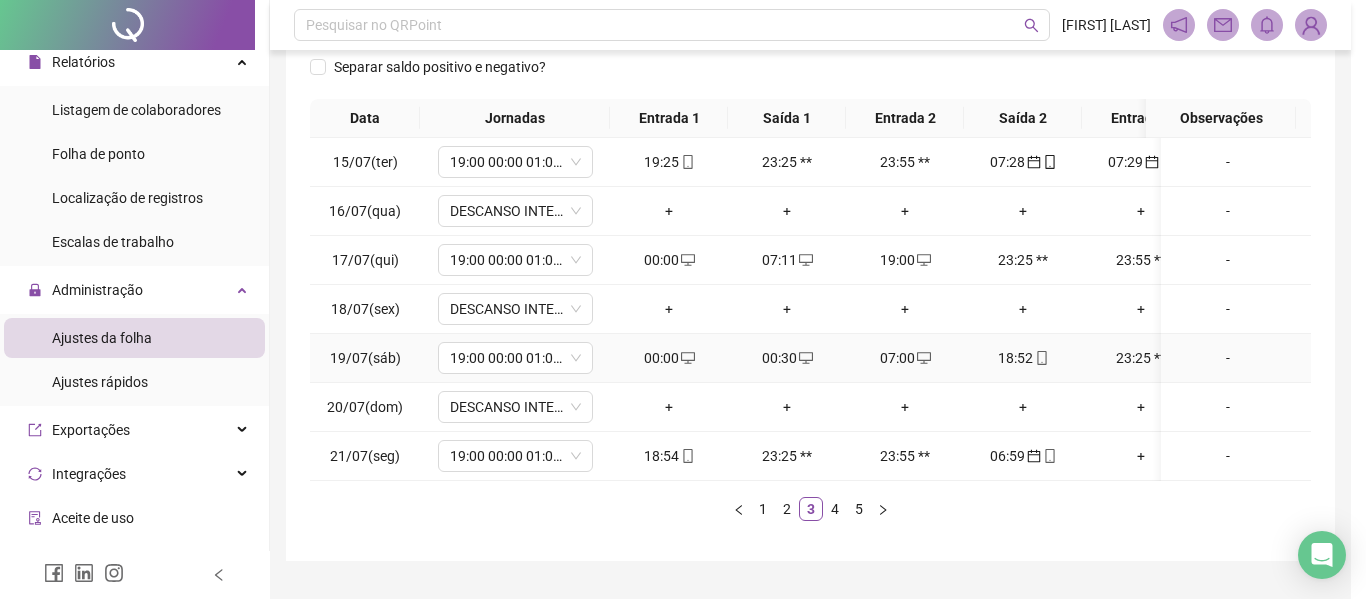 type on "**********" 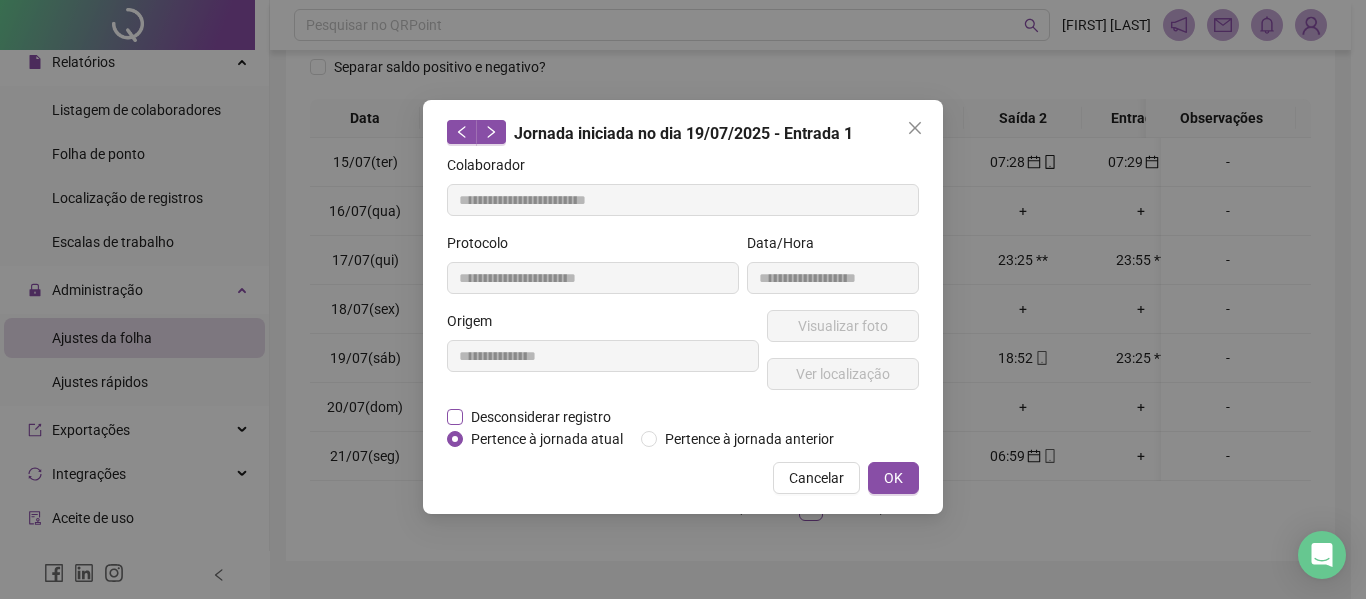 click on "Desconsiderar registro" at bounding box center (541, 417) 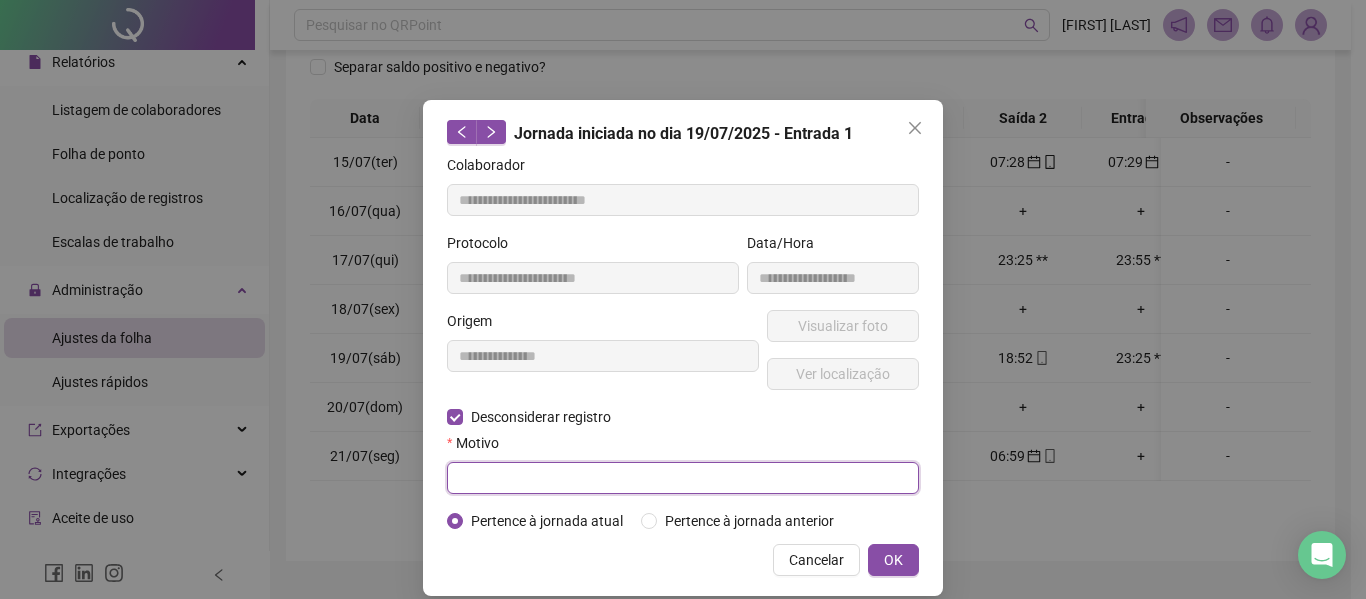 click at bounding box center [683, 478] 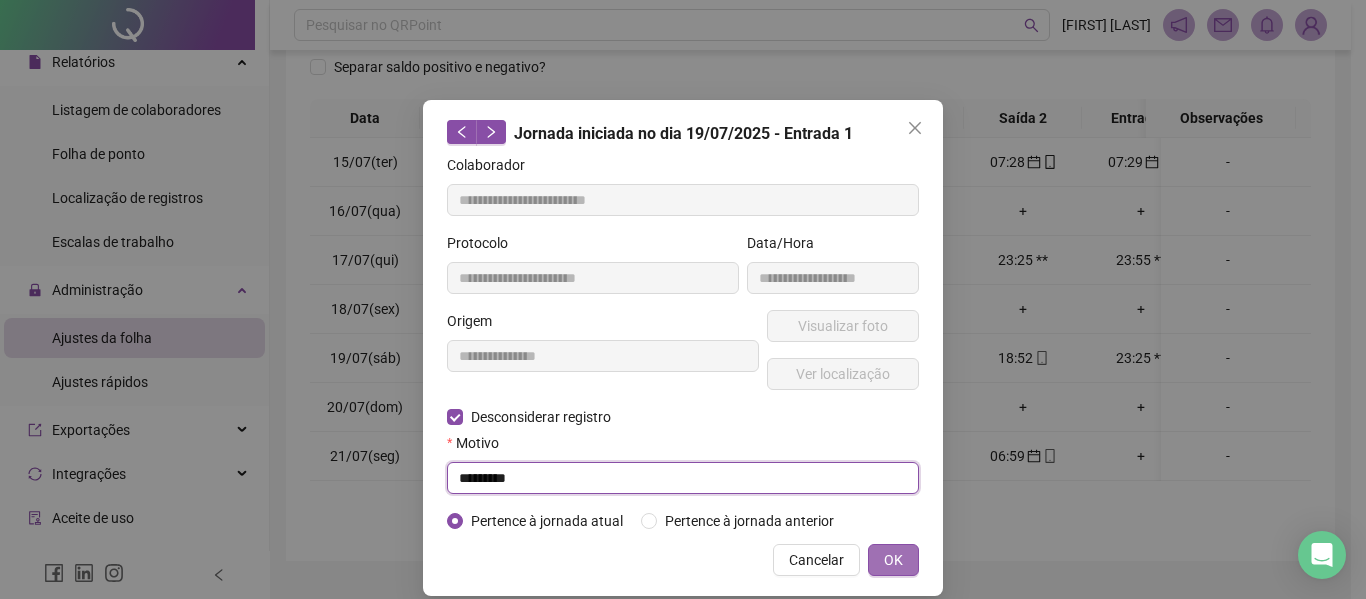 type on "*********" 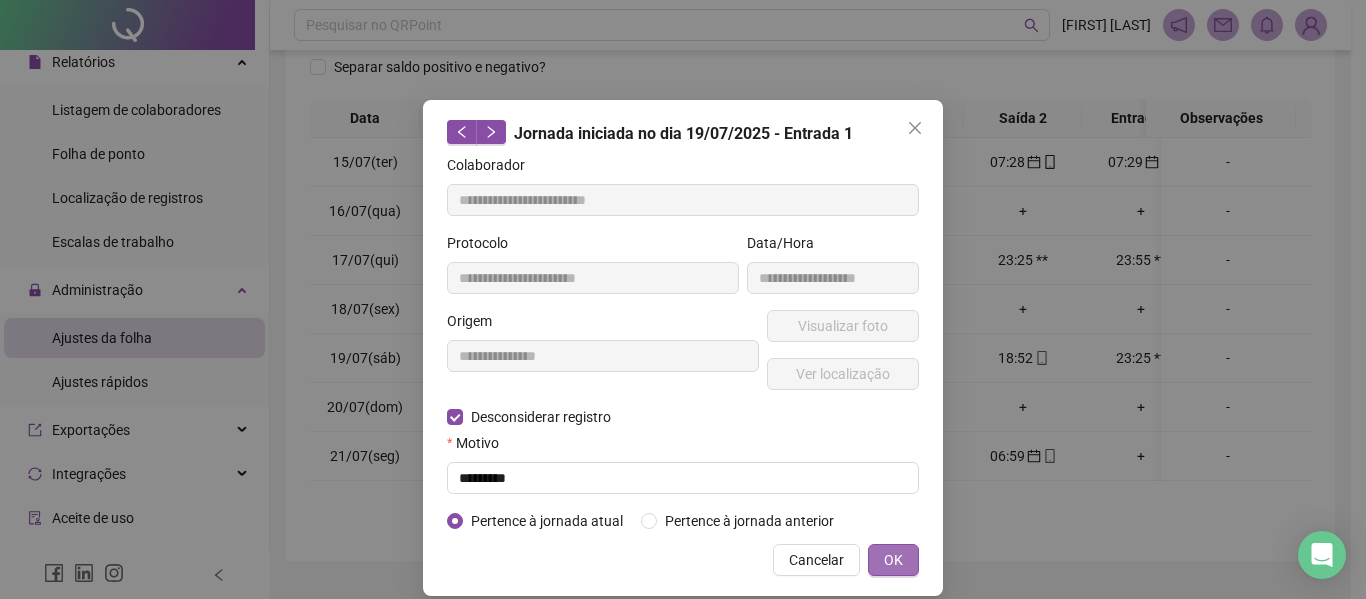 click on "OK" at bounding box center [893, 560] 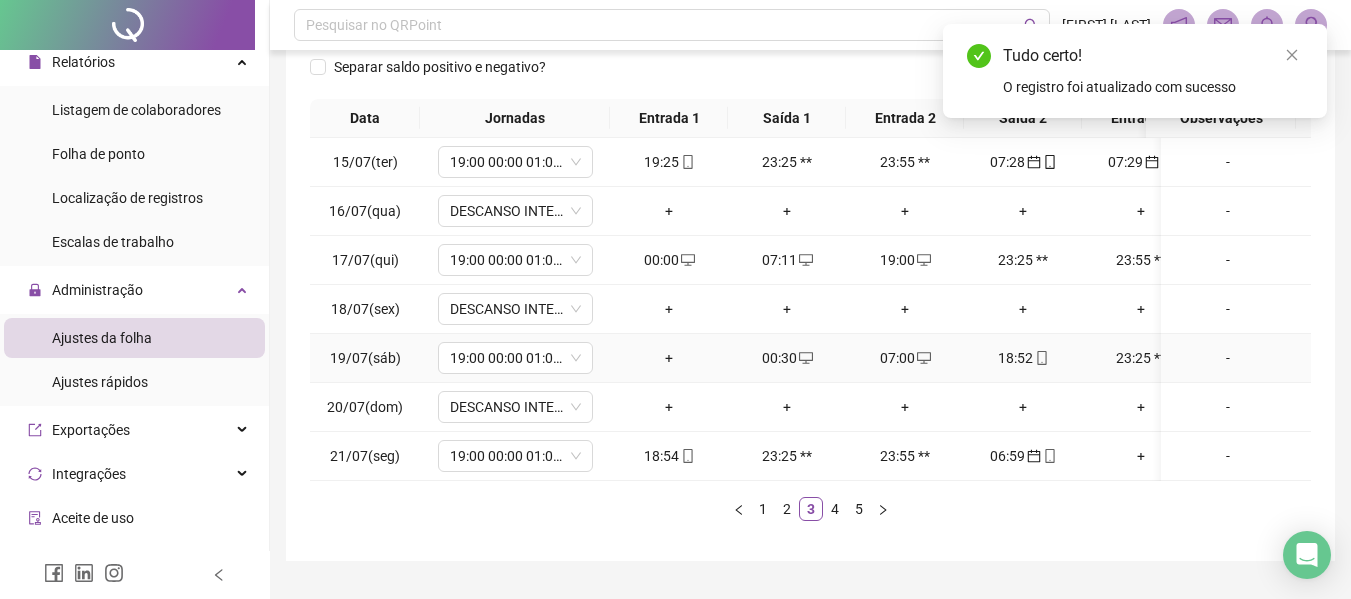 click on "00:30" at bounding box center [787, 358] 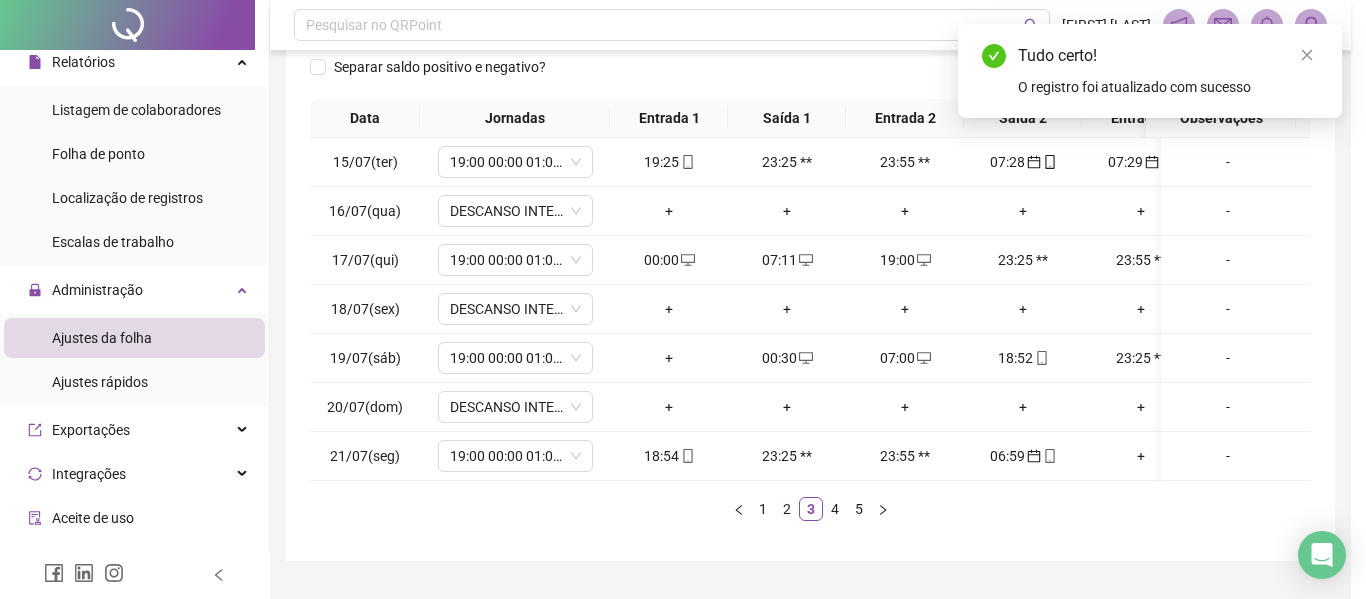 type on "**********" 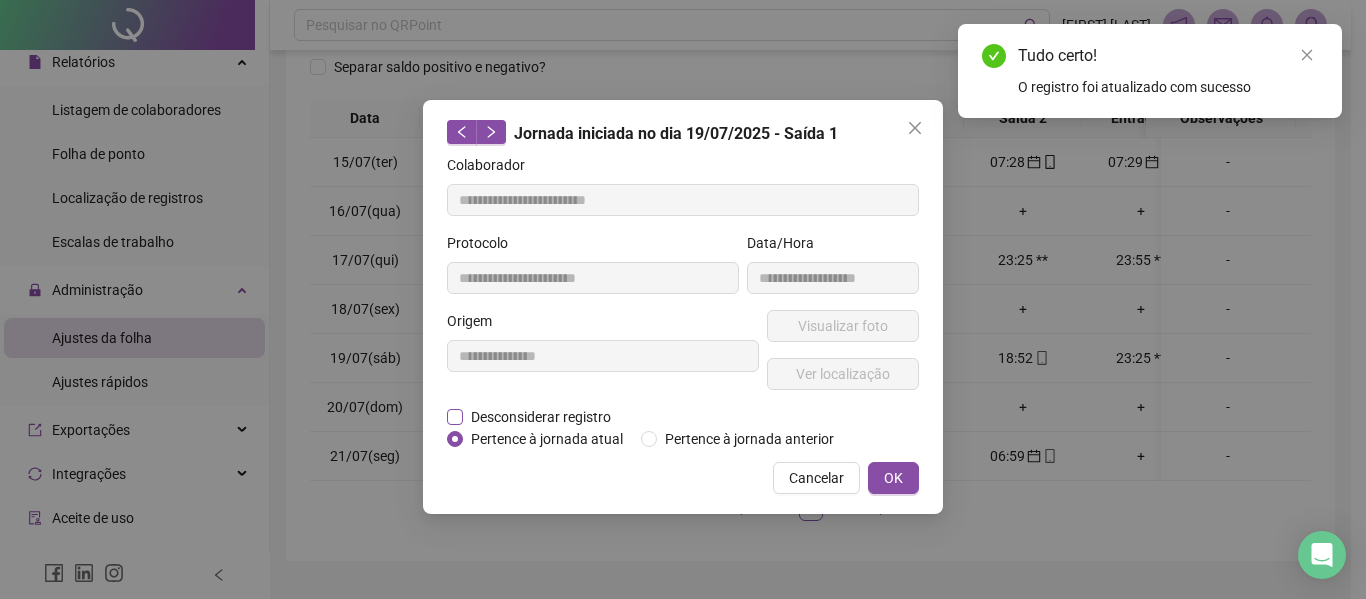 click on "Desconsiderar registro" at bounding box center [541, 417] 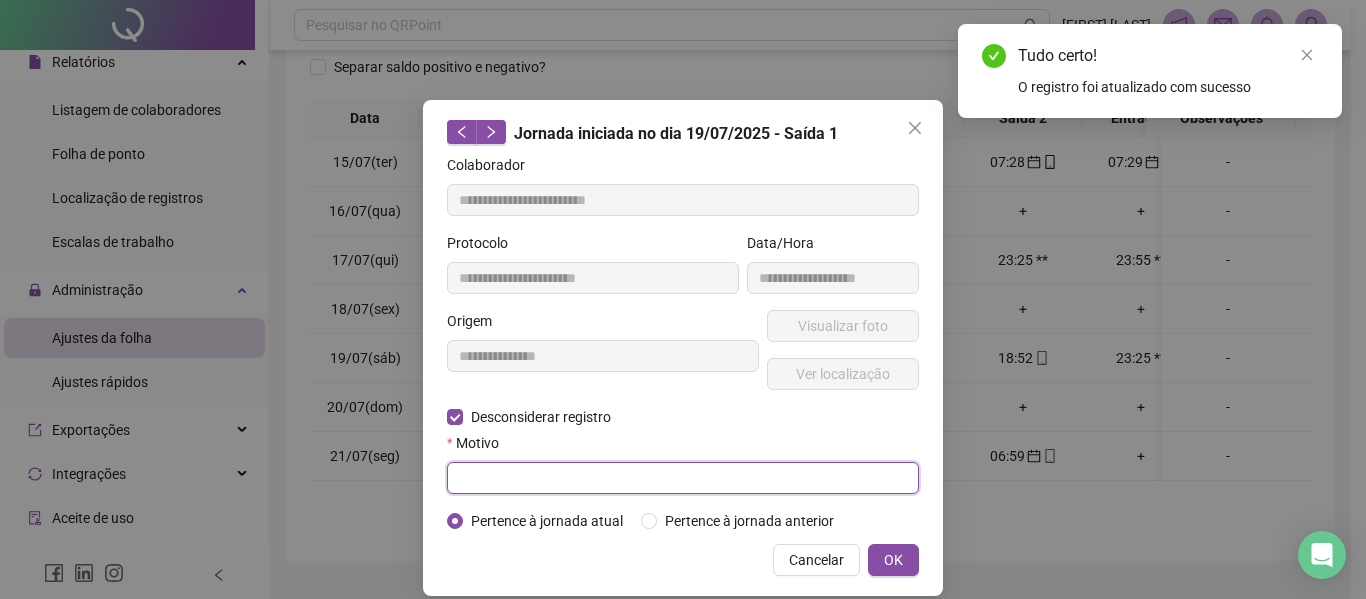 click at bounding box center (683, 478) 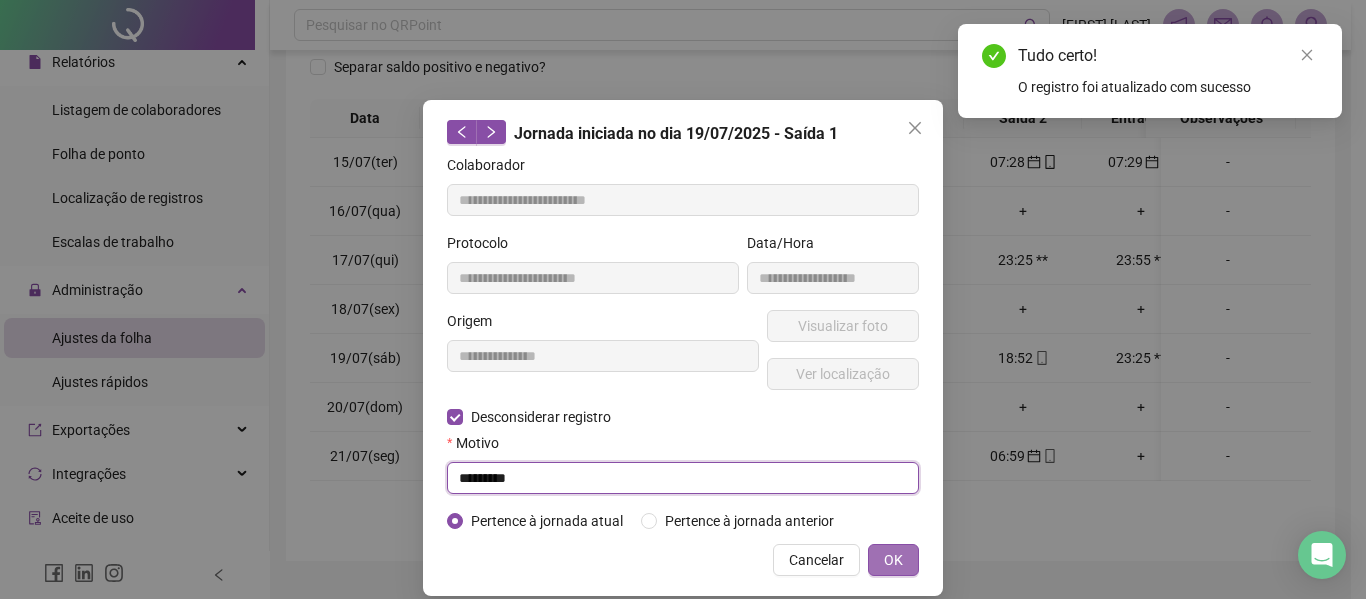 type on "*********" 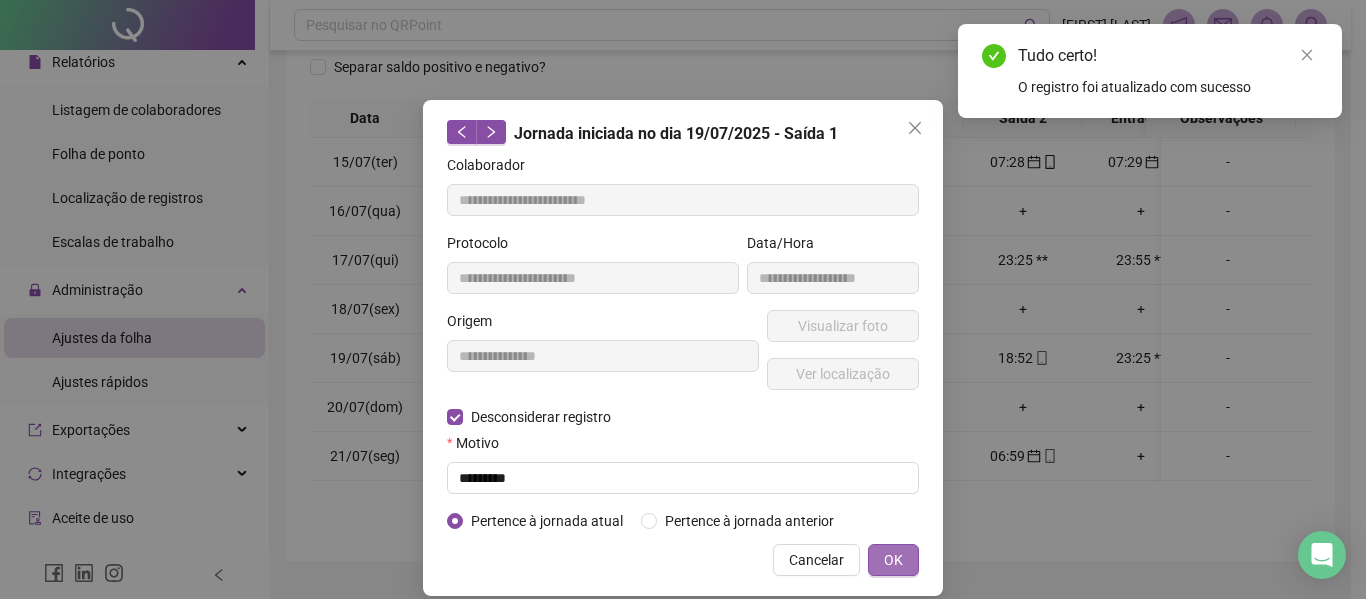 click on "OK" at bounding box center (893, 560) 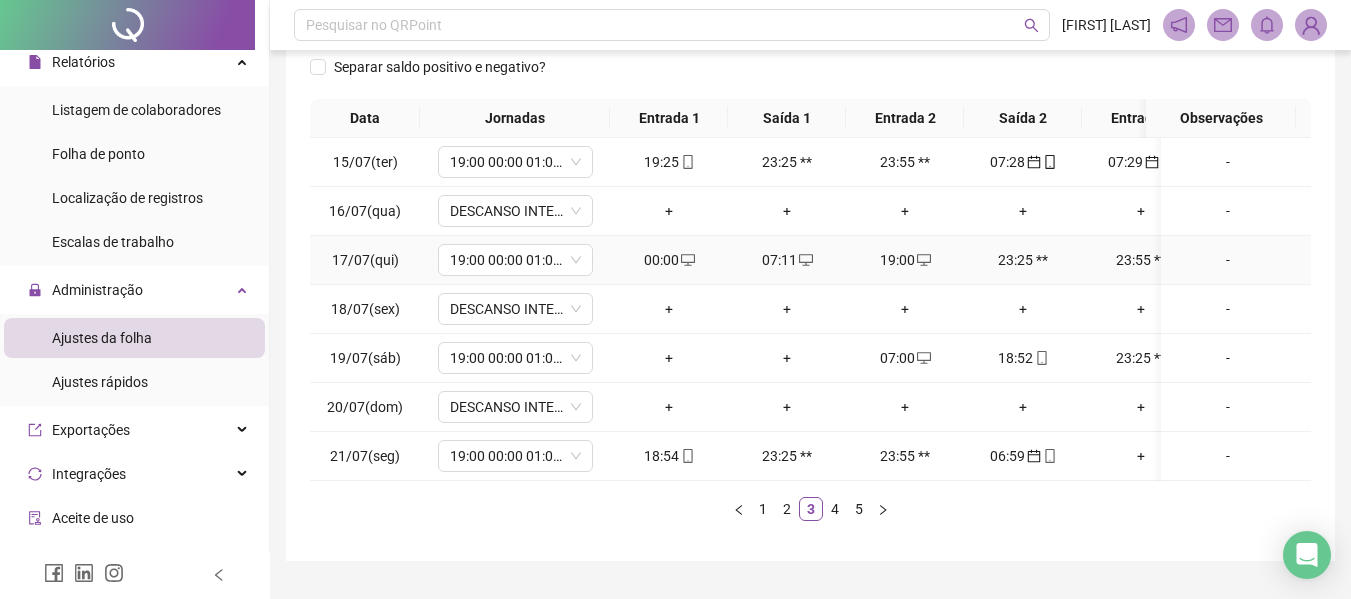 click at bounding box center [687, 260] 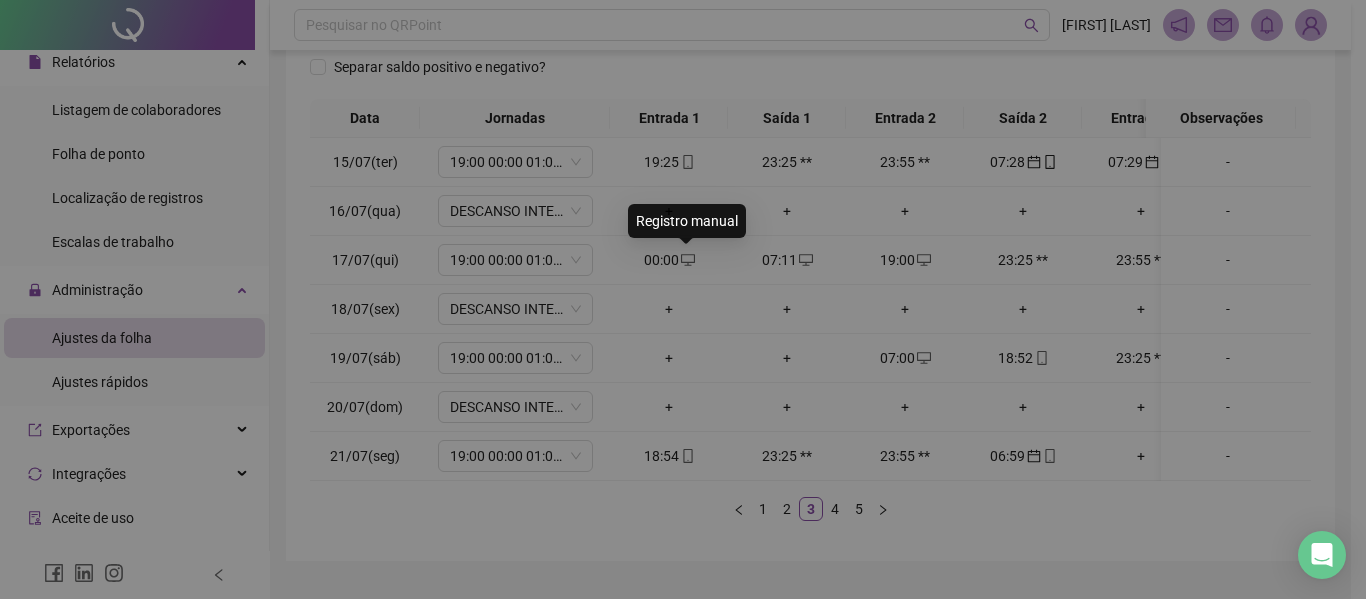 type on "**********" 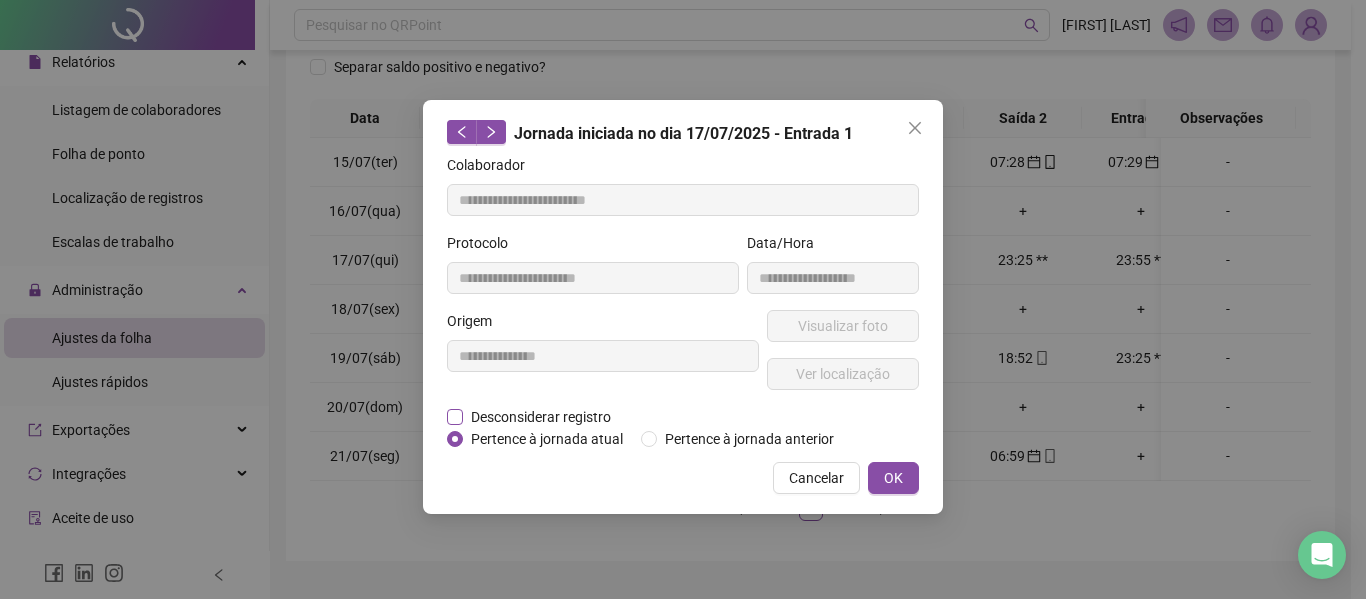 click on "Desconsiderar registro" at bounding box center (541, 417) 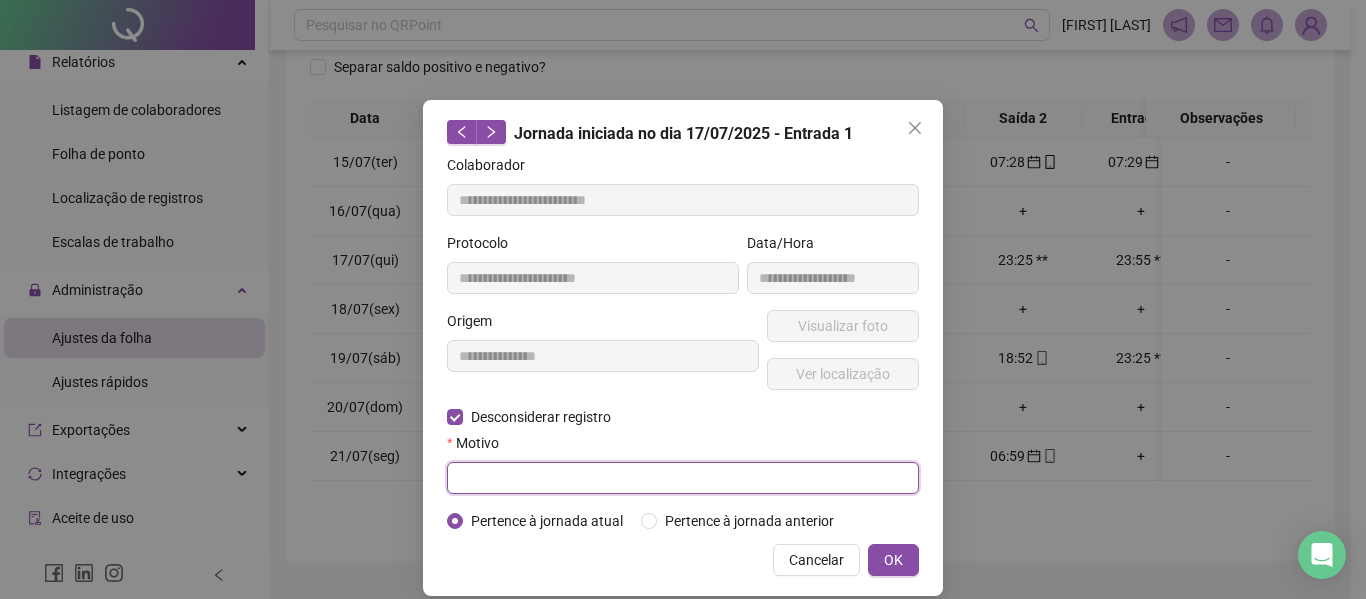 click at bounding box center [683, 478] 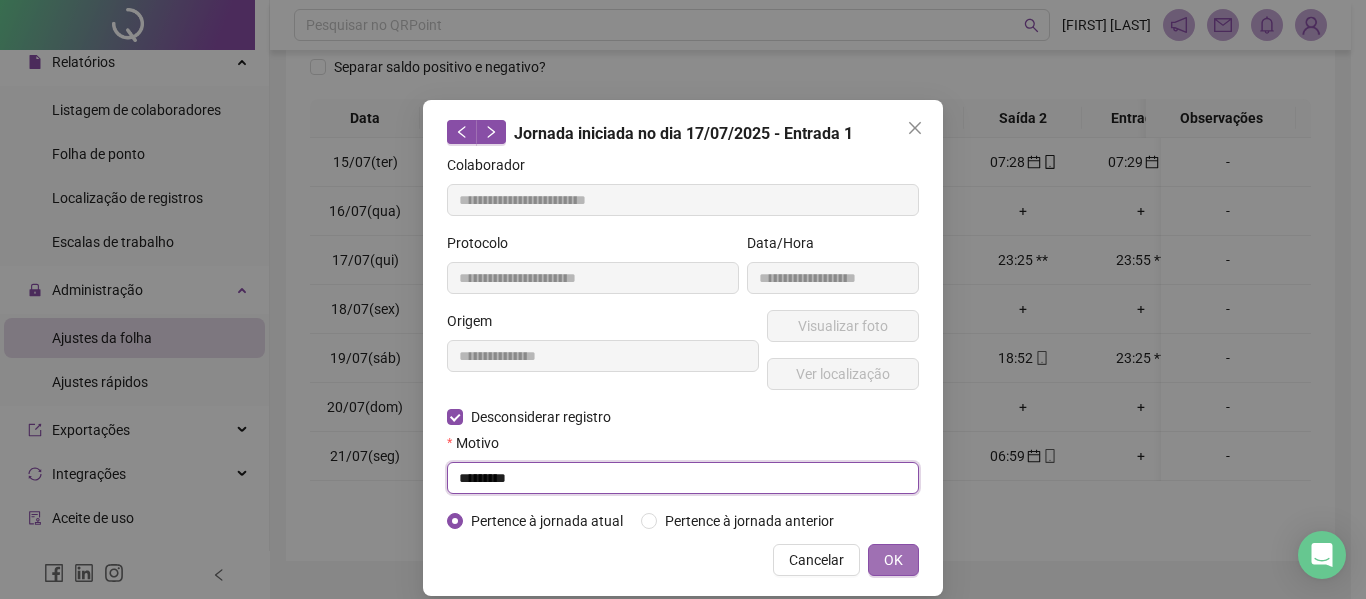 type on "*********" 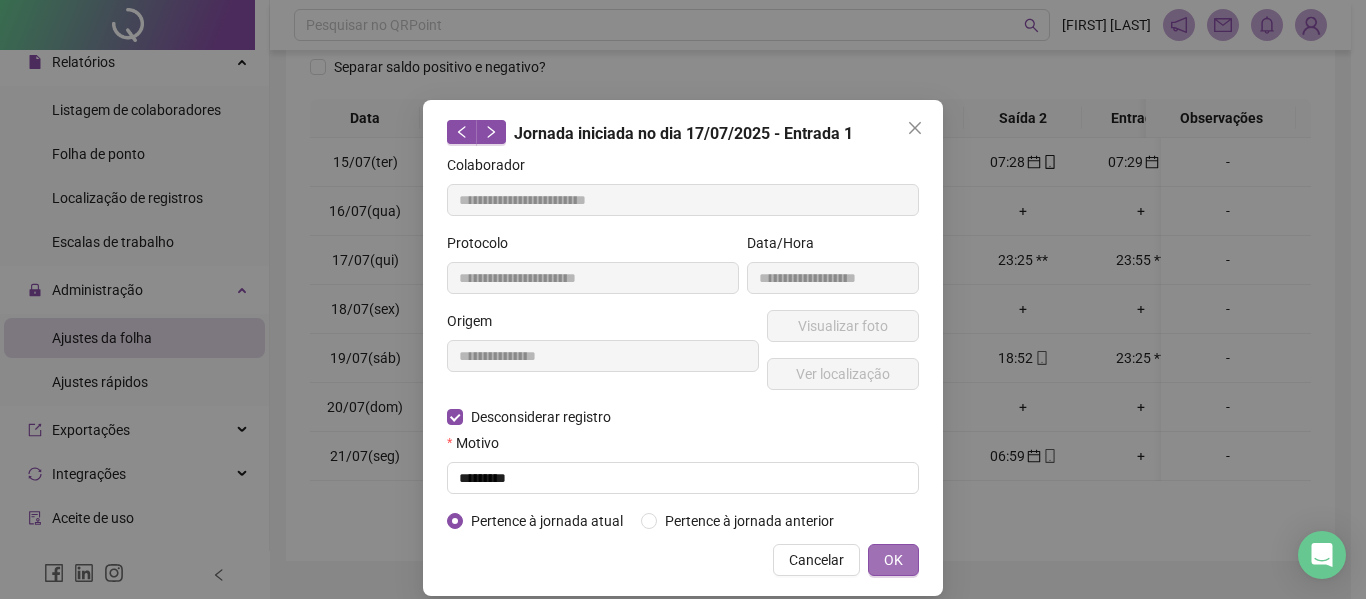 click on "OK" at bounding box center [893, 560] 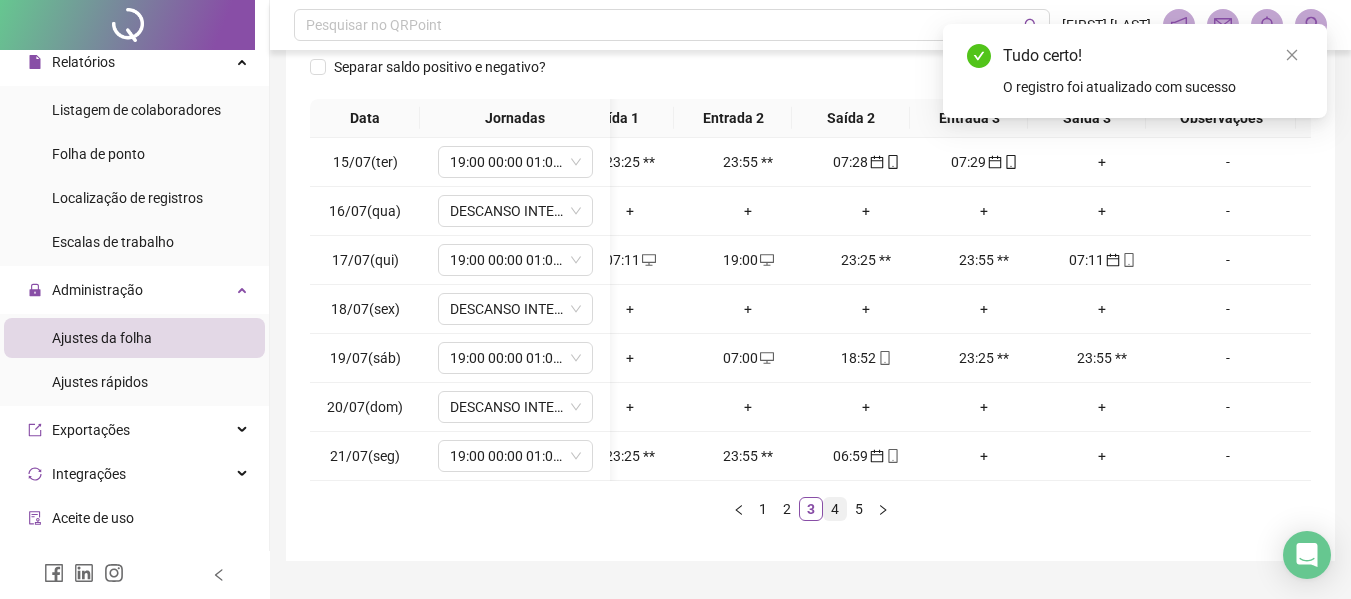 click on "4" at bounding box center (835, 509) 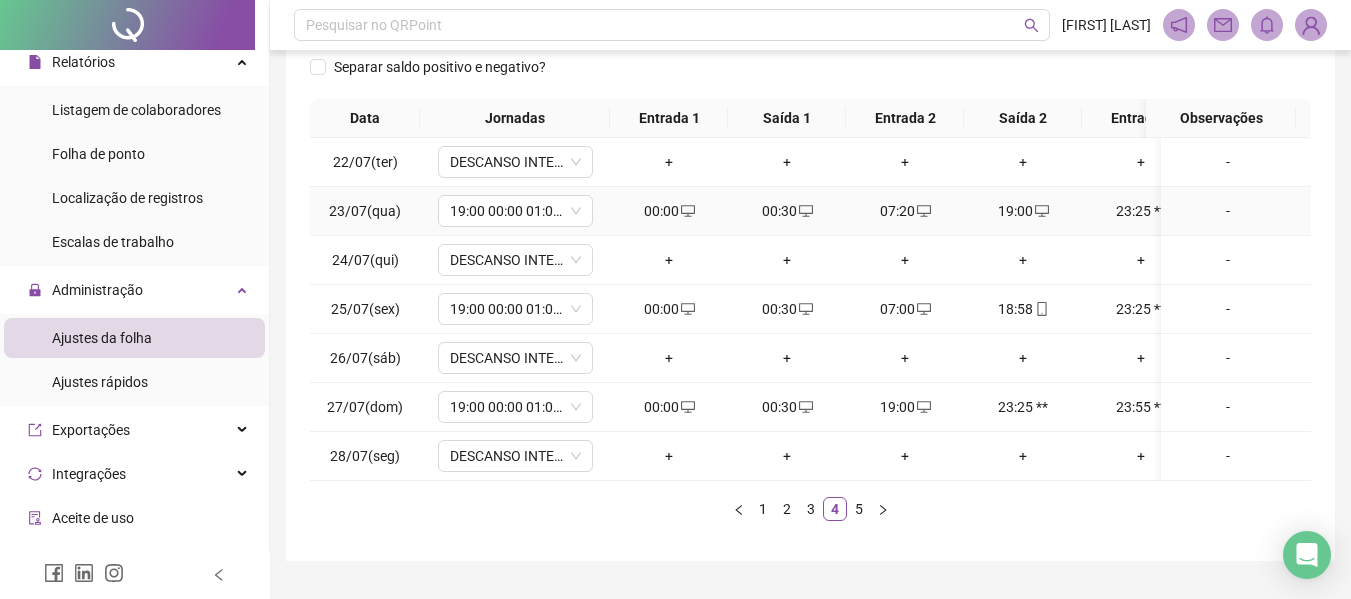 click on "00:30" at bounding box center (787, 211) 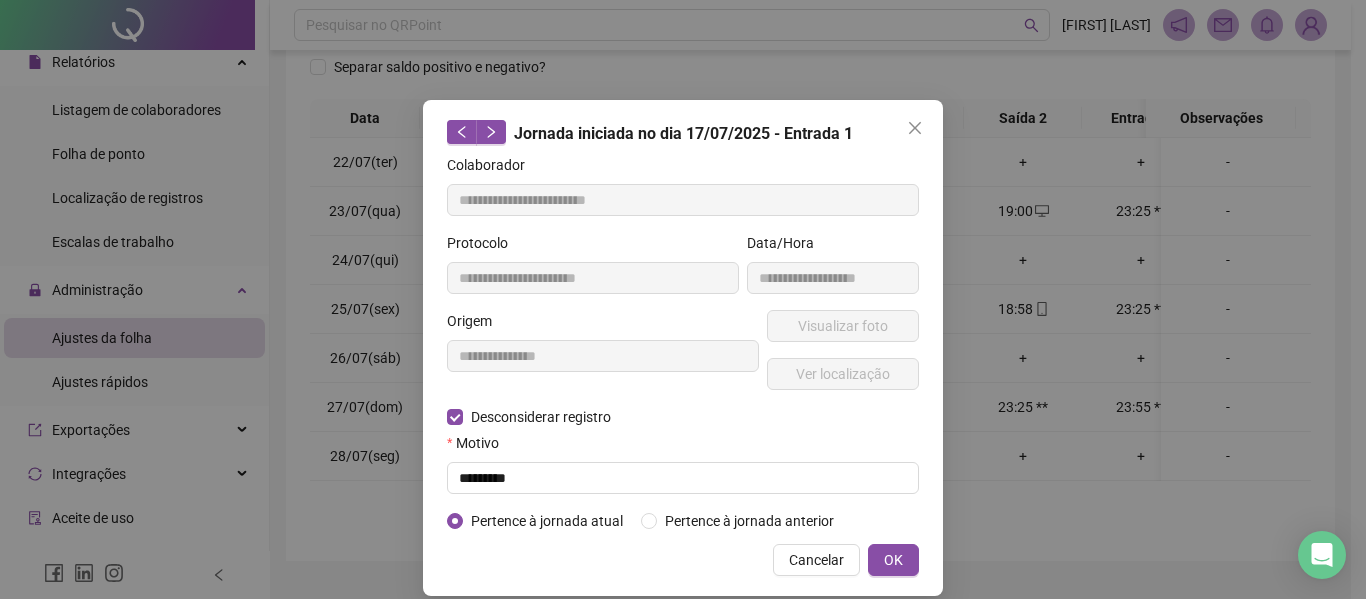type on "**********" 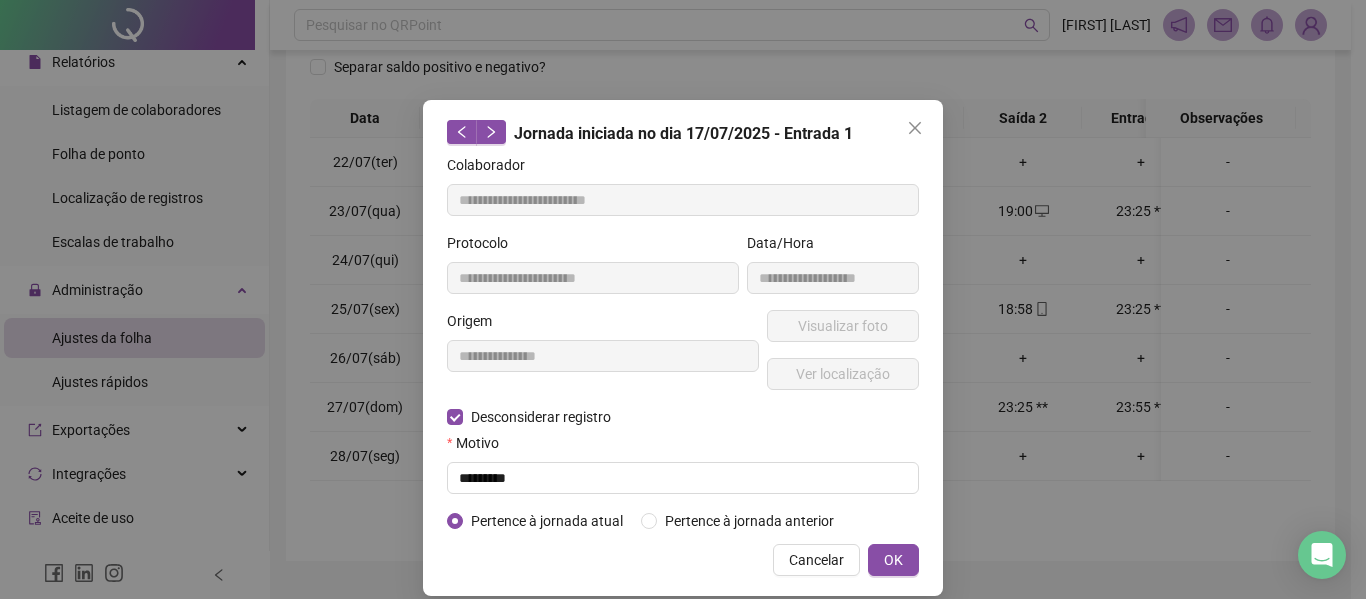 type on "**********" 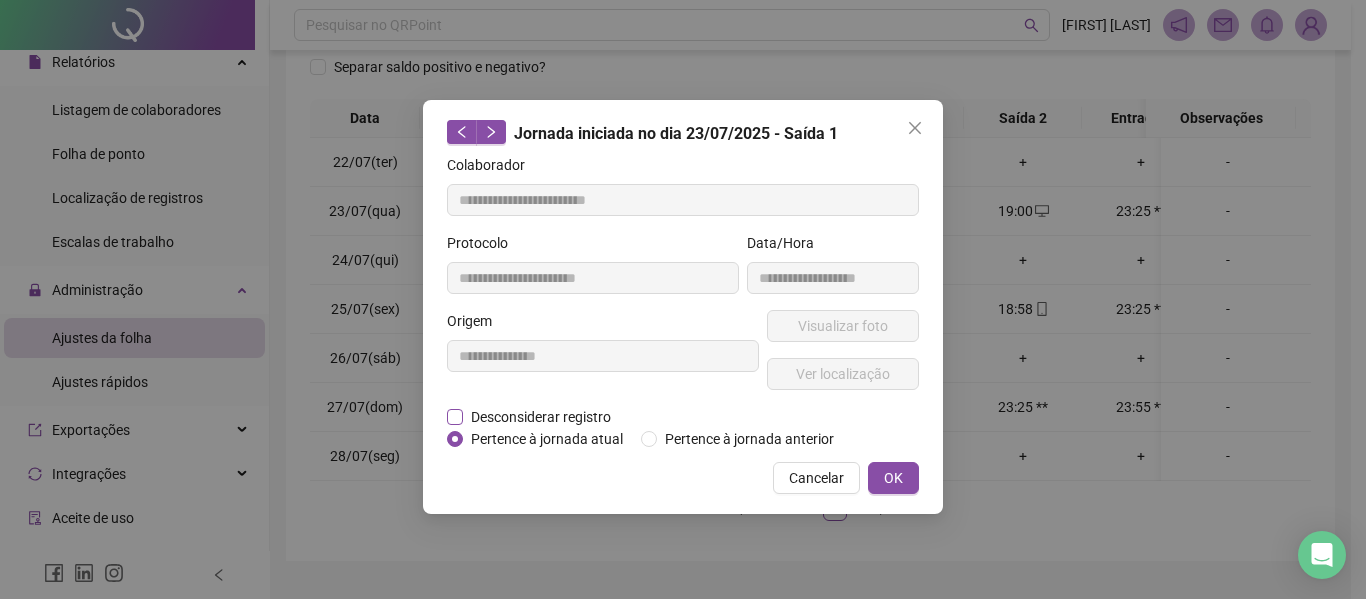 click on "Desconsiderar registro" at bounding box center [541, 417] 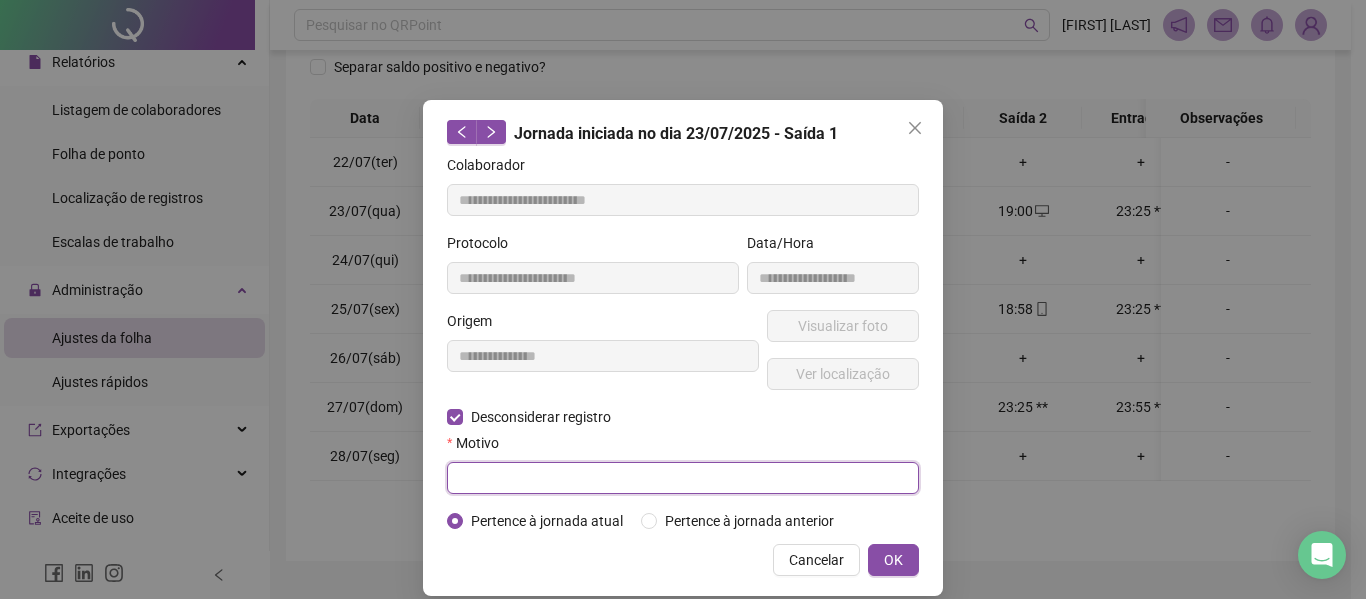 click at bounding box center (683, 478) 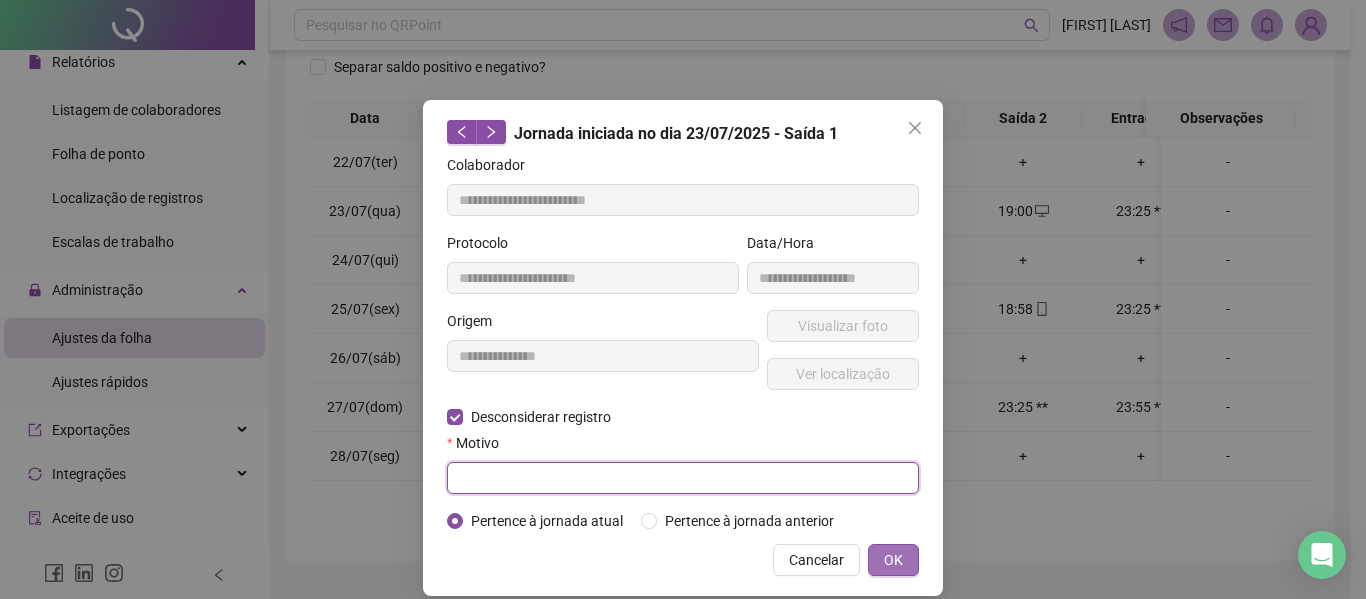paste on "*********" 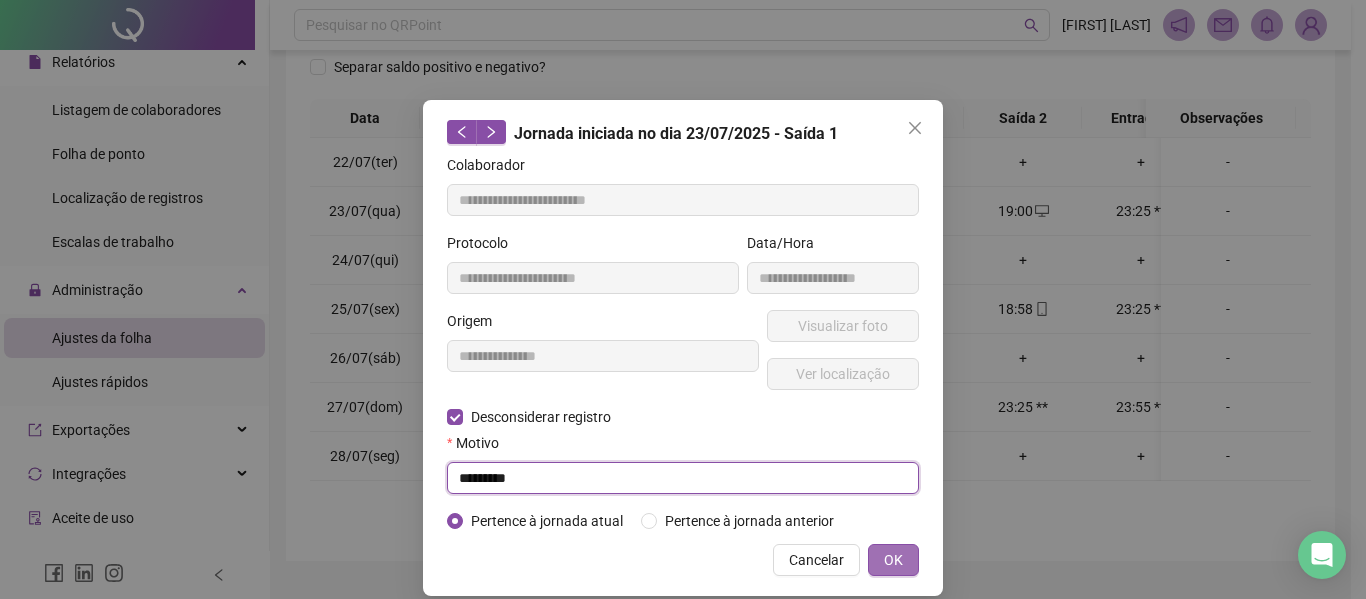 type on "*********" 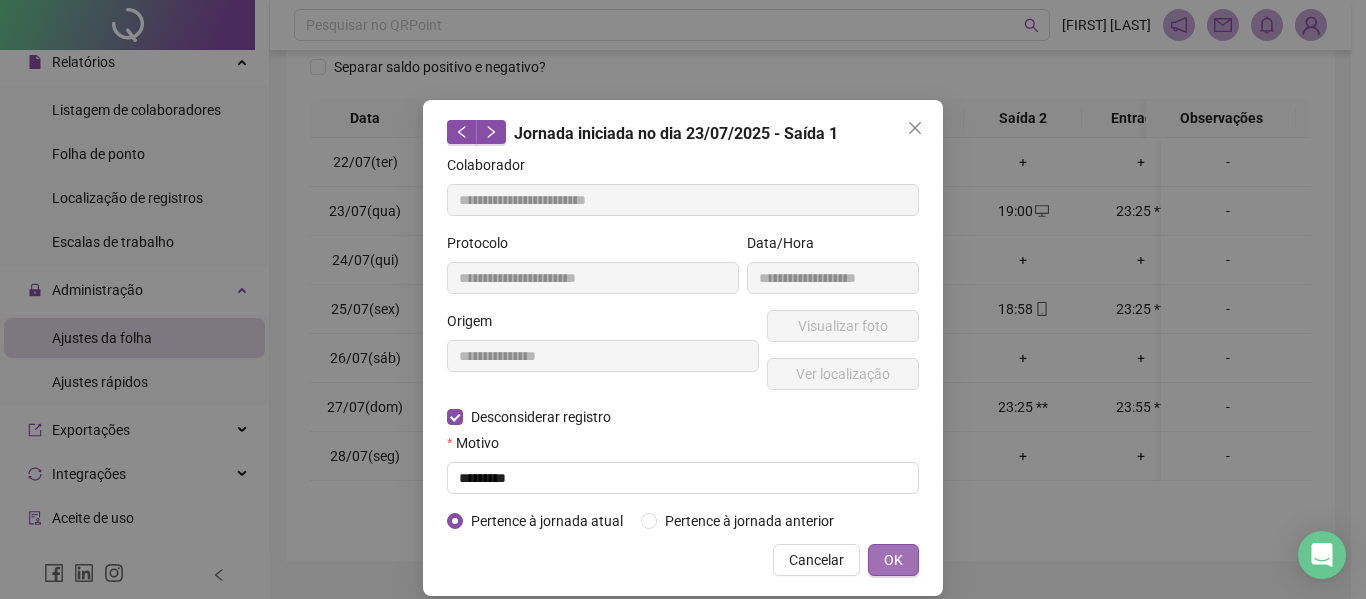 click on "OK" at bounding box center (893, 560) 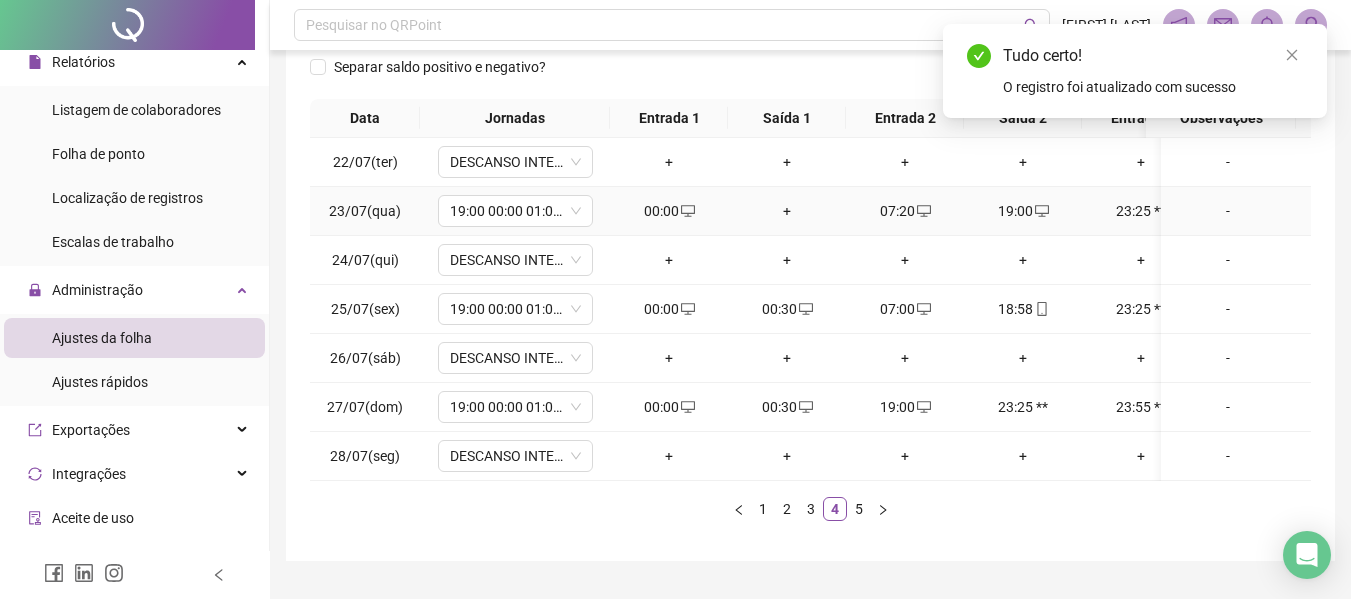 click 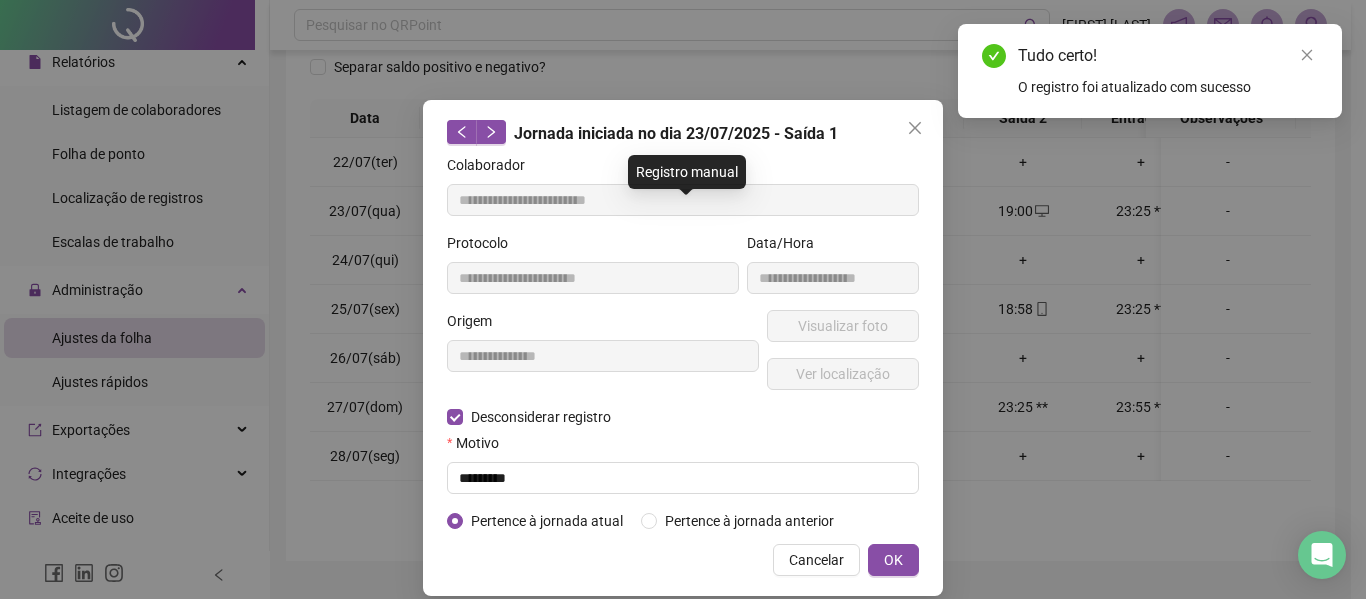 type on "**********" 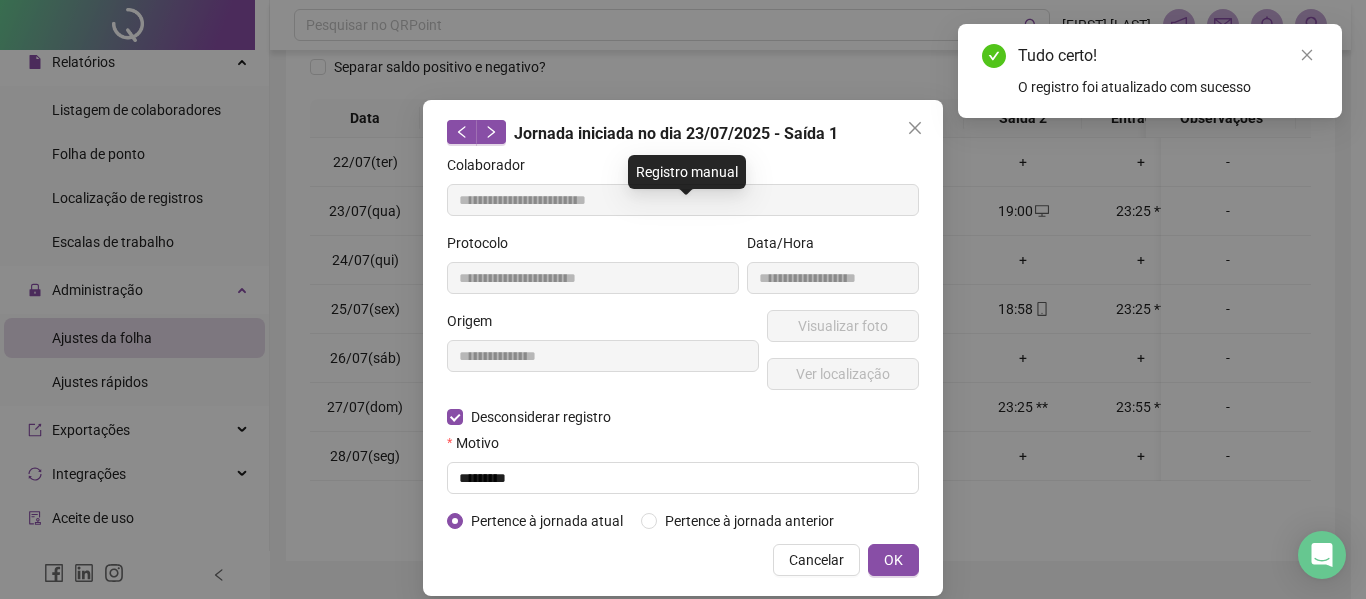 type on "**********" 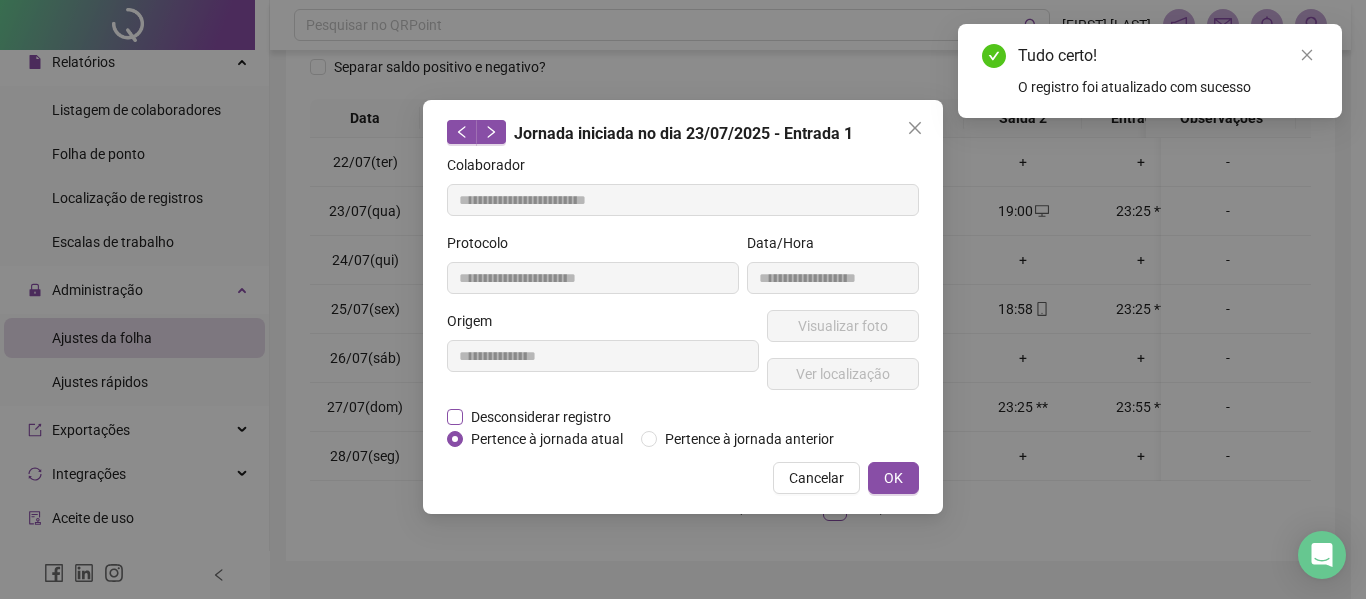 click on "Desconsiderar registro" at bounding box center [541, 417] 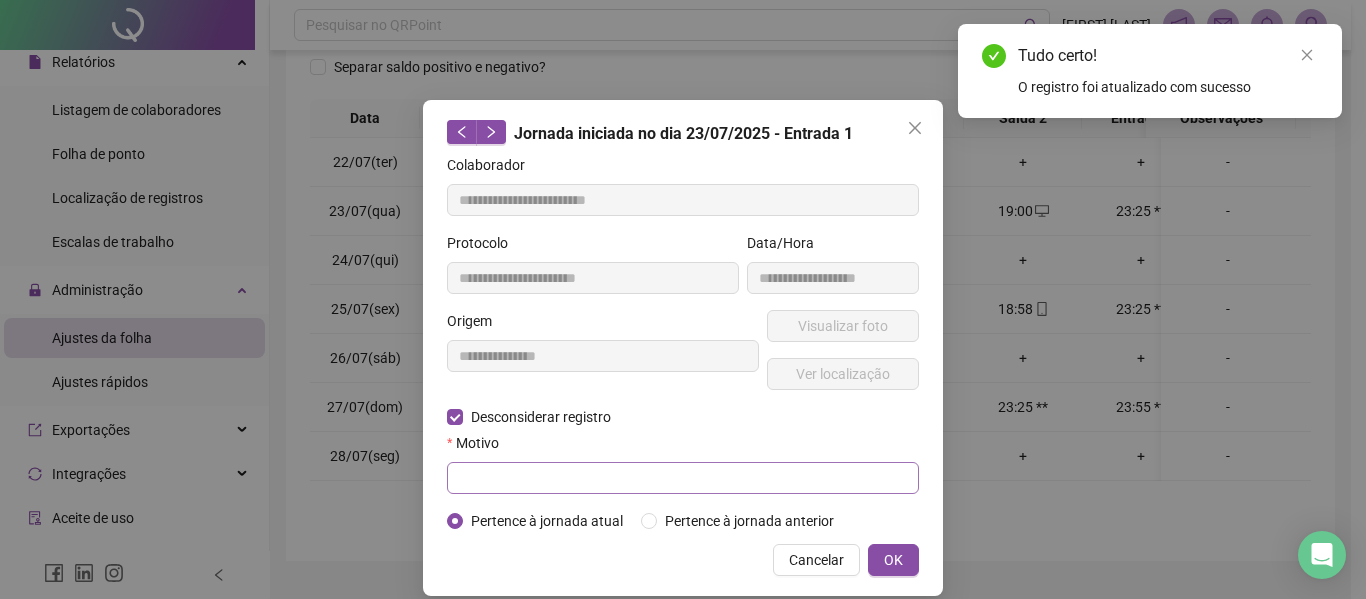 click on "Motivo" at bounding box center (683, 463) 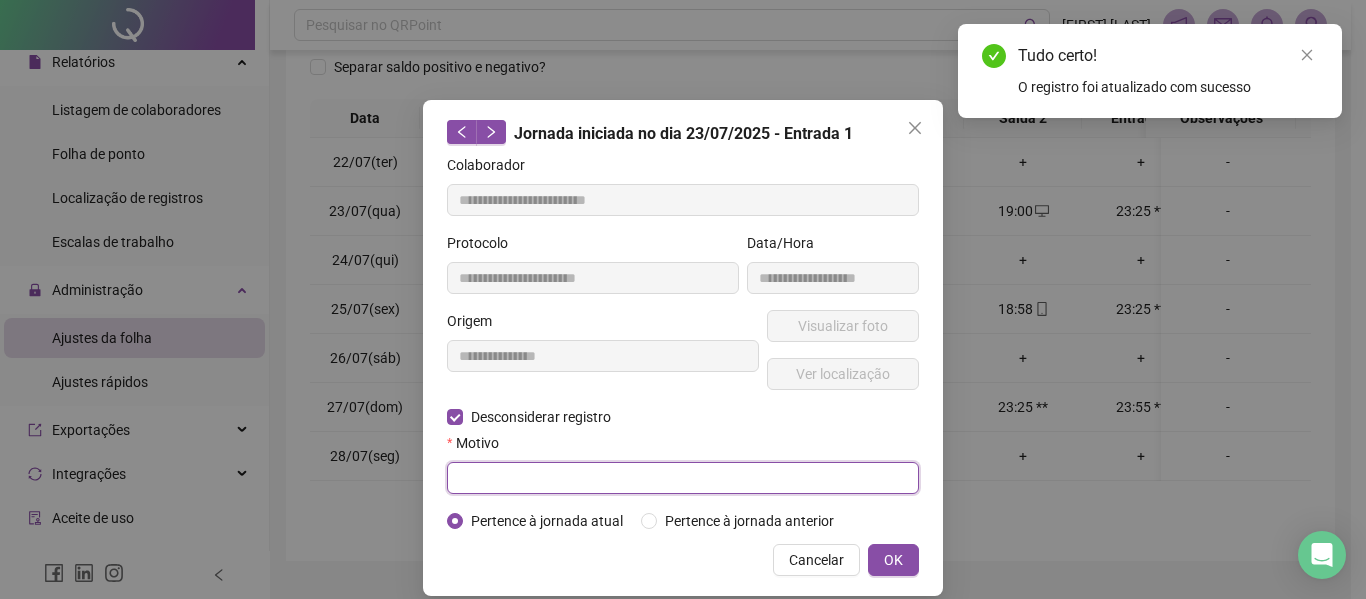 click at bounding box center [683, 478] 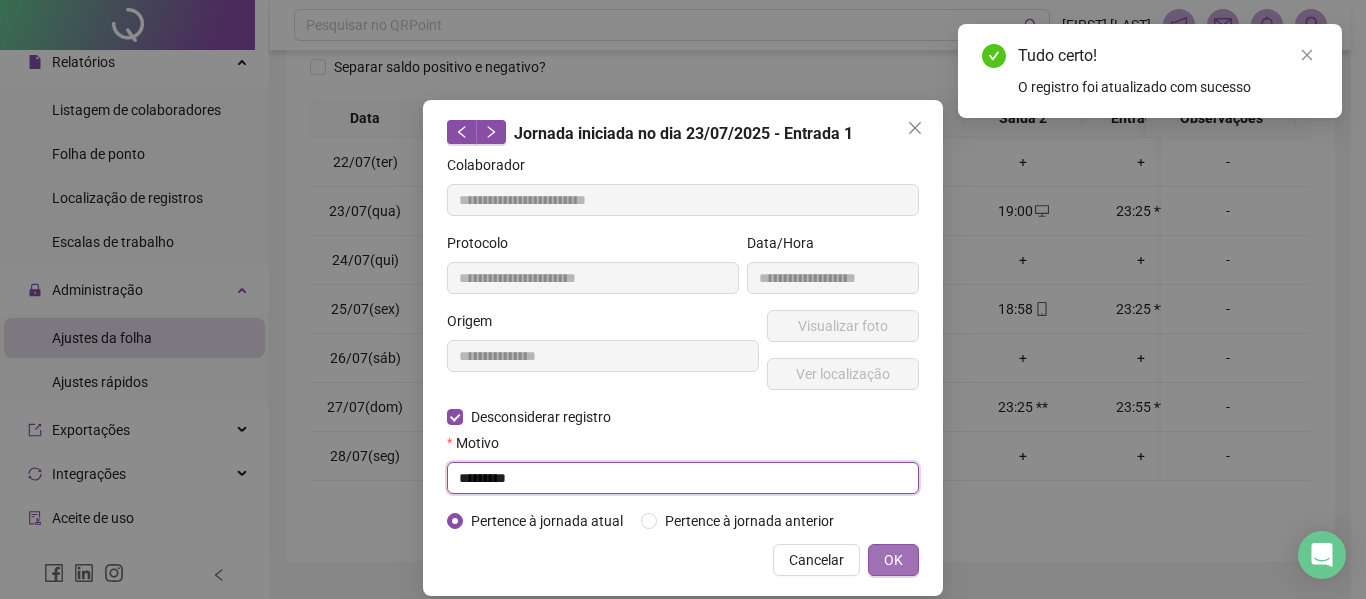 type on "*********" 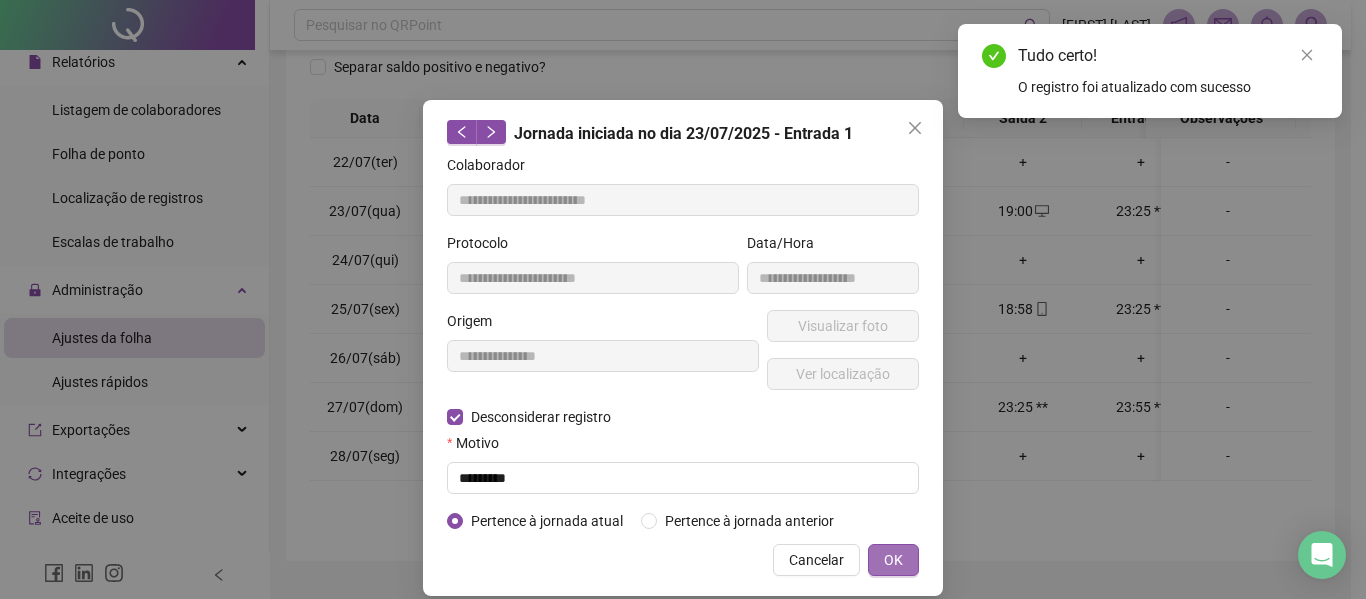 click on "OK" at bounding box center [893, 560] 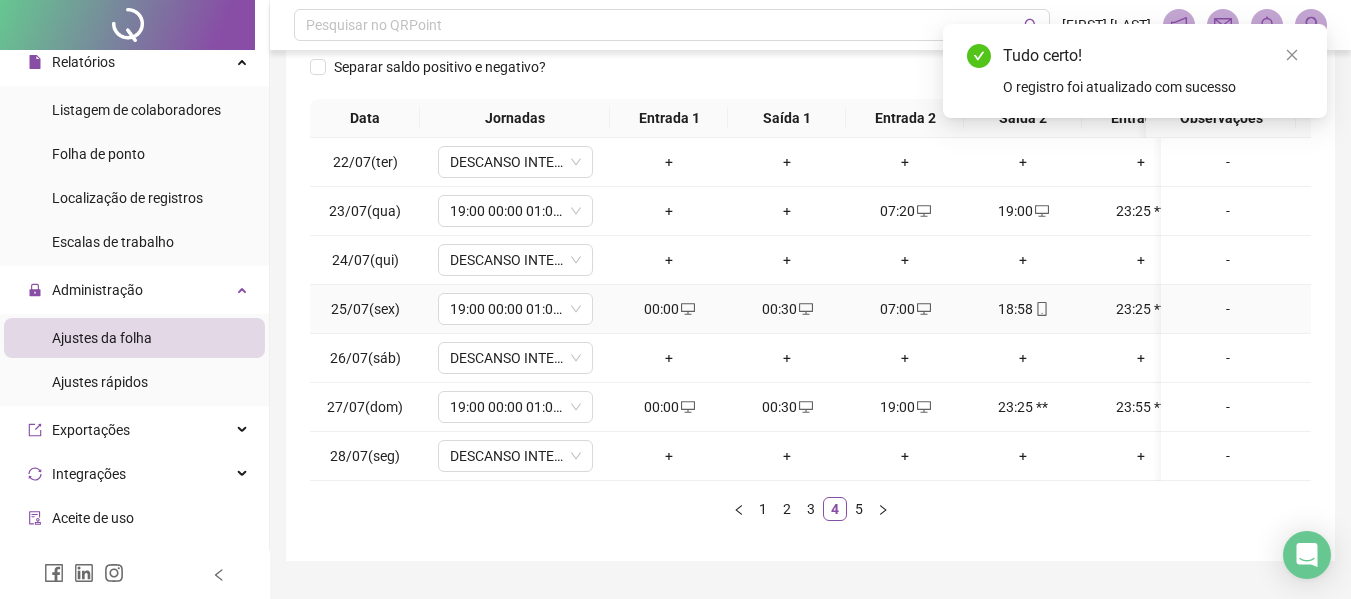click on "00:30" at bounding box center (787, 309) 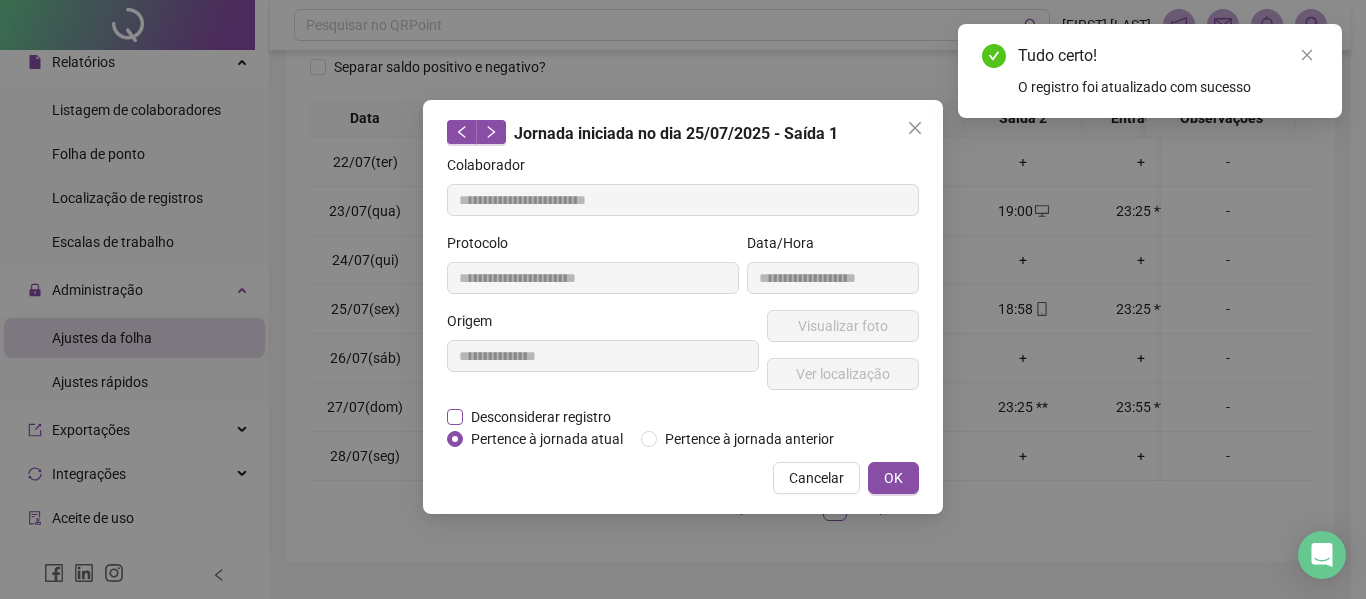 click on "Desconsiderar registro" at bounding box center (541, 417) 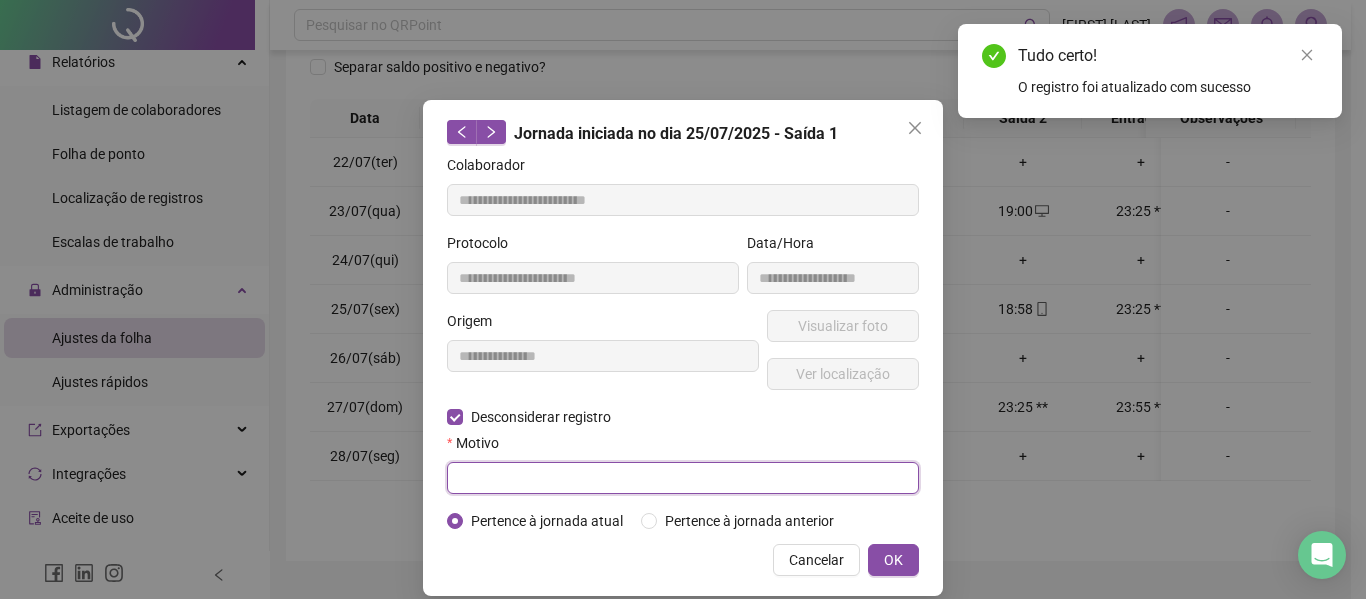 click at bounding box center (683, 478) 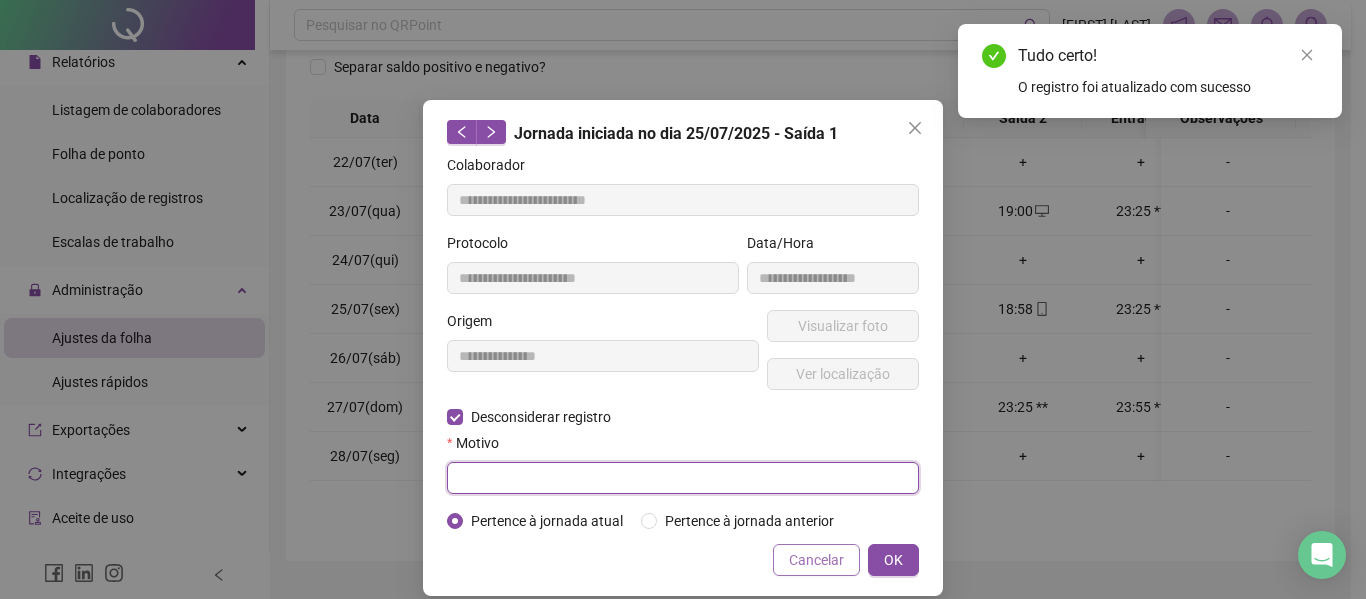 paste on "*********" 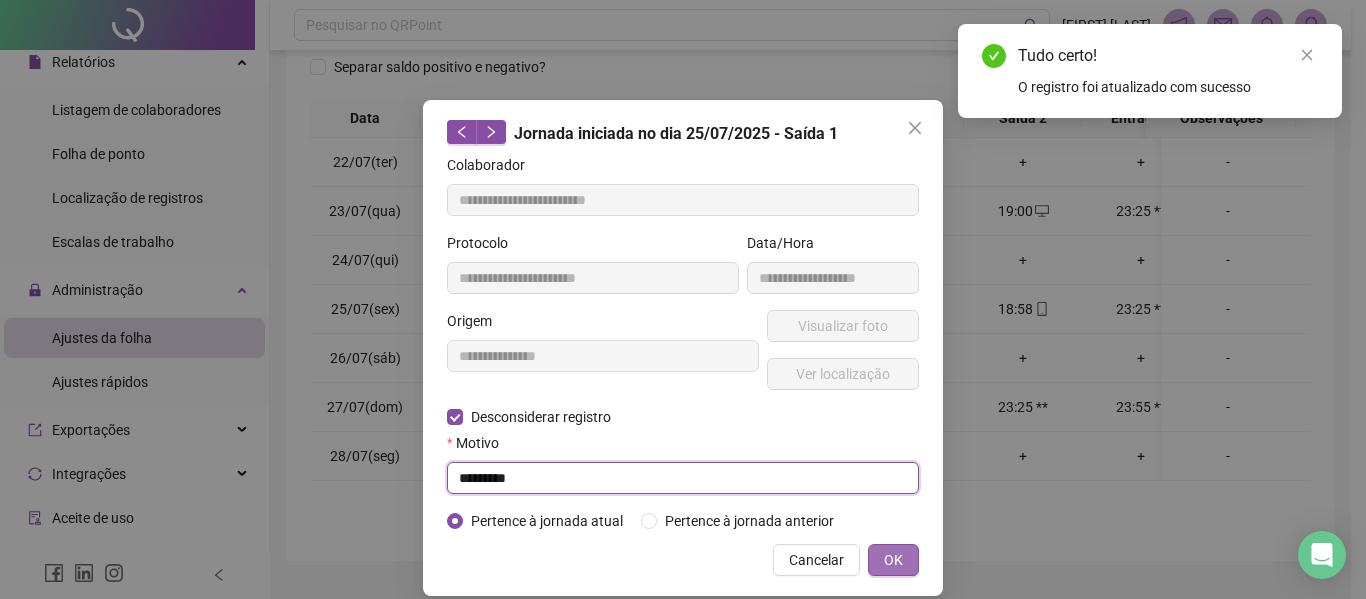 type on "*********" 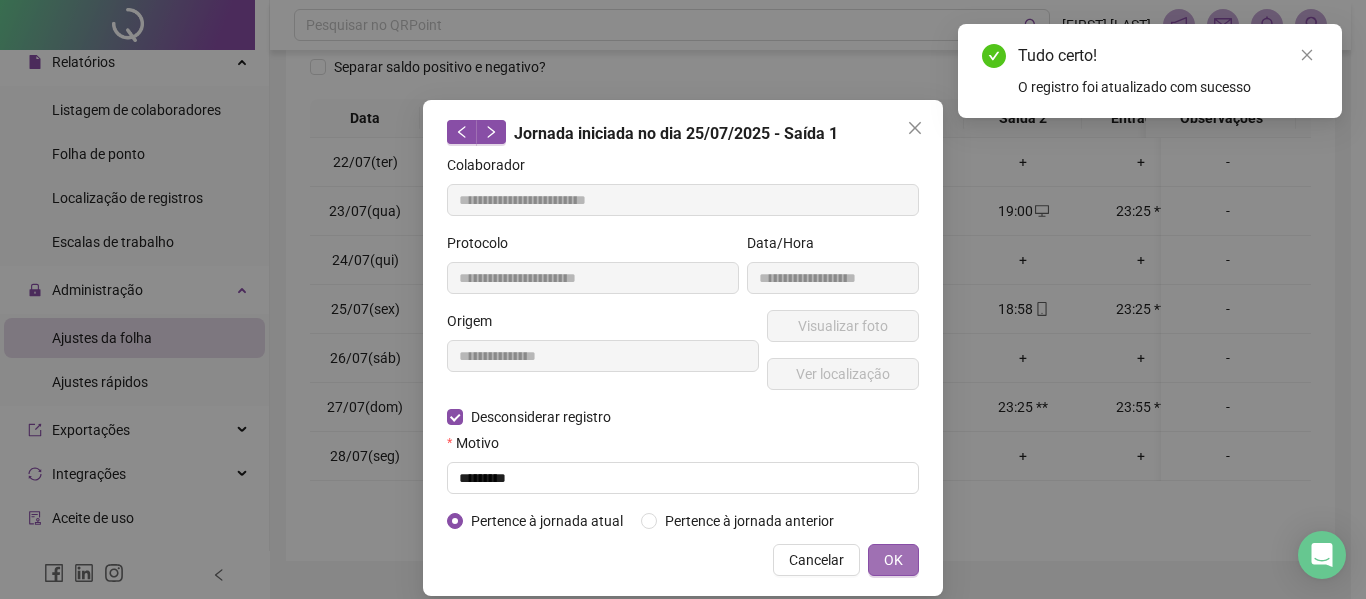 drag, startPoint x: 877, startPoint y: 569, endPoint x: 895, endPoint y: 574, distance: 18.681541 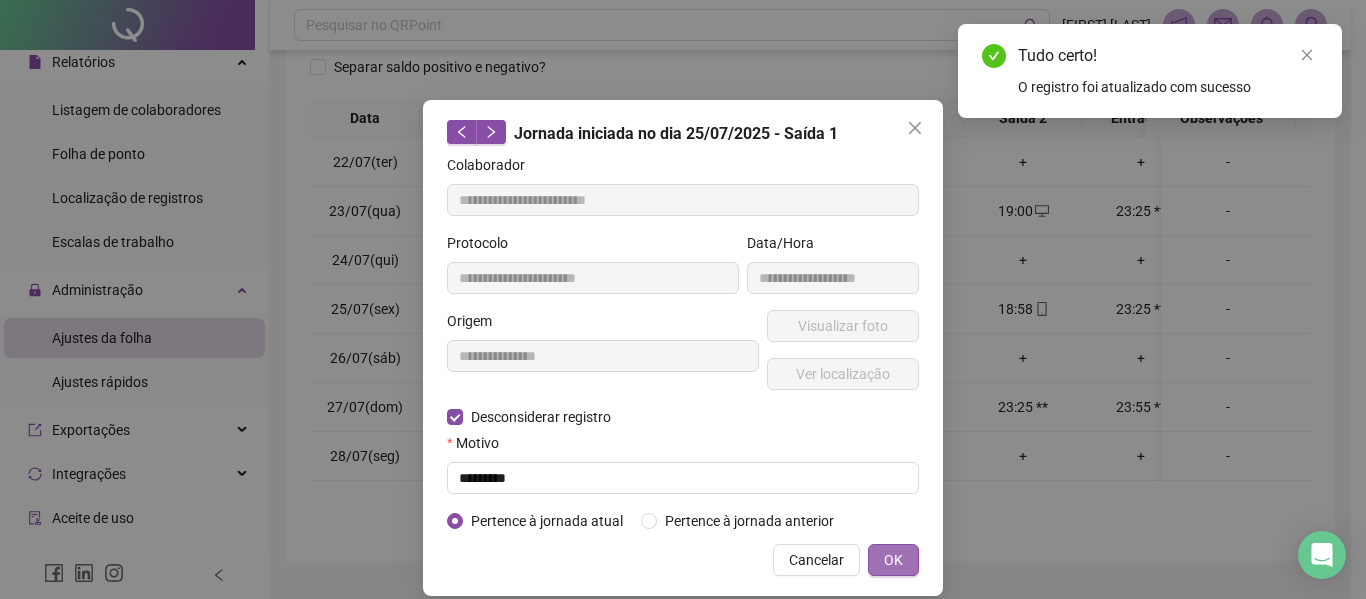 click on "**********" at bounding box center [683, 348] 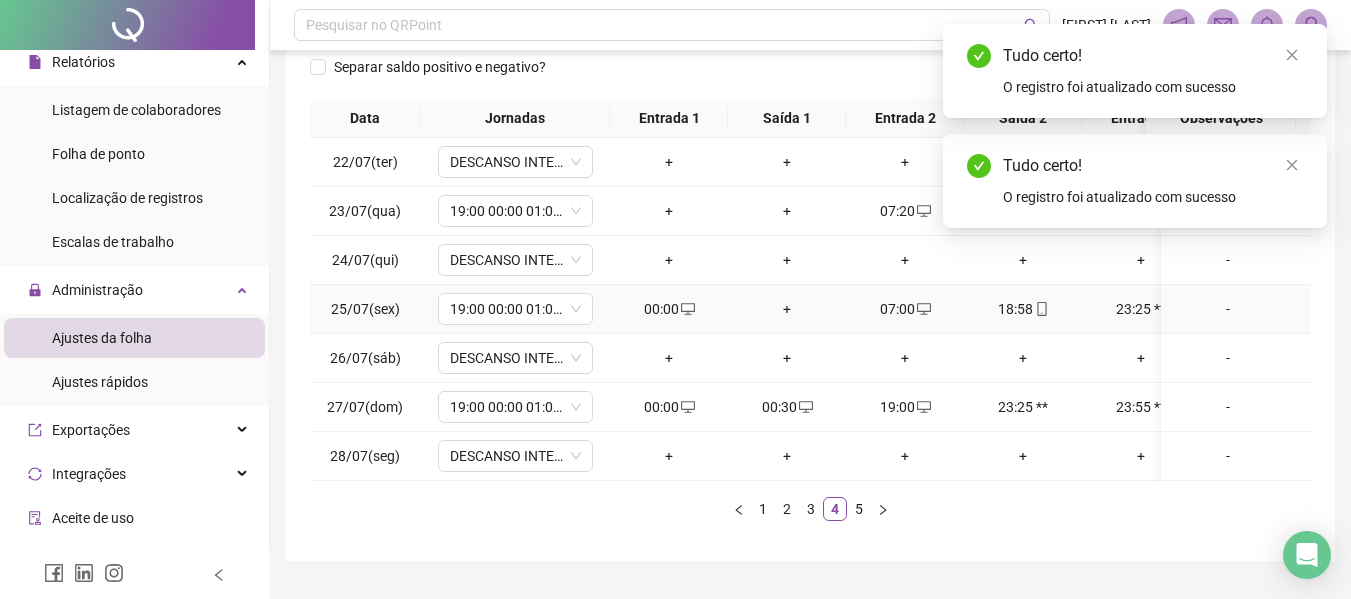 click 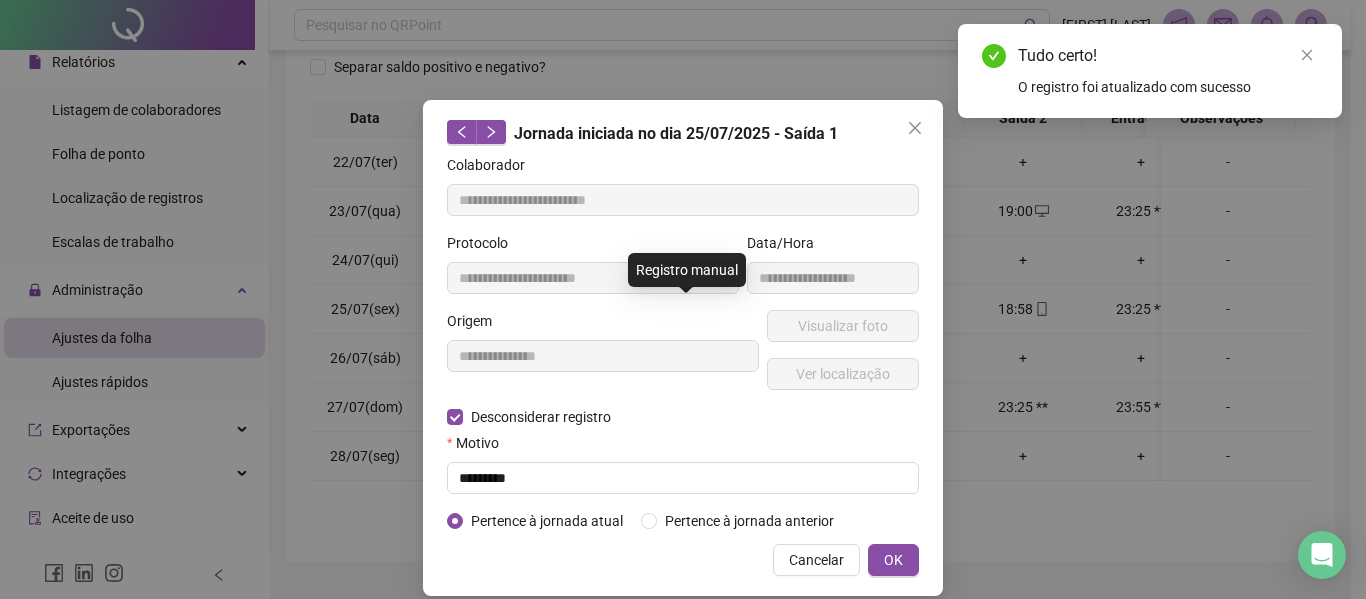 type on "**********" 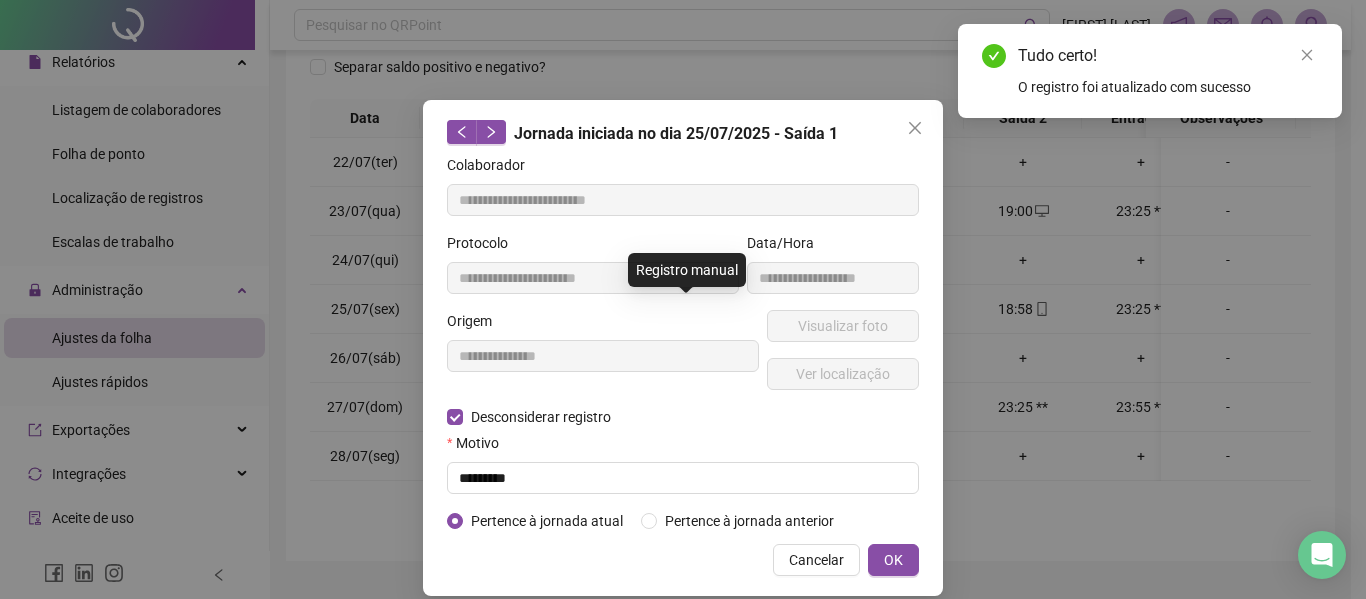 type on "**********" 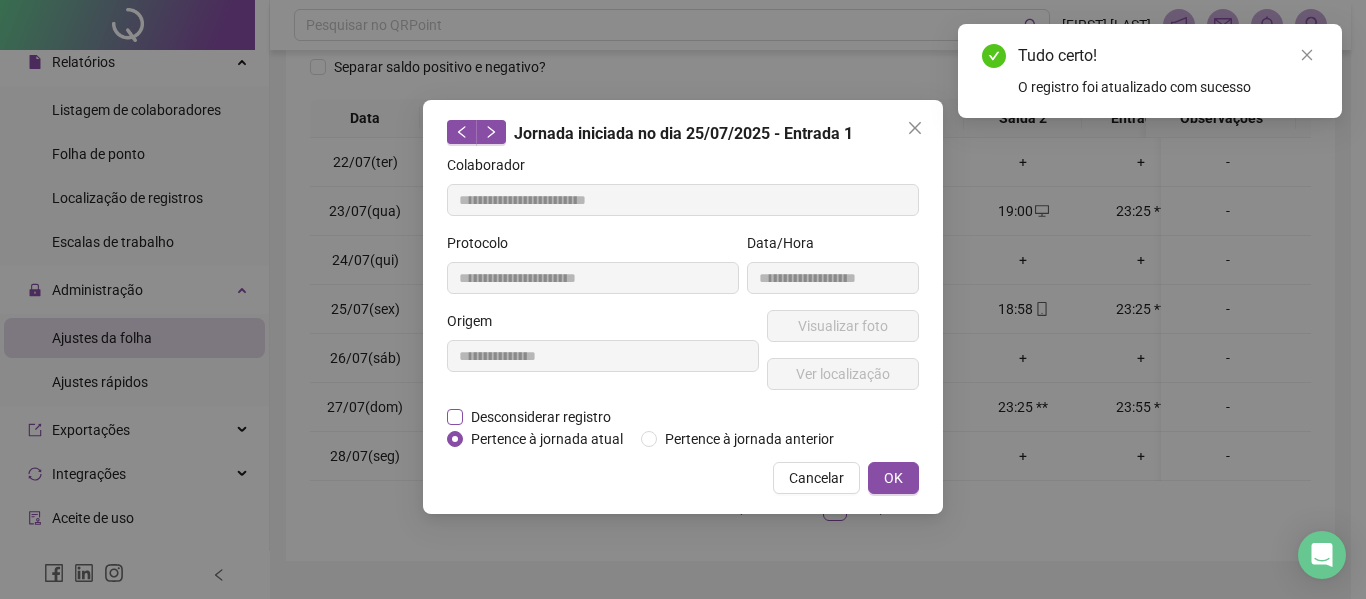 drag, startPoint x: 553, startPoint y: 392, endPoint x: 555, endPoint y: 413, distance: 21.095022 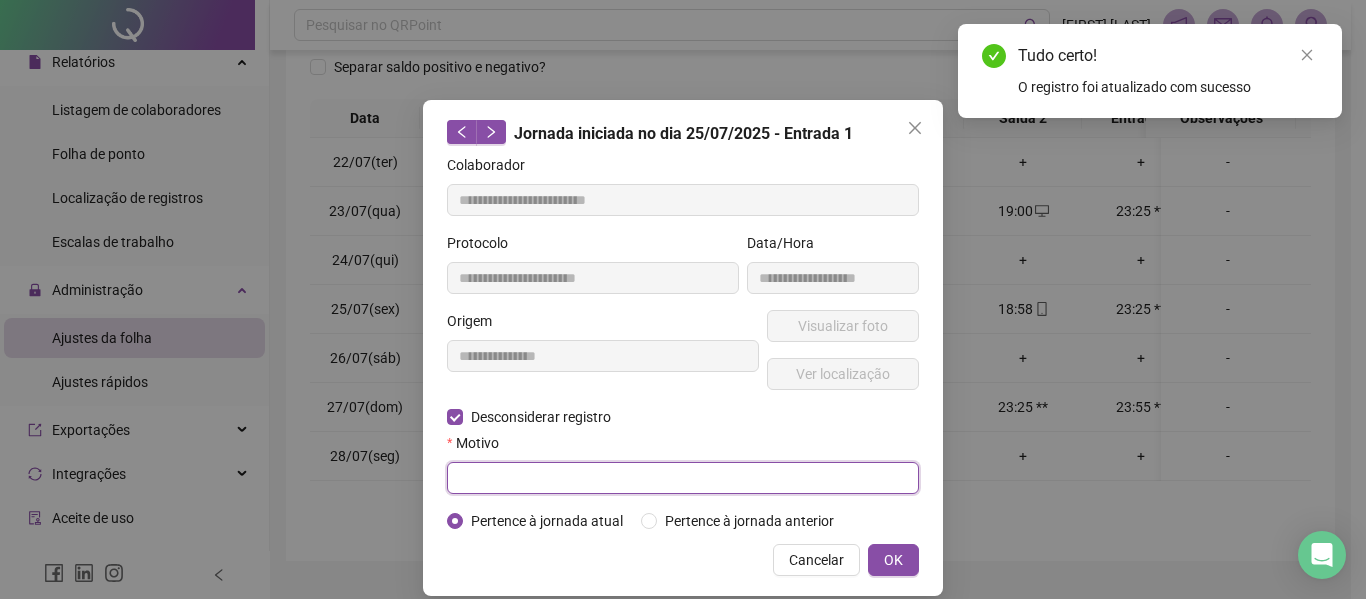 click at bounding box center [683, 478] 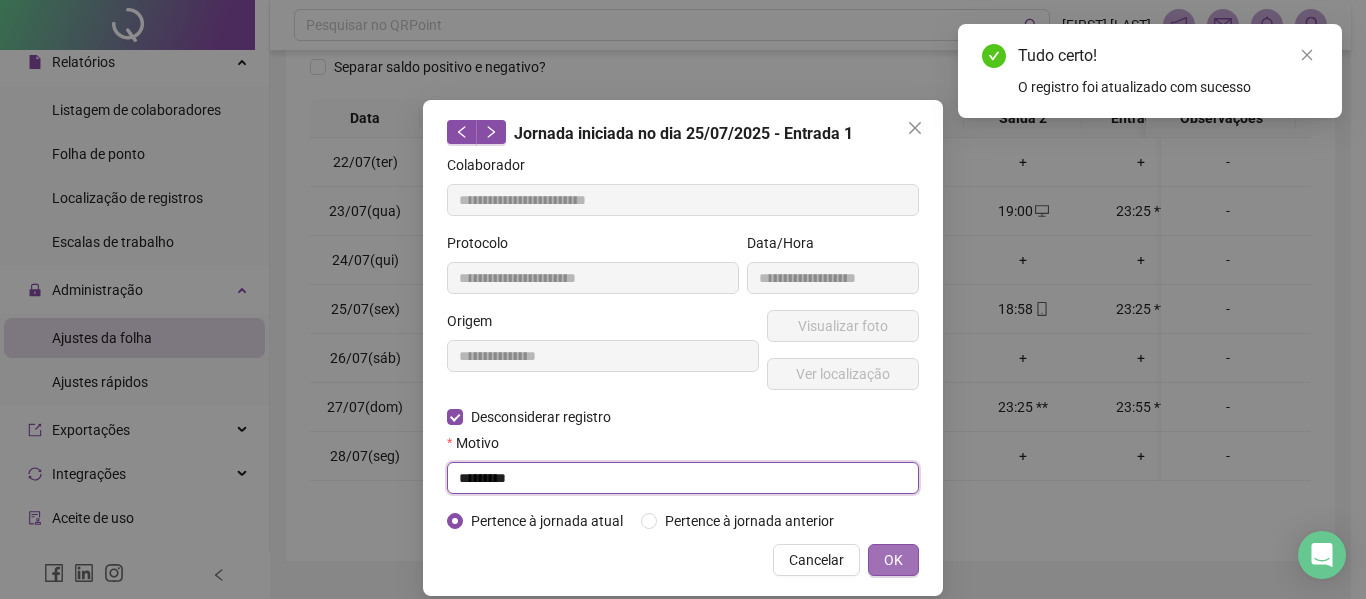type on "*********" 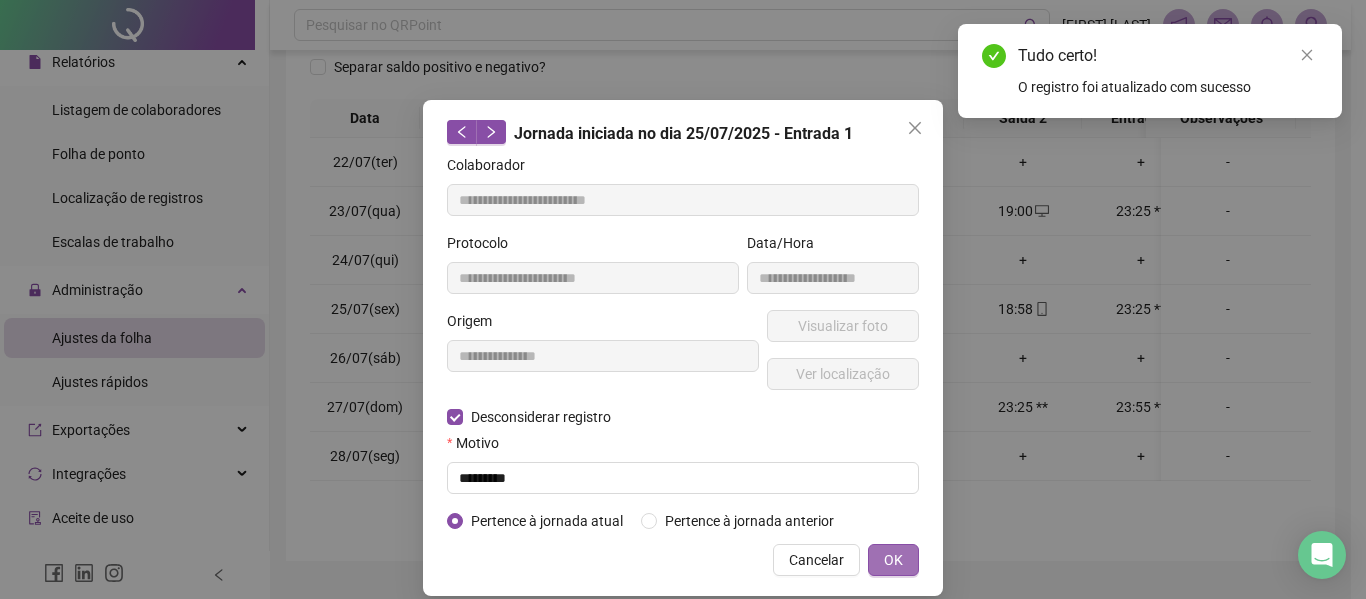 click on "OK" at bounding box center [893, 560] 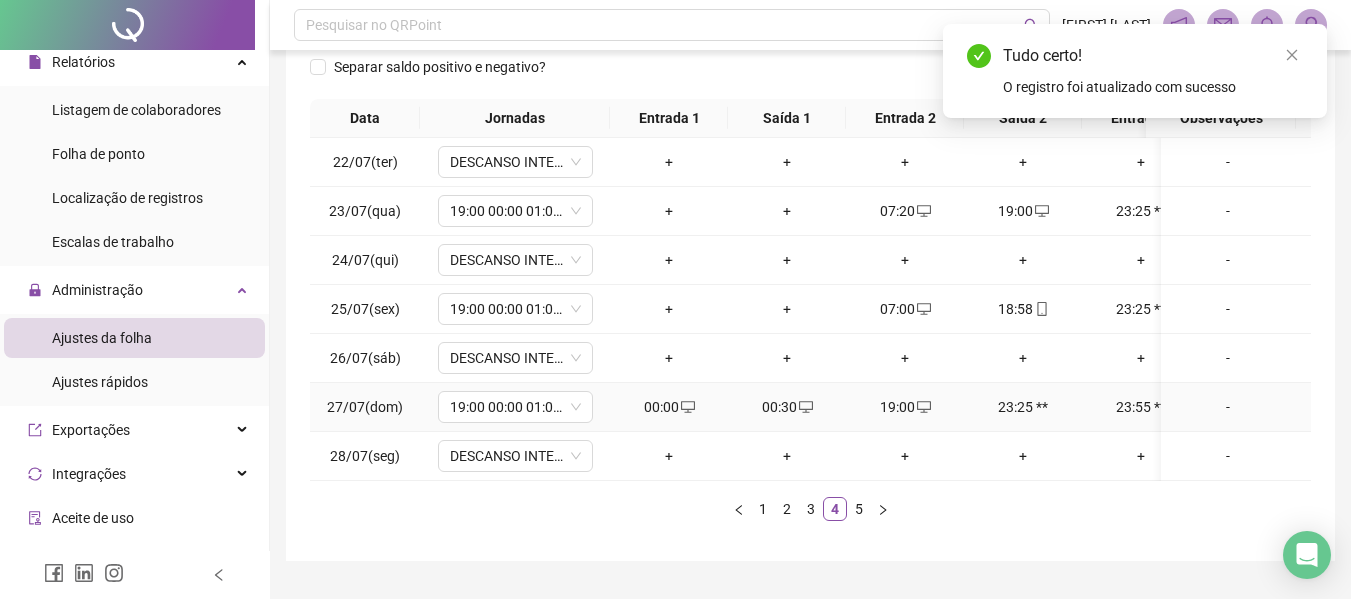 click on "00:30" at bounding box center (787, 407) 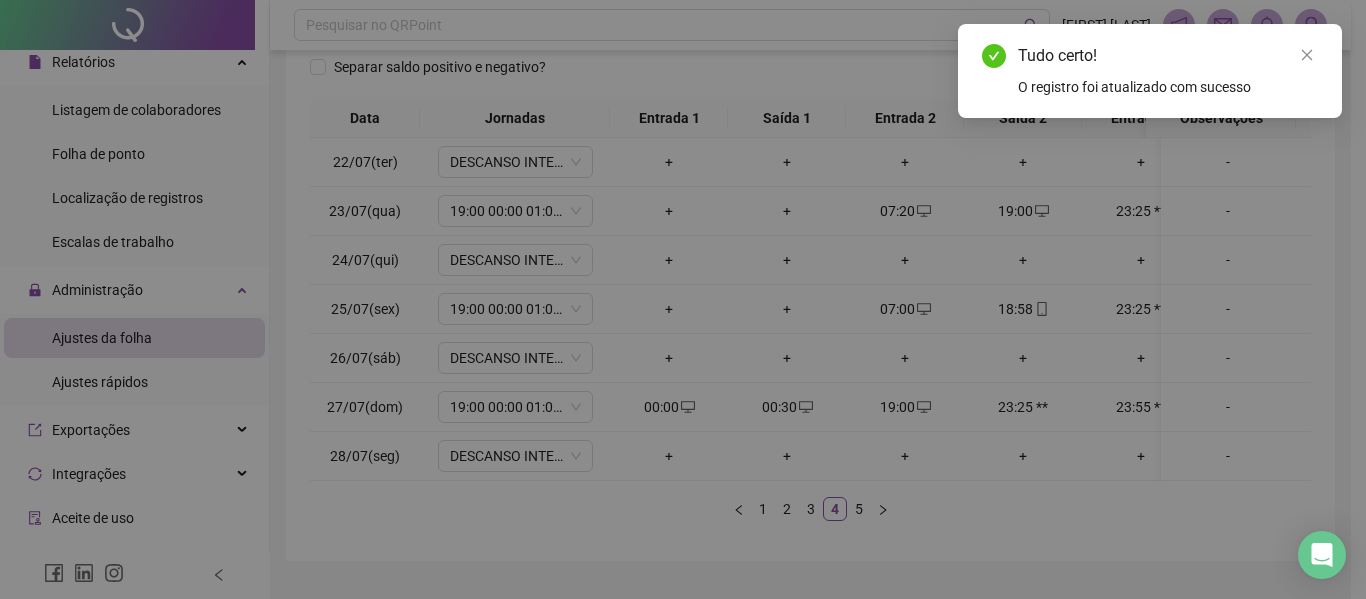 type on "**********" 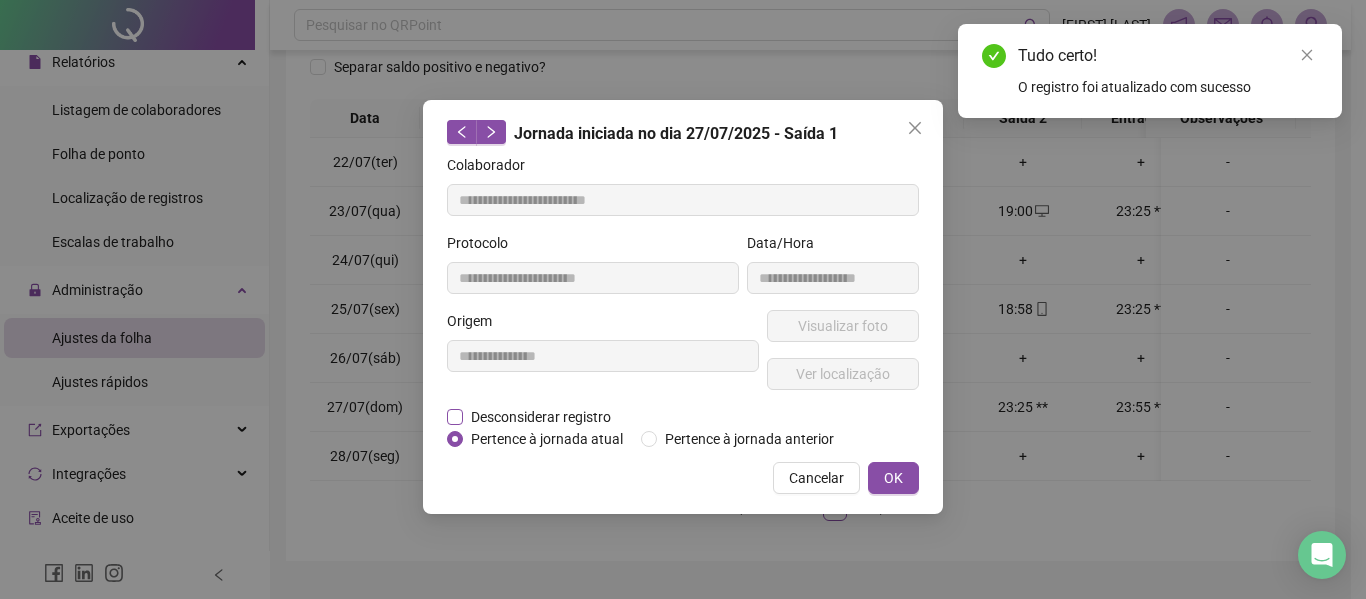 click on "Desconsiderar registro" at bounding box center (541, 417) 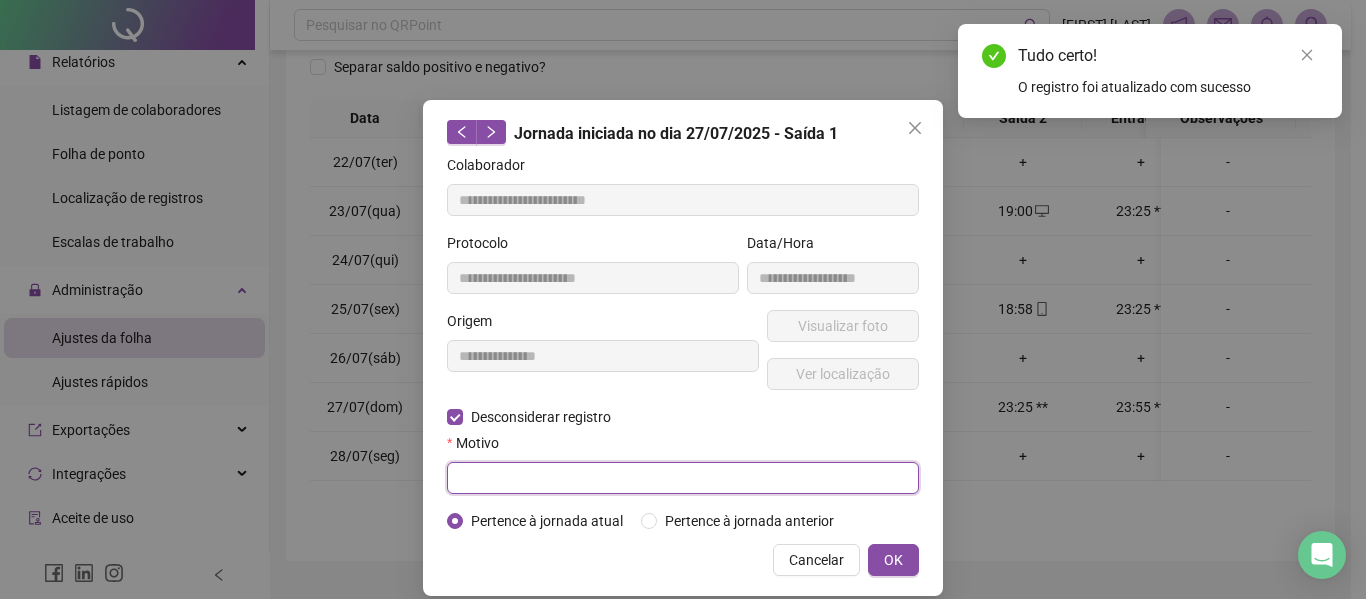 click at bounding box center (683, 478) 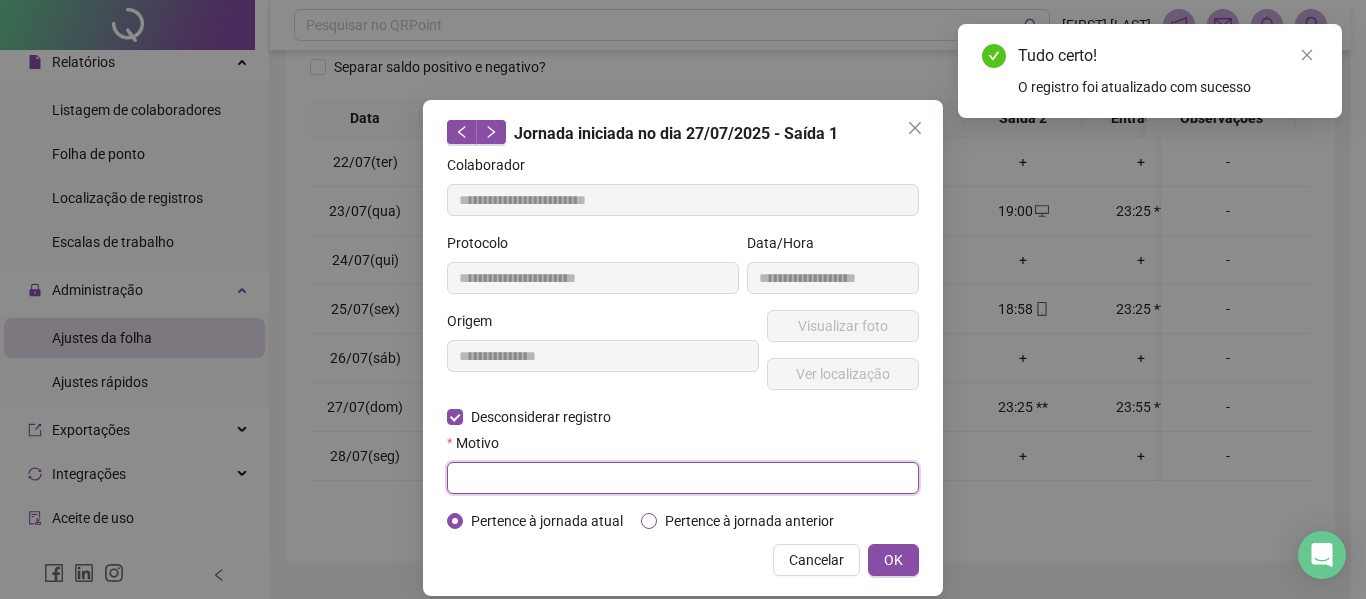 paste on "*********" 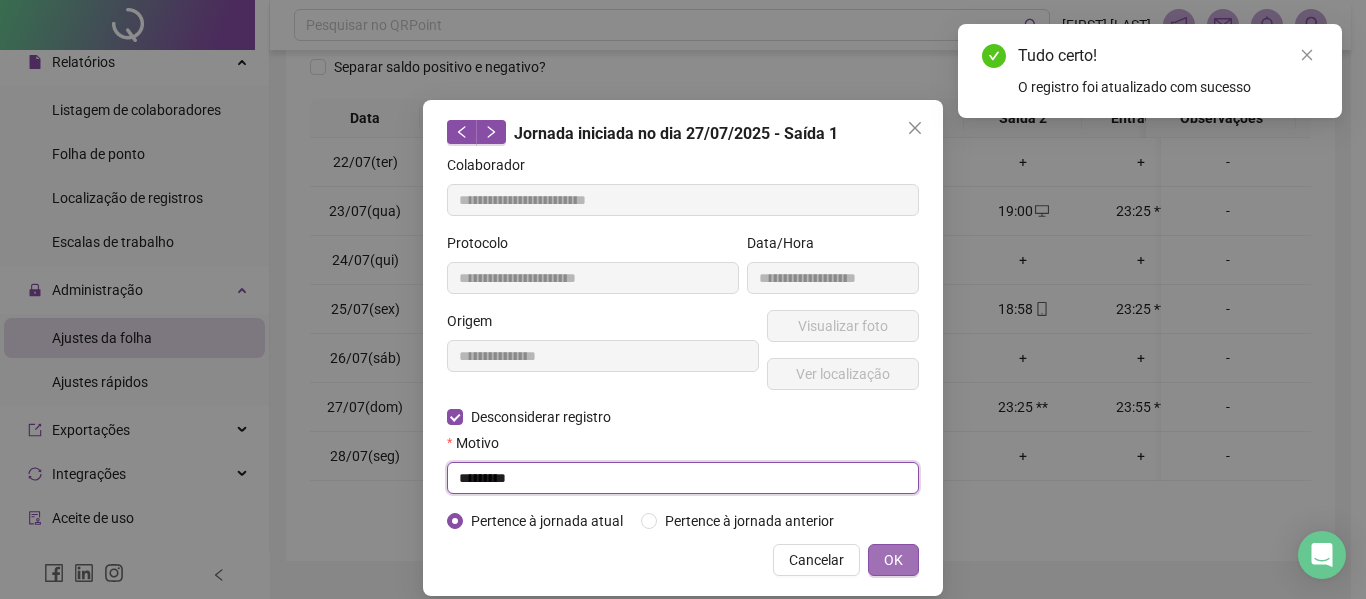 type on "*********" 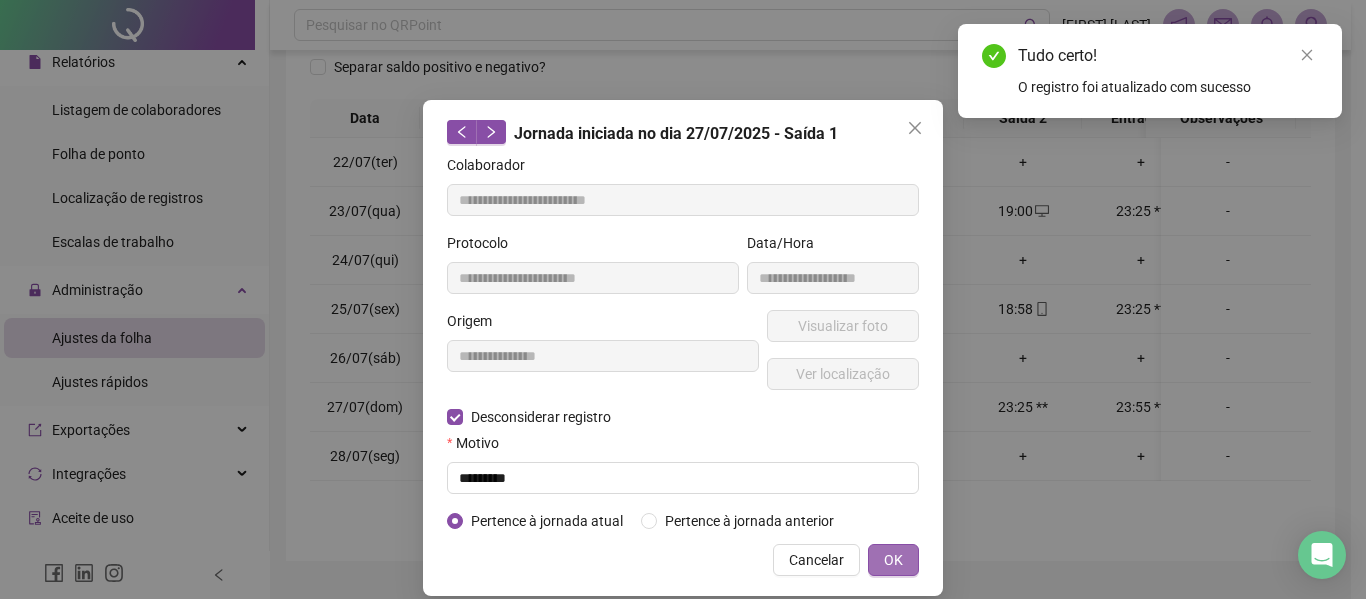 click on "OK" at bounding box center (893, 560) 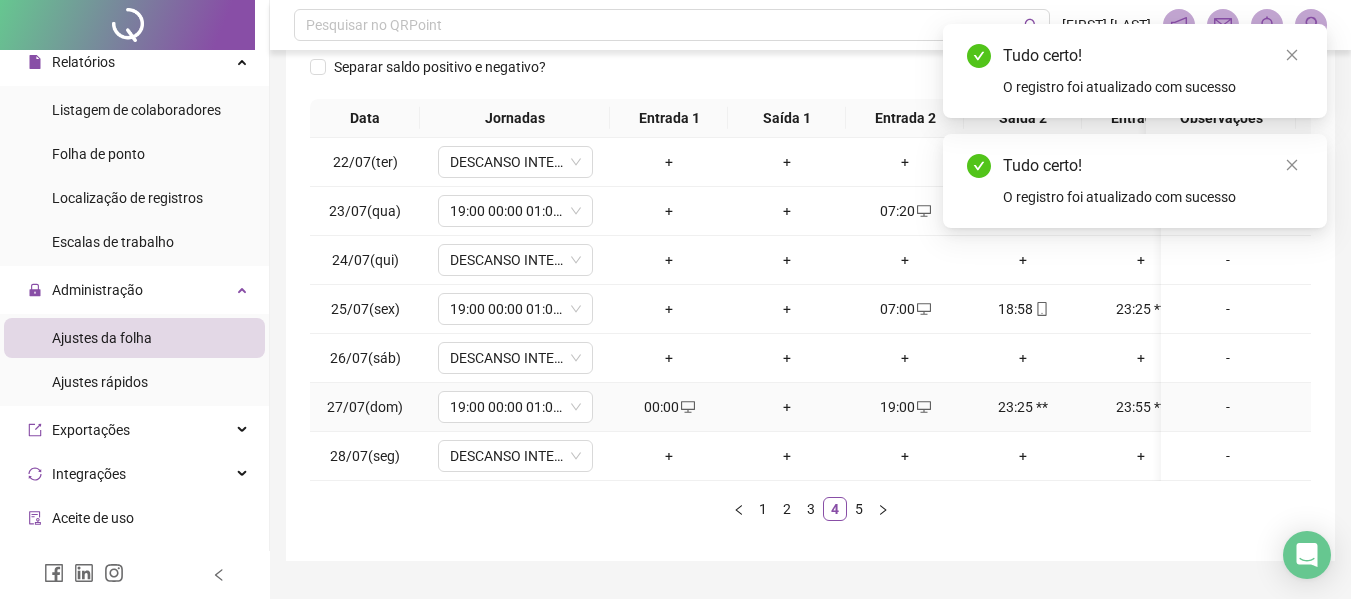 click on "00:00" at bounding box center (669, 407) 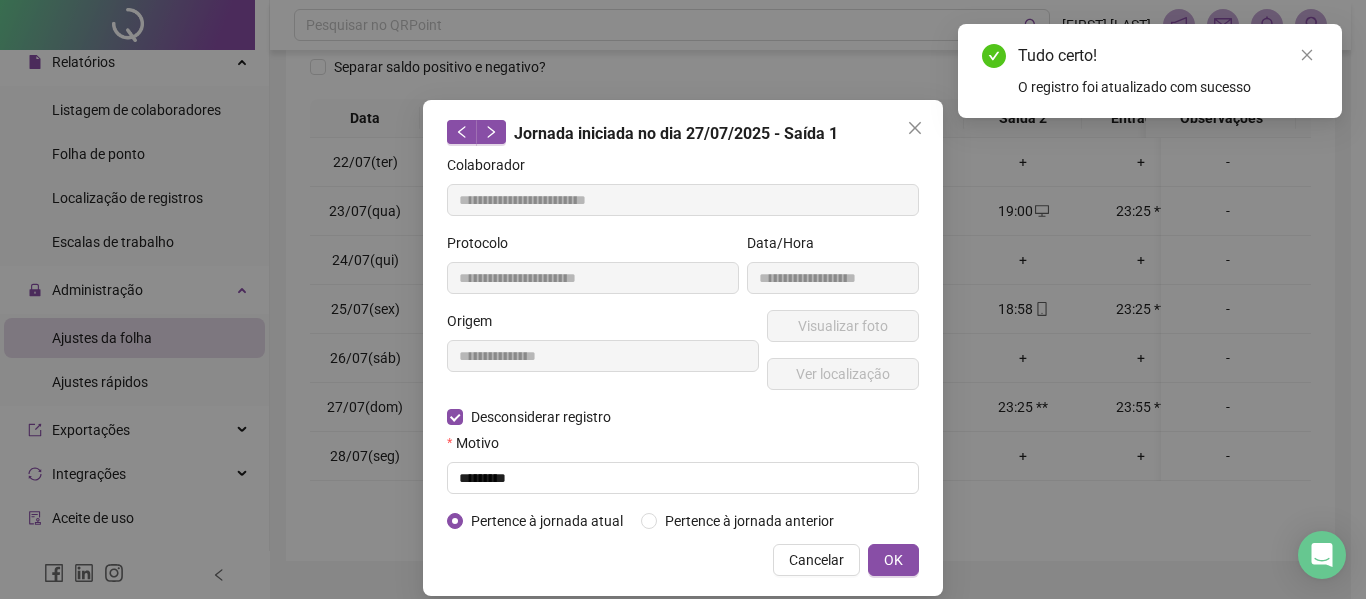 type on "**********" 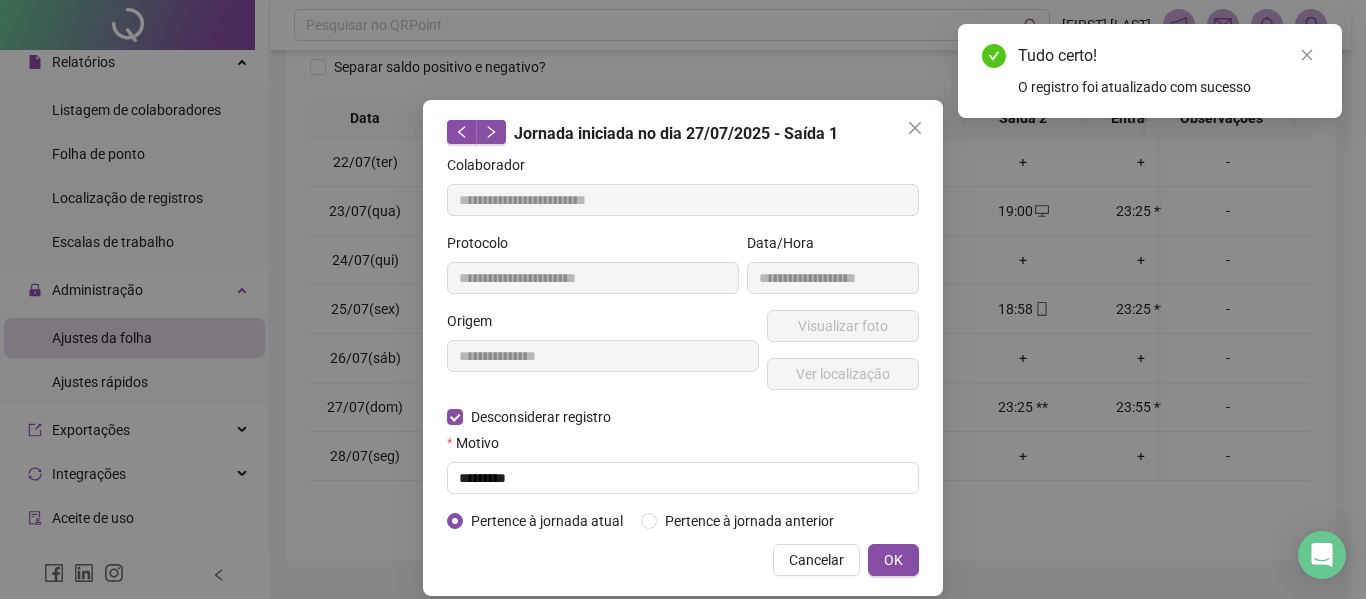 type on "**********" 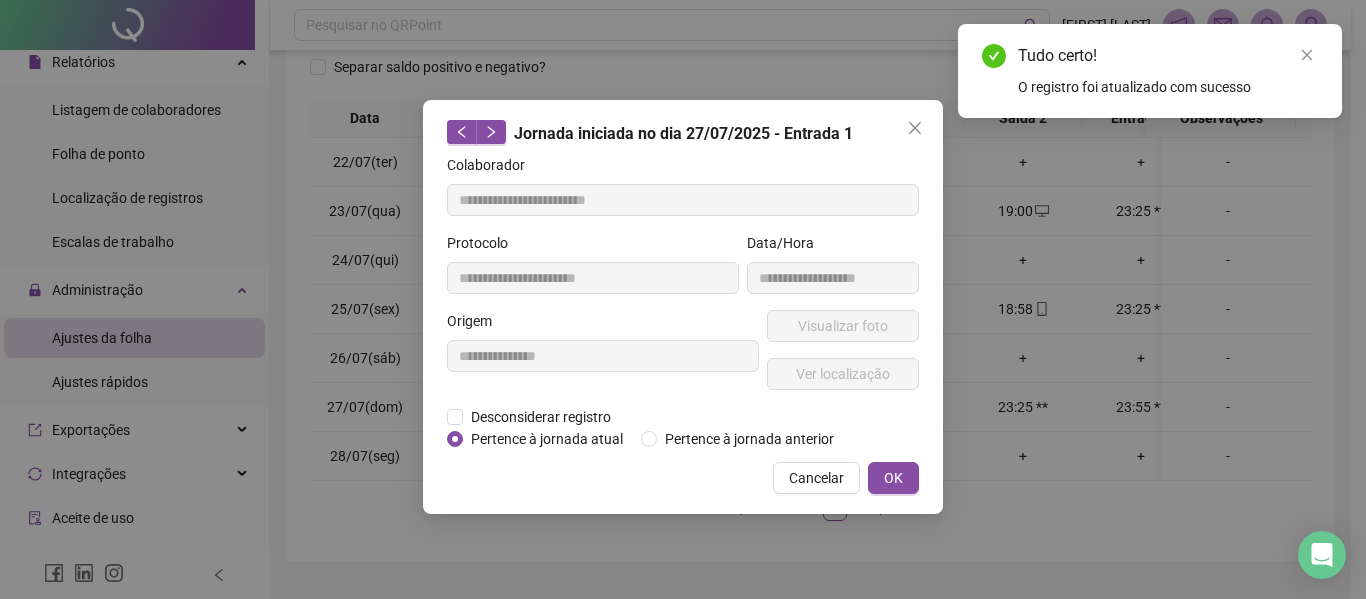 click on "**********" at bounding box center (603, 358) 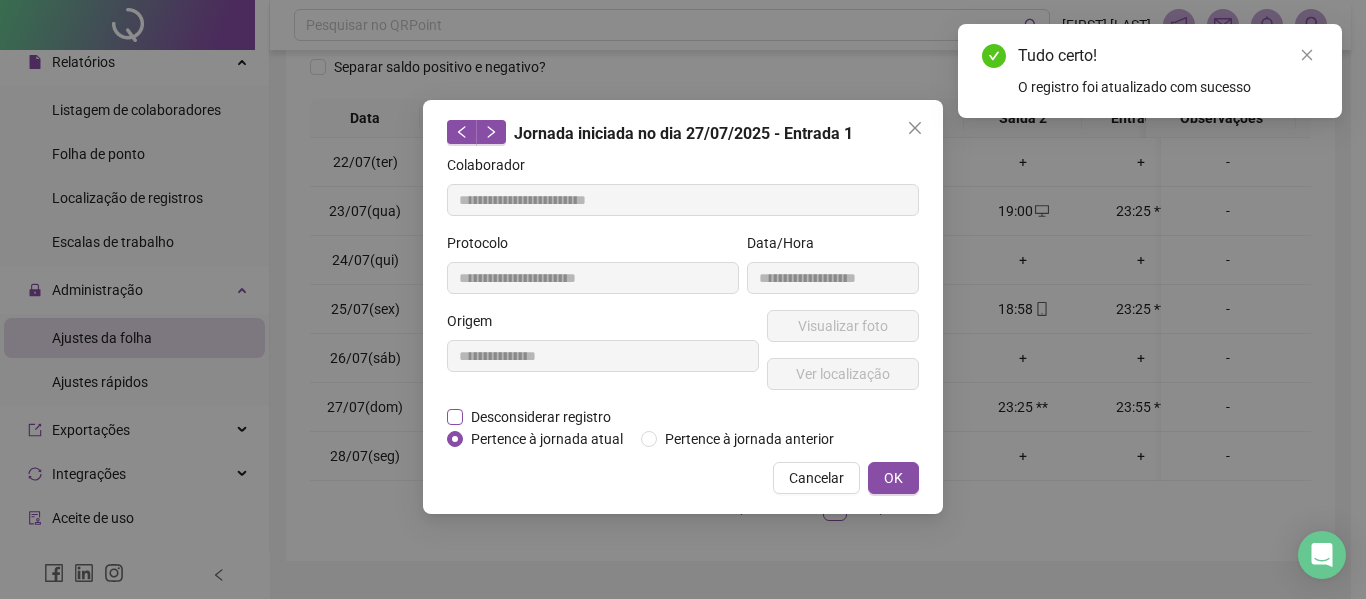 click on "Desconsiderar registro" at bounding box center [541, 417] 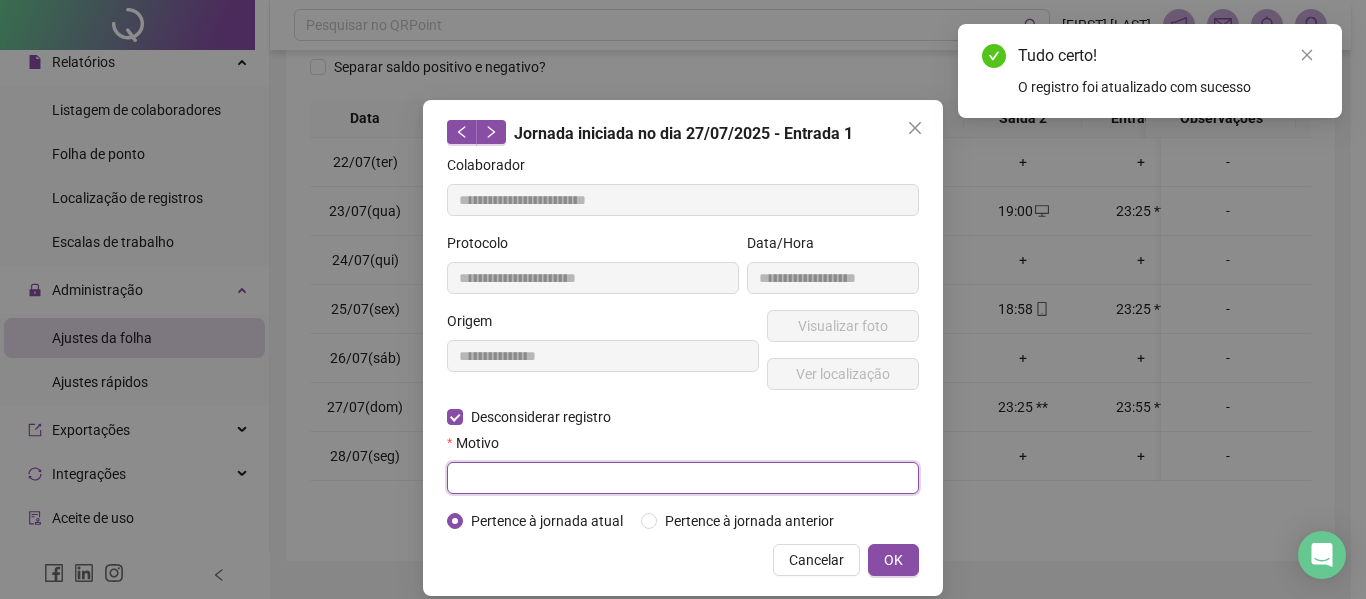 click at bounding box center (683, 478) 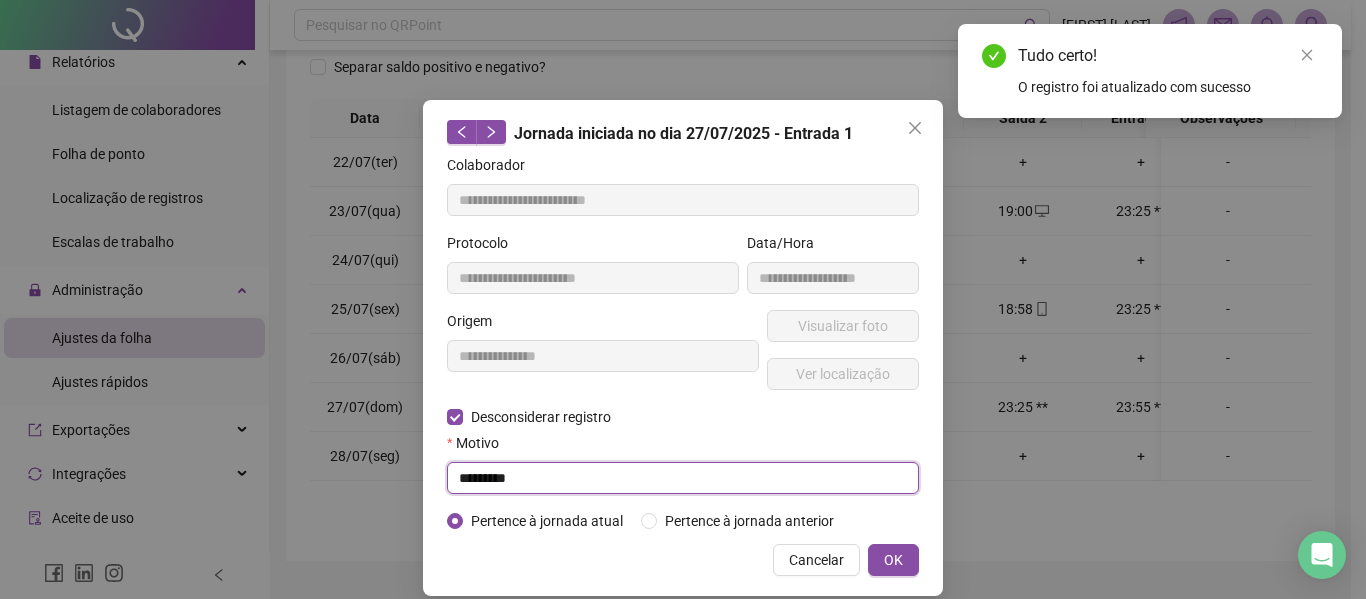 type on "*********" 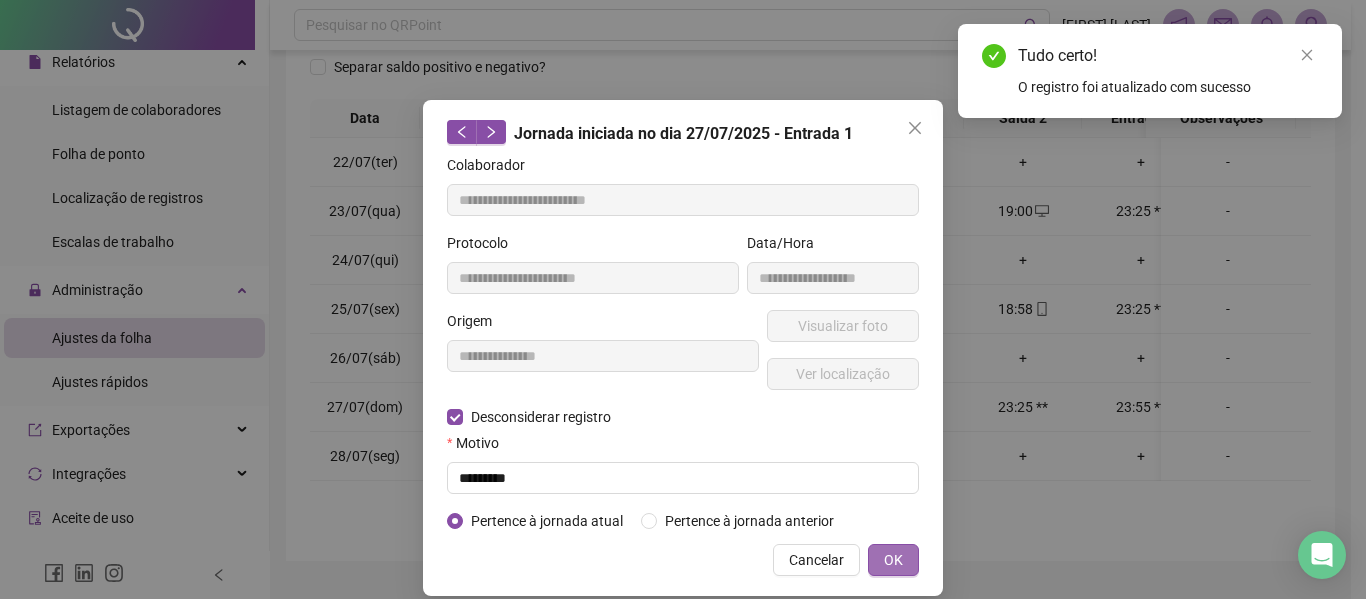 drag, startPoint x: 854, startPoint y: 547, endPoint x: 866, endPoint y: 549, distance: 12.165525 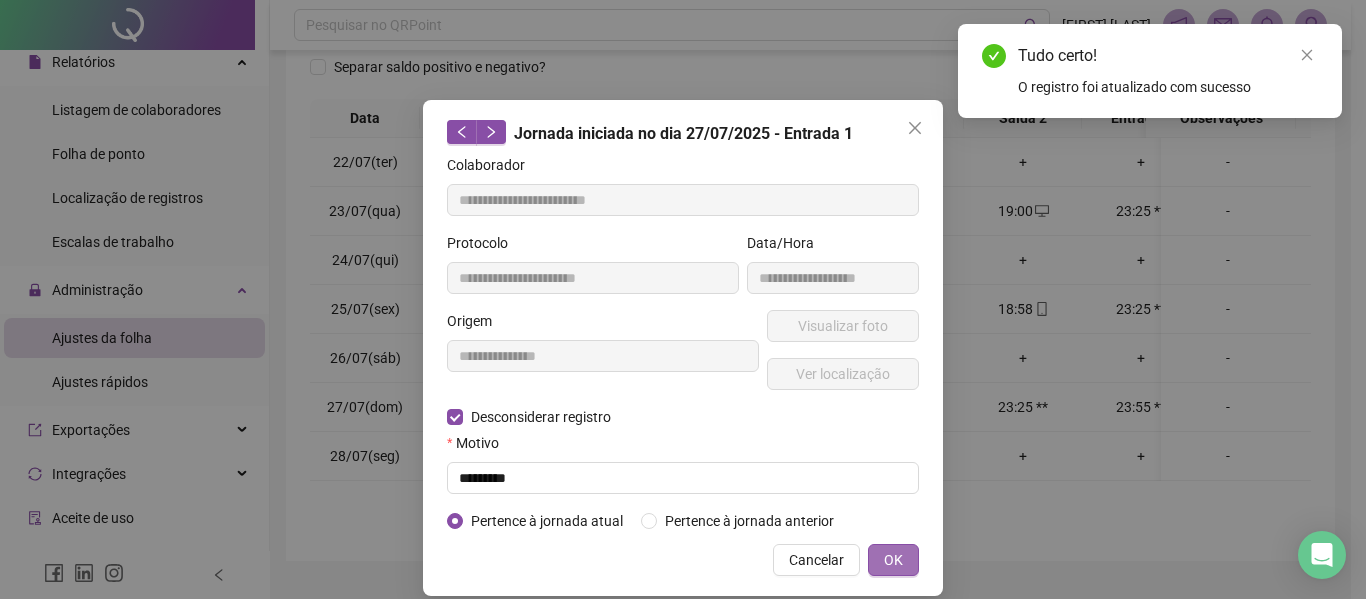 click on "Cancelar OK" at bounding box center [683, 560] 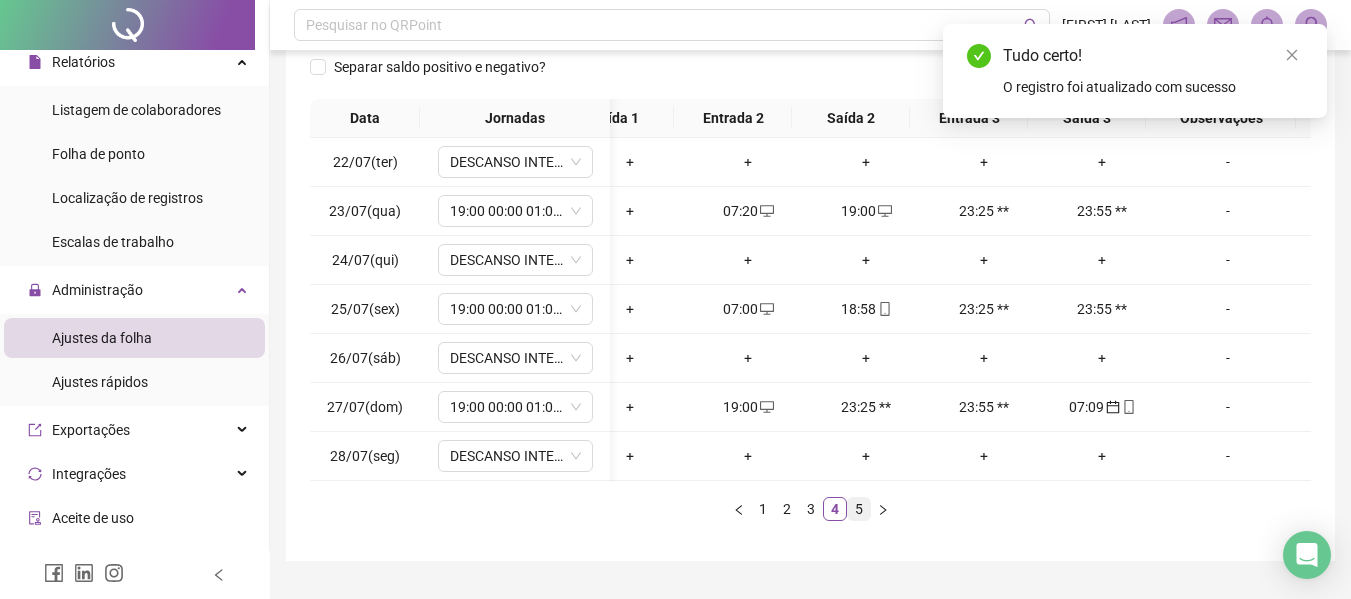 click on "5" at bounding box center (859, 509) 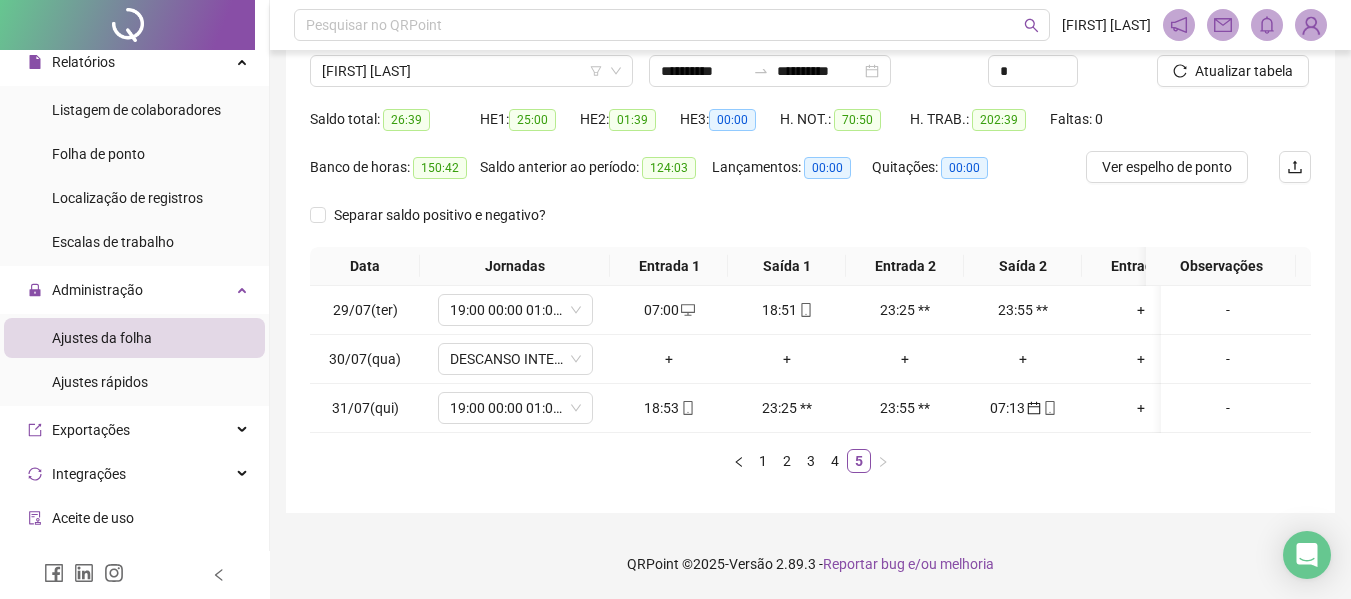 click on "Separar saldo positivo e negativo?" at bounding box center (810, 223) 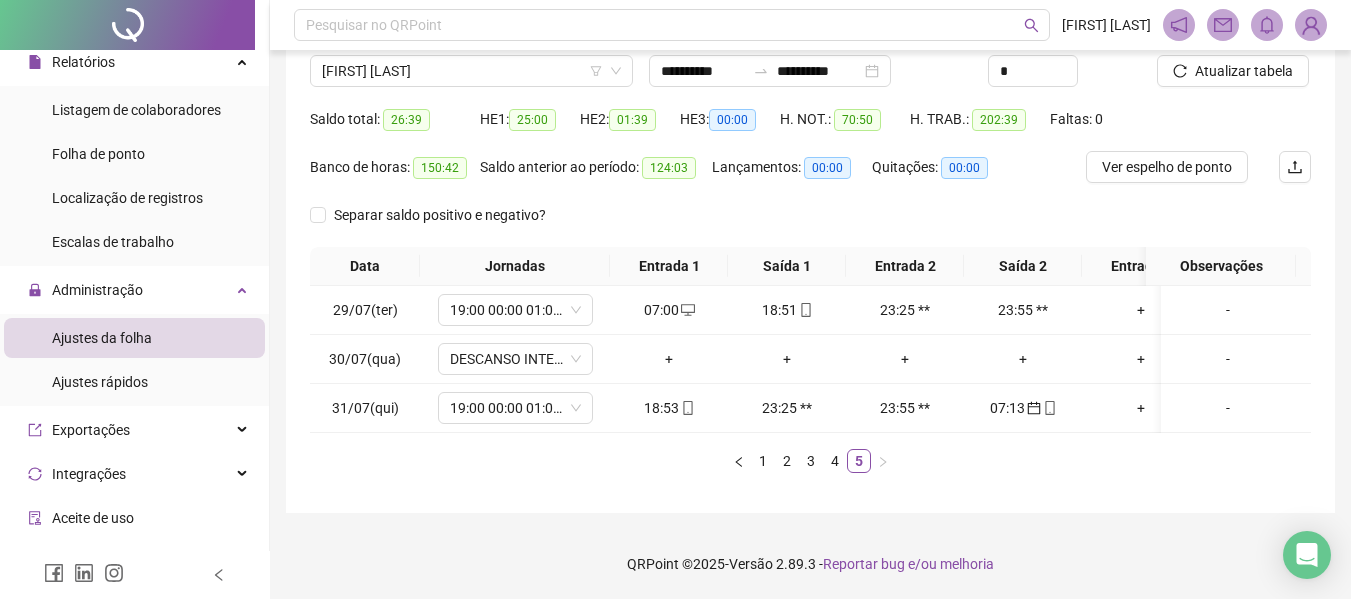click on "1 2 3 4 5" at bounding box center (810, 461) 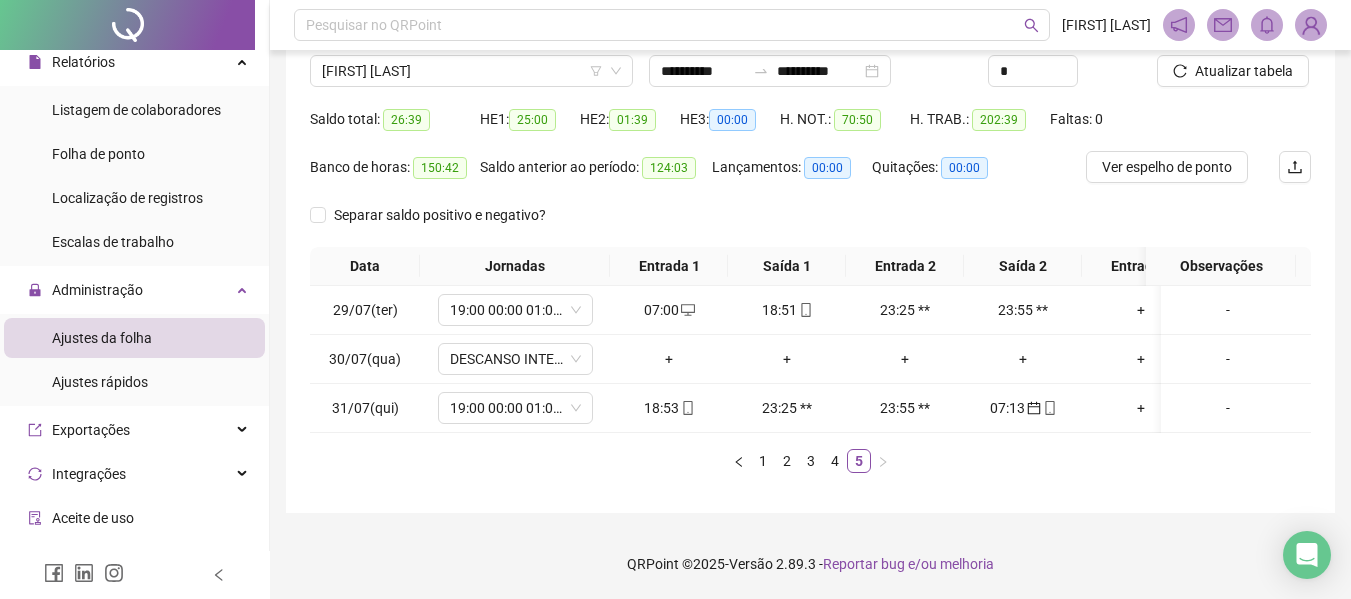 drag, startPoint x: 1296, startPoint y: 503, endPoint x: 1254, endPoint y: 517, distance: 44.27189 